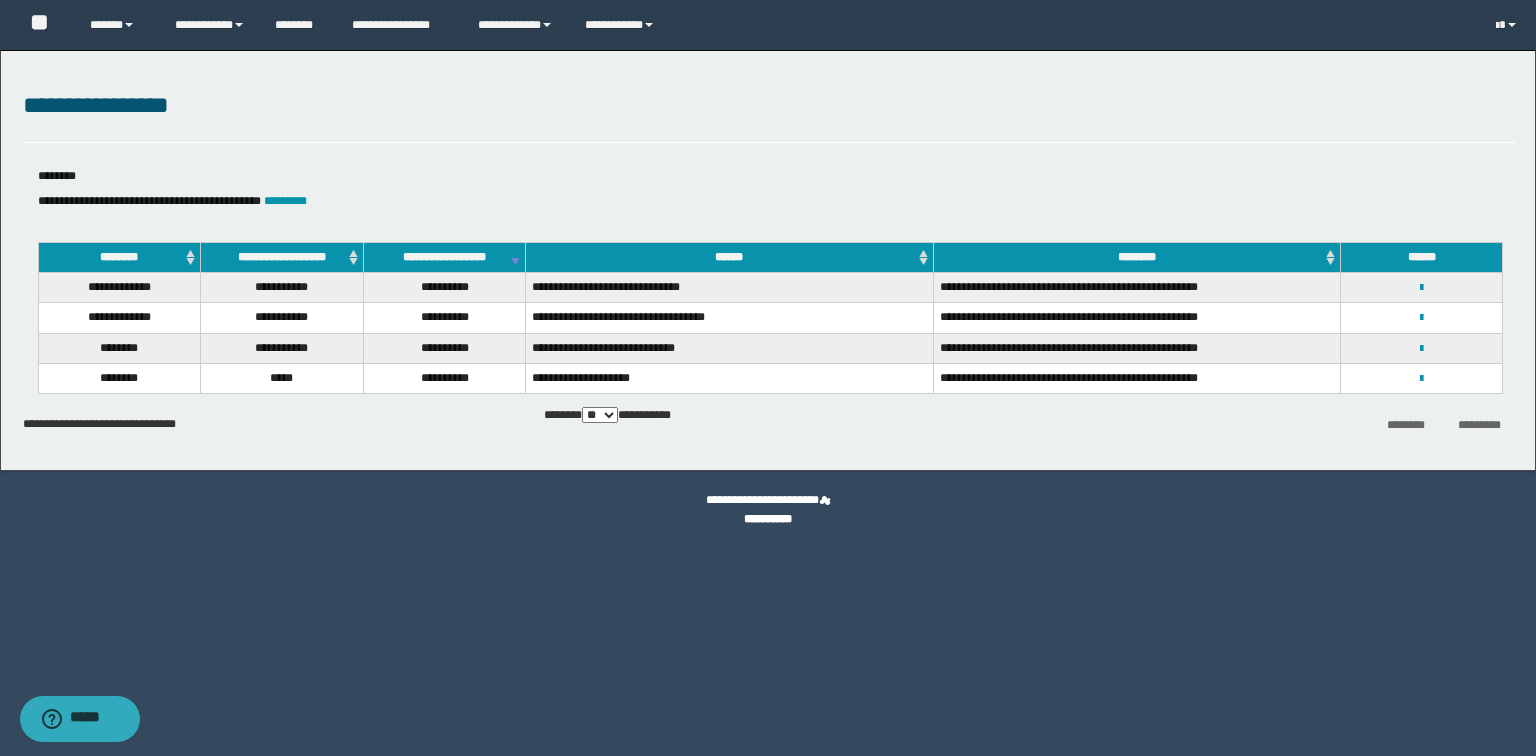 scroll, scrollTop: 0, scrollLeft: 0, axis: both 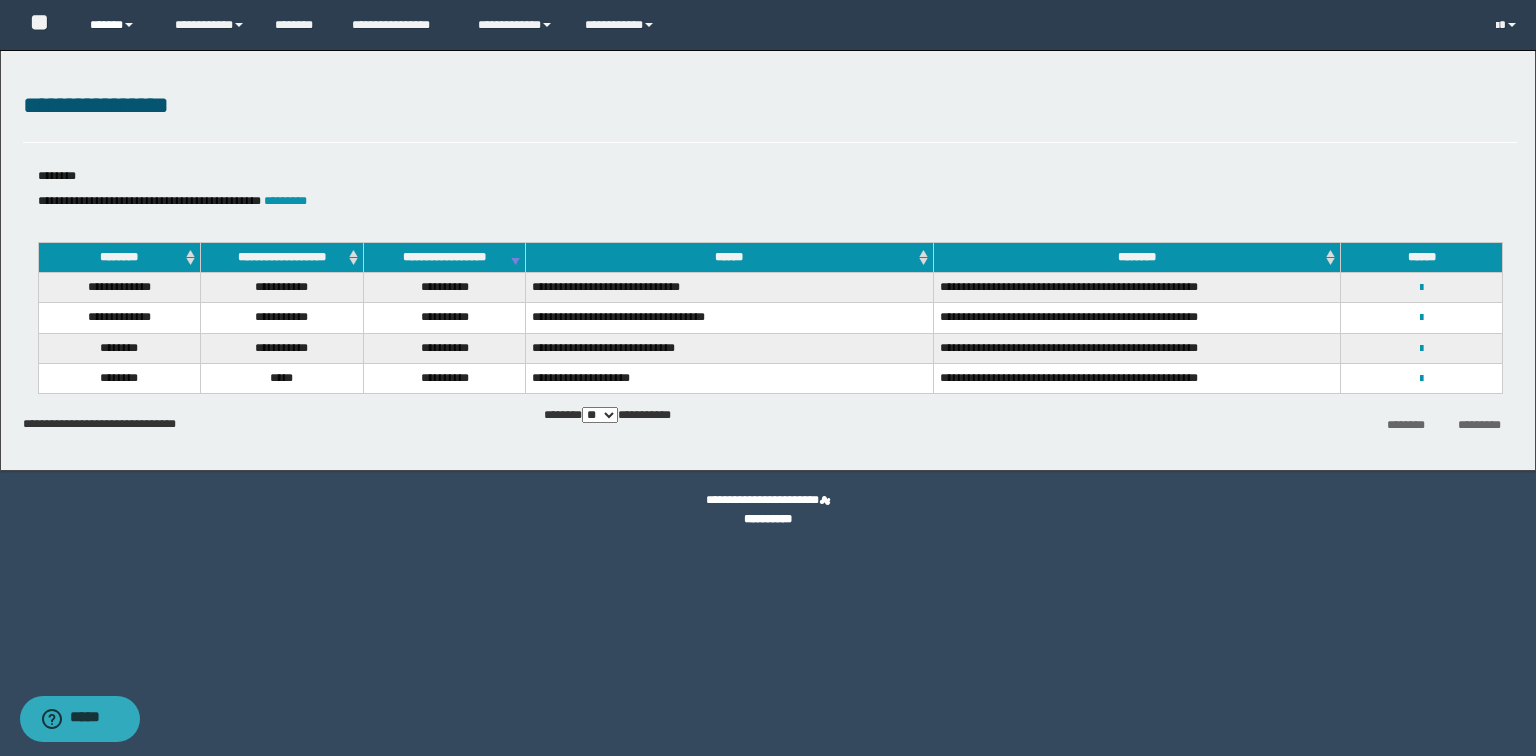 click on "******" at bounding box center [117, 25] 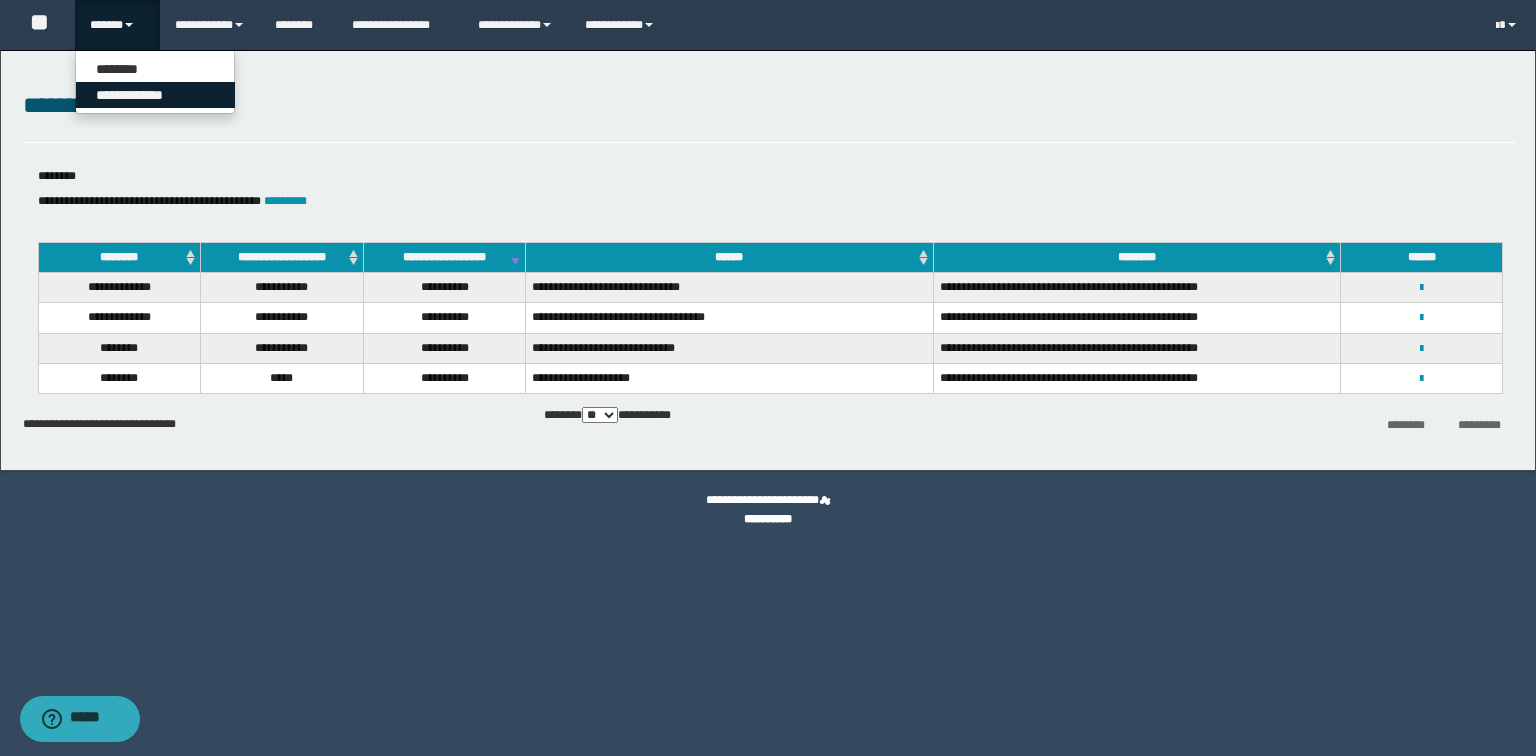 click on "**********" at bounding box center (155, 95) 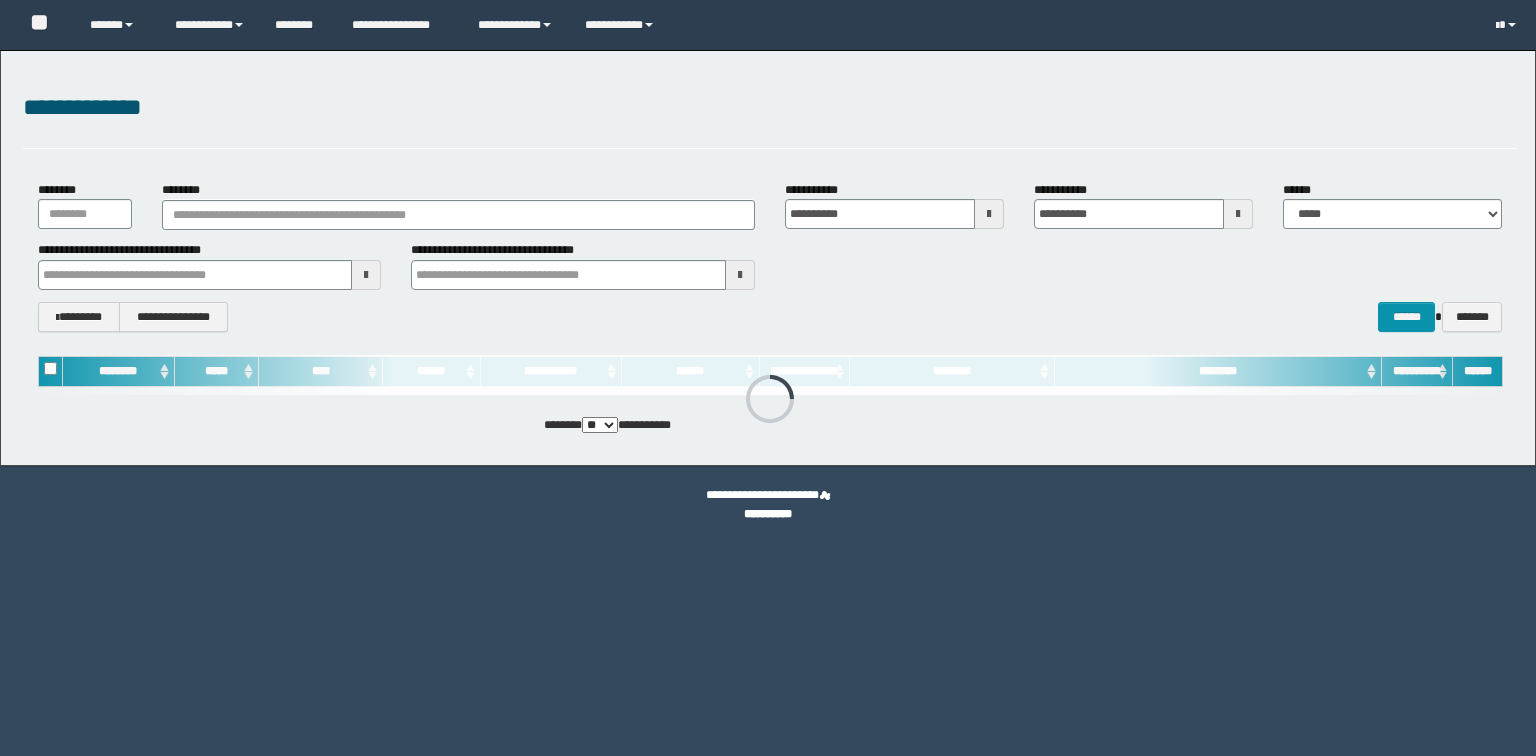 scroll, scrollTop: 0, scrollLeft: 0, axis: both 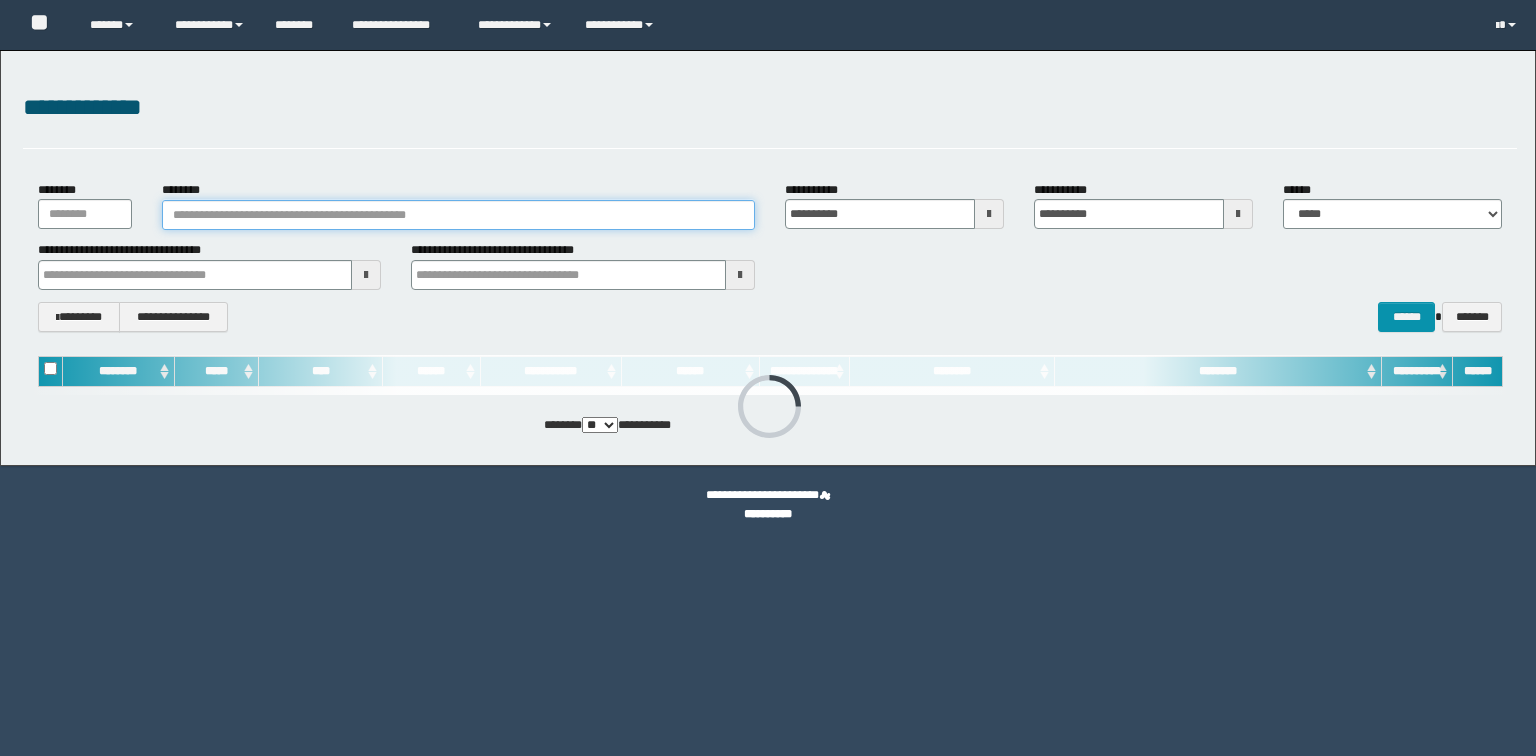 click on "********" at bounding box center [458, 215] 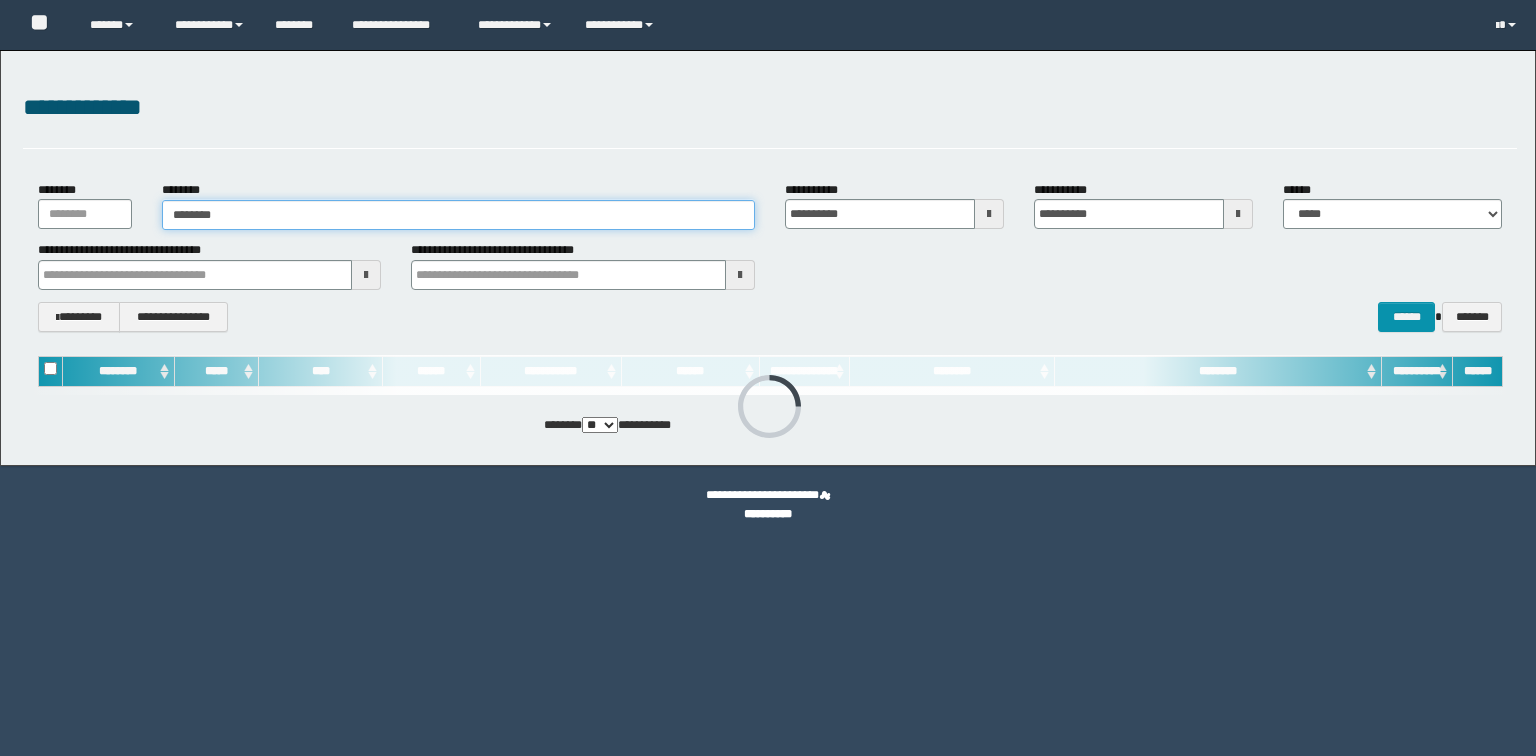 type on "********" 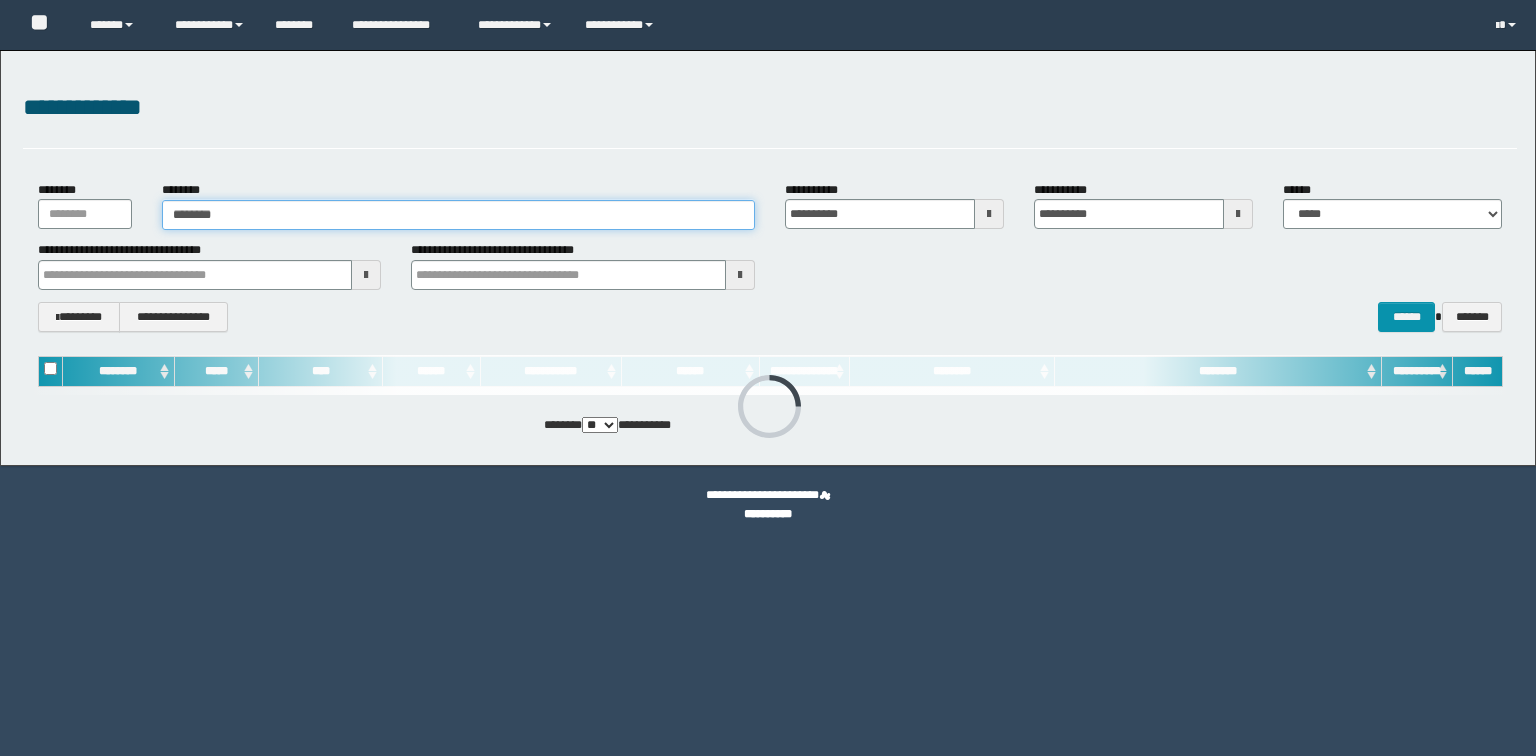 type on "********" 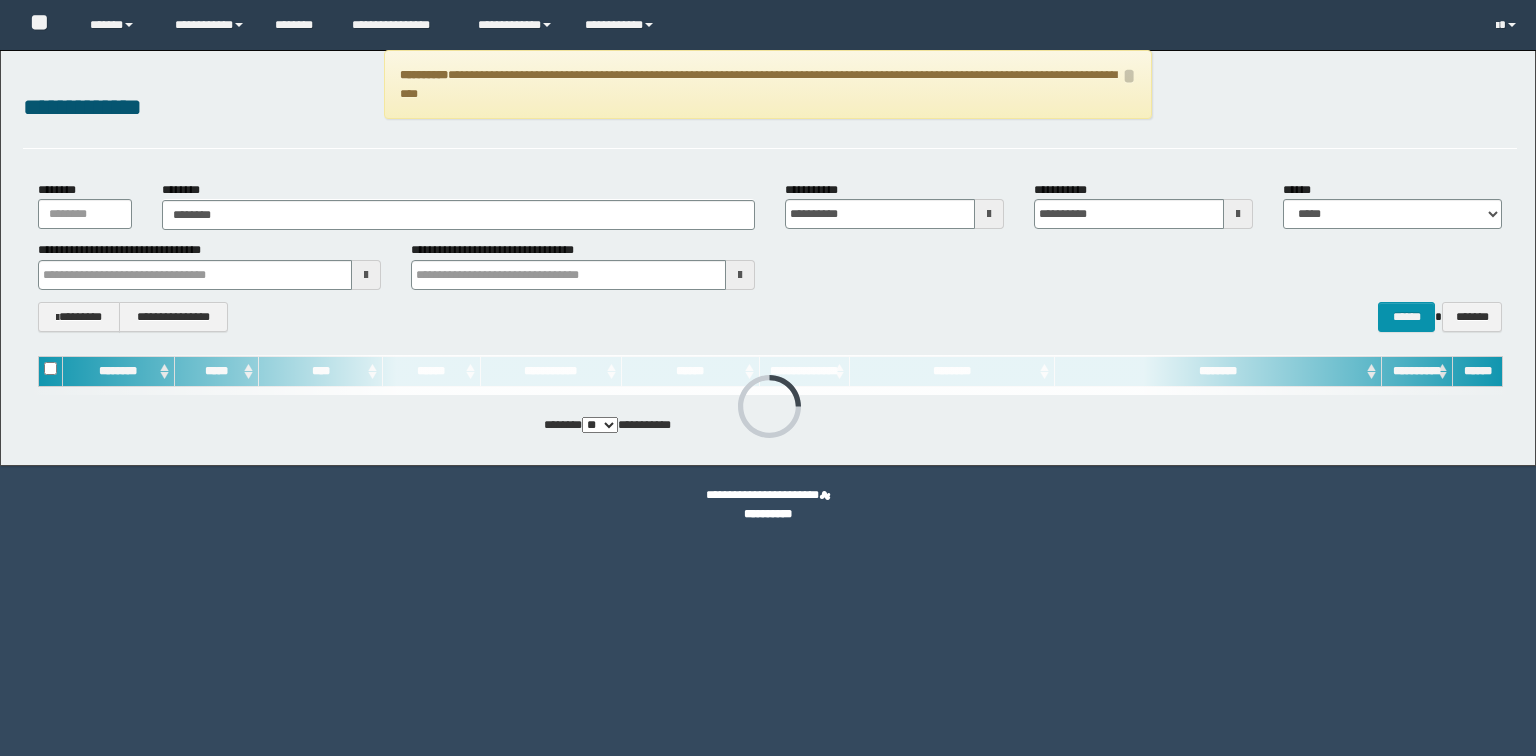 click on "**********" at bounding box center [770, 256] 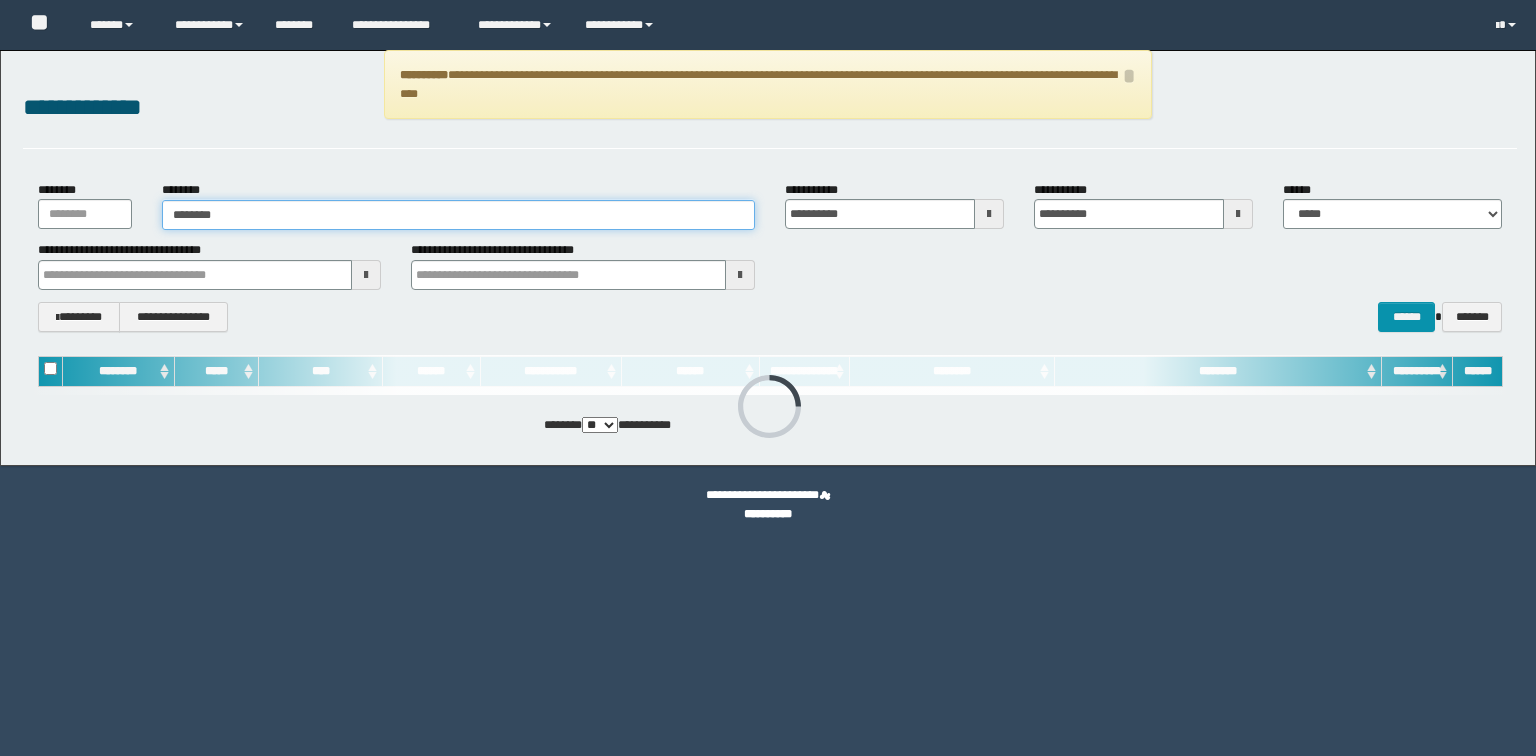type on "********" 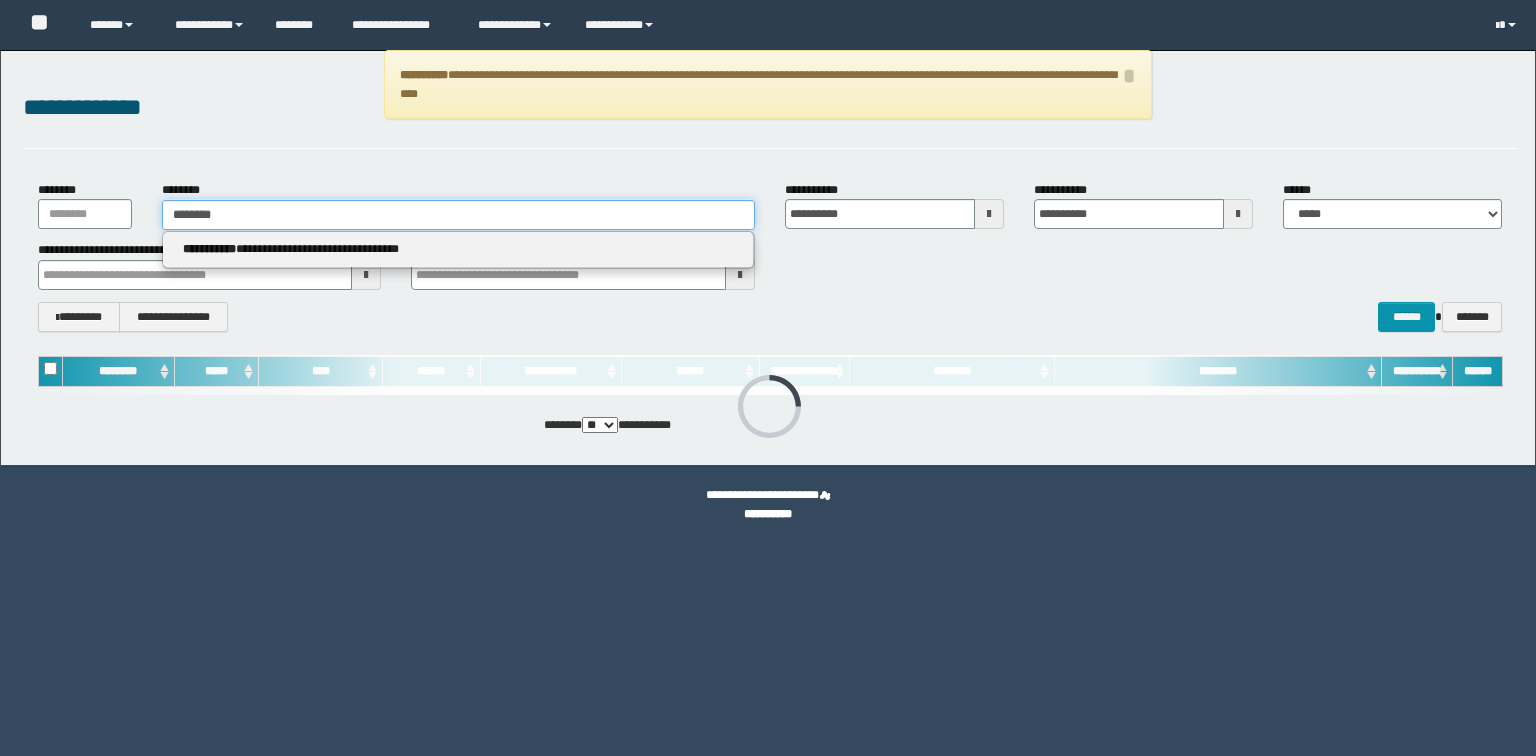 click on "********" at bounding box center [458, 215] 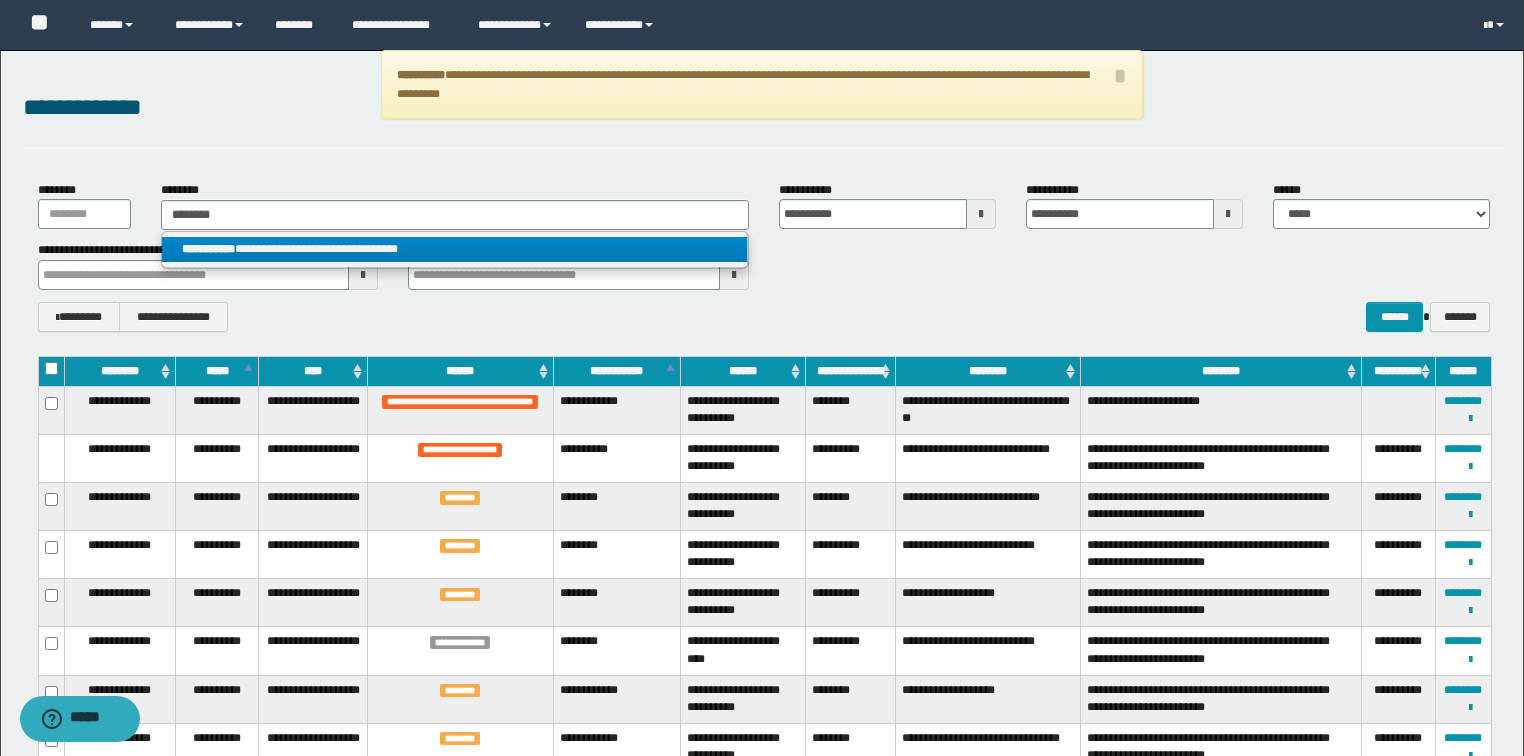 click on "**********" at bounding box center (454, 249) 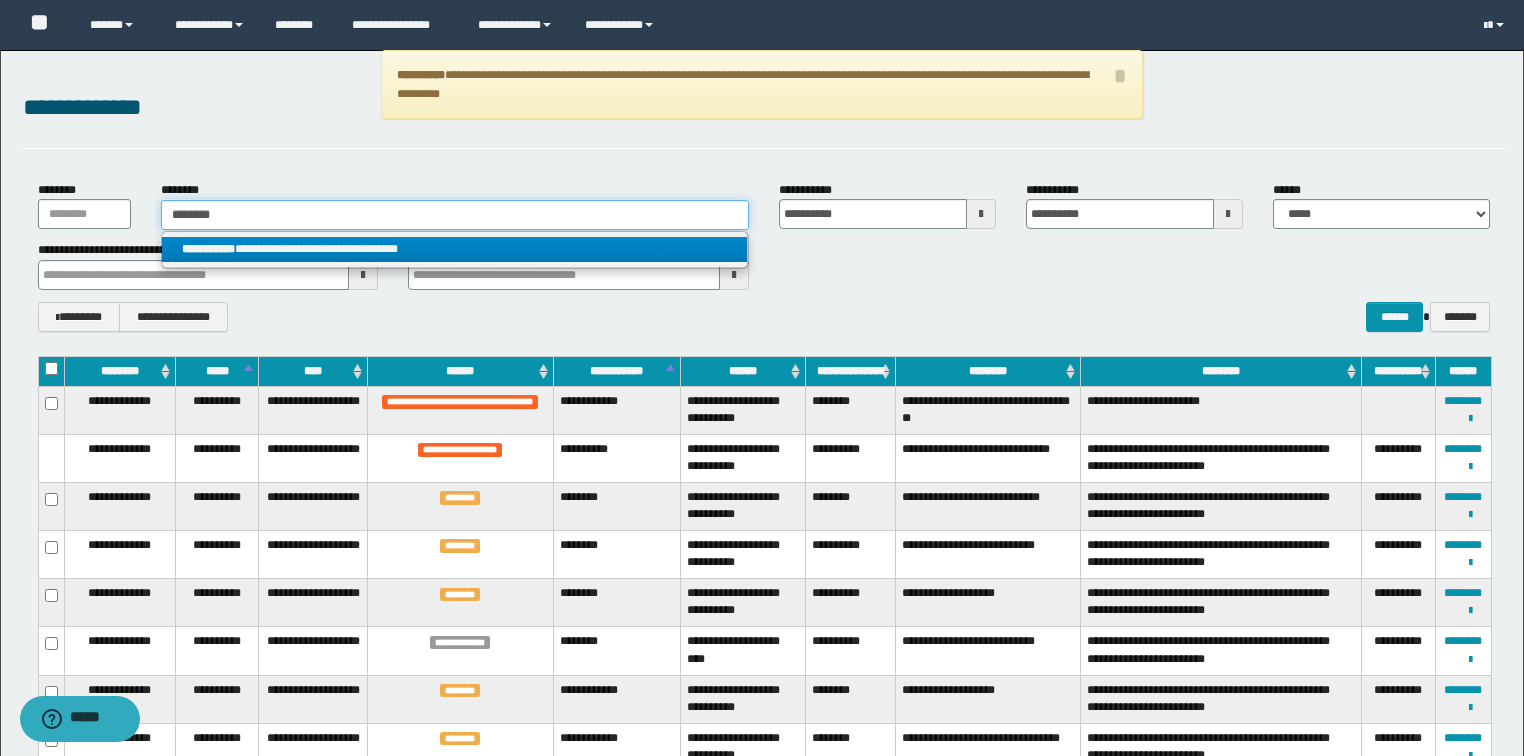 type 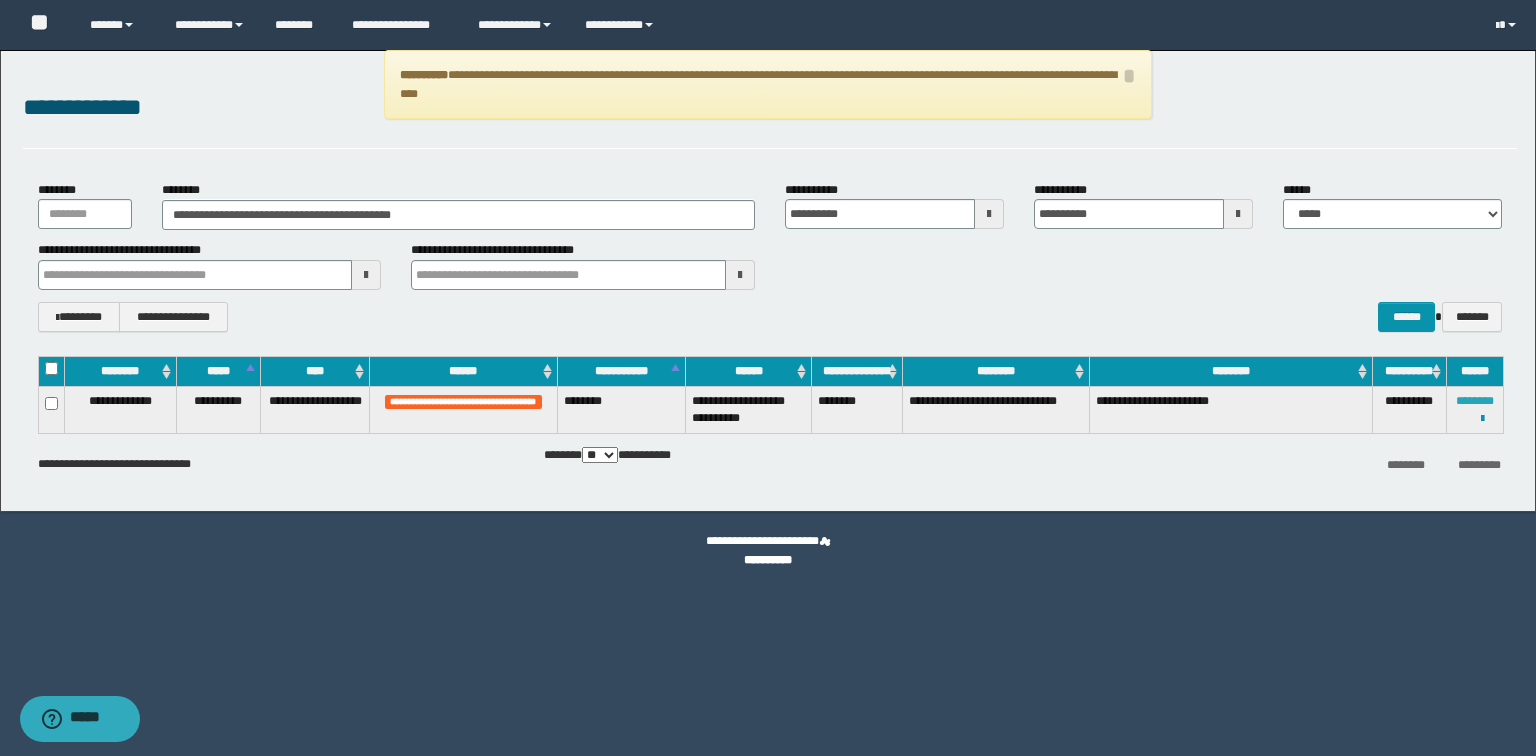 click on "********" at bounding box center [1475, 401] 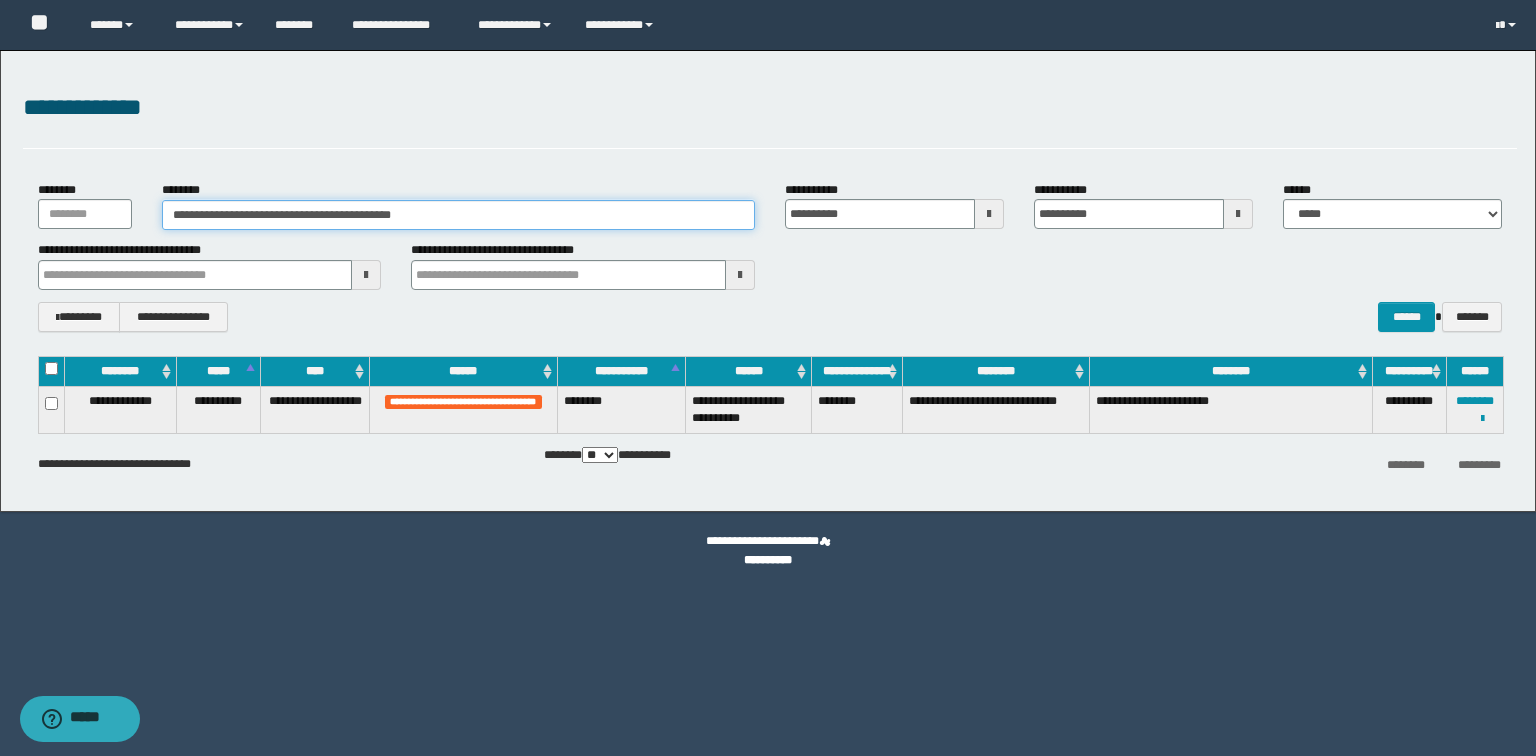 drag, startPoint x: 476, startPoint y: 218, endPoint x: 0, endPoint y: 101, distance: 490.16833 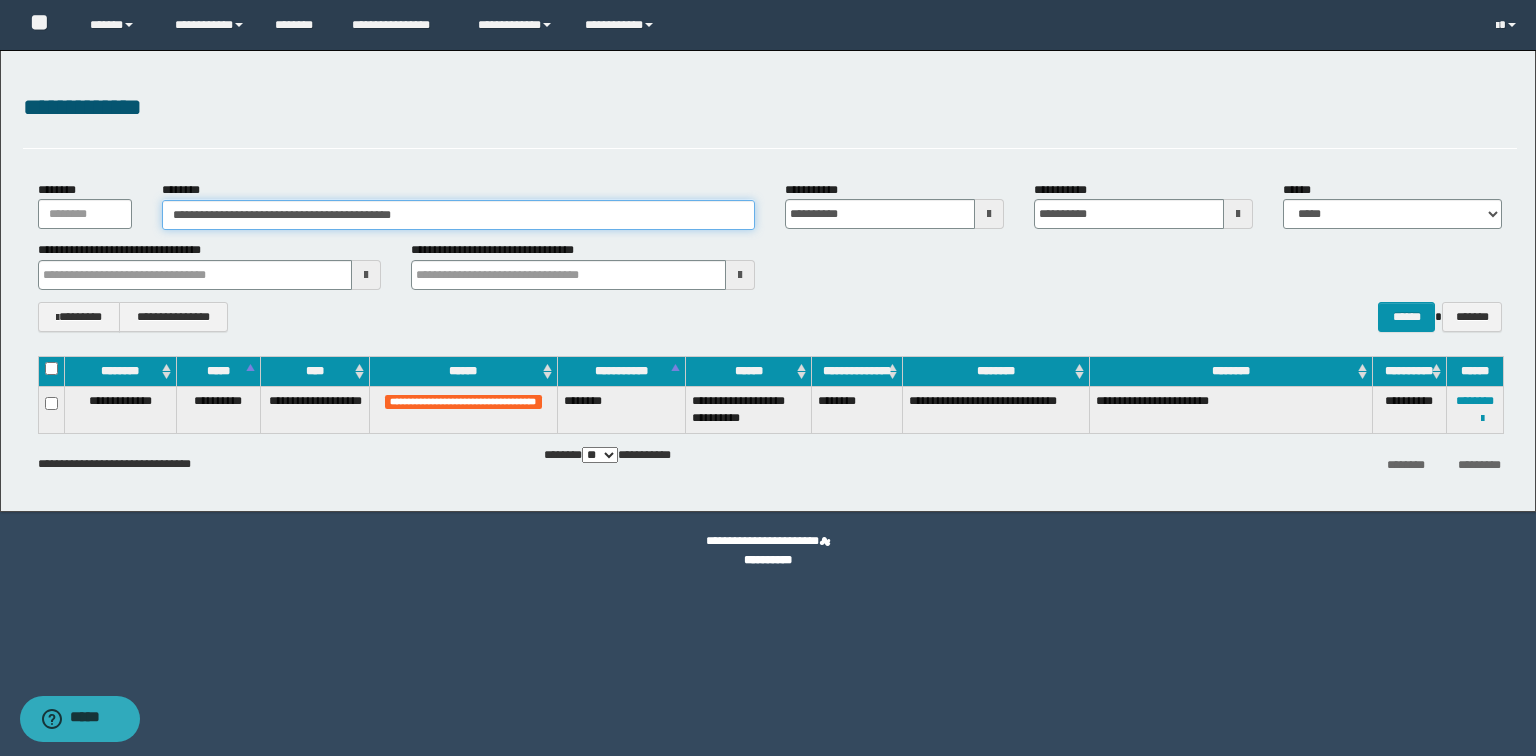 paste 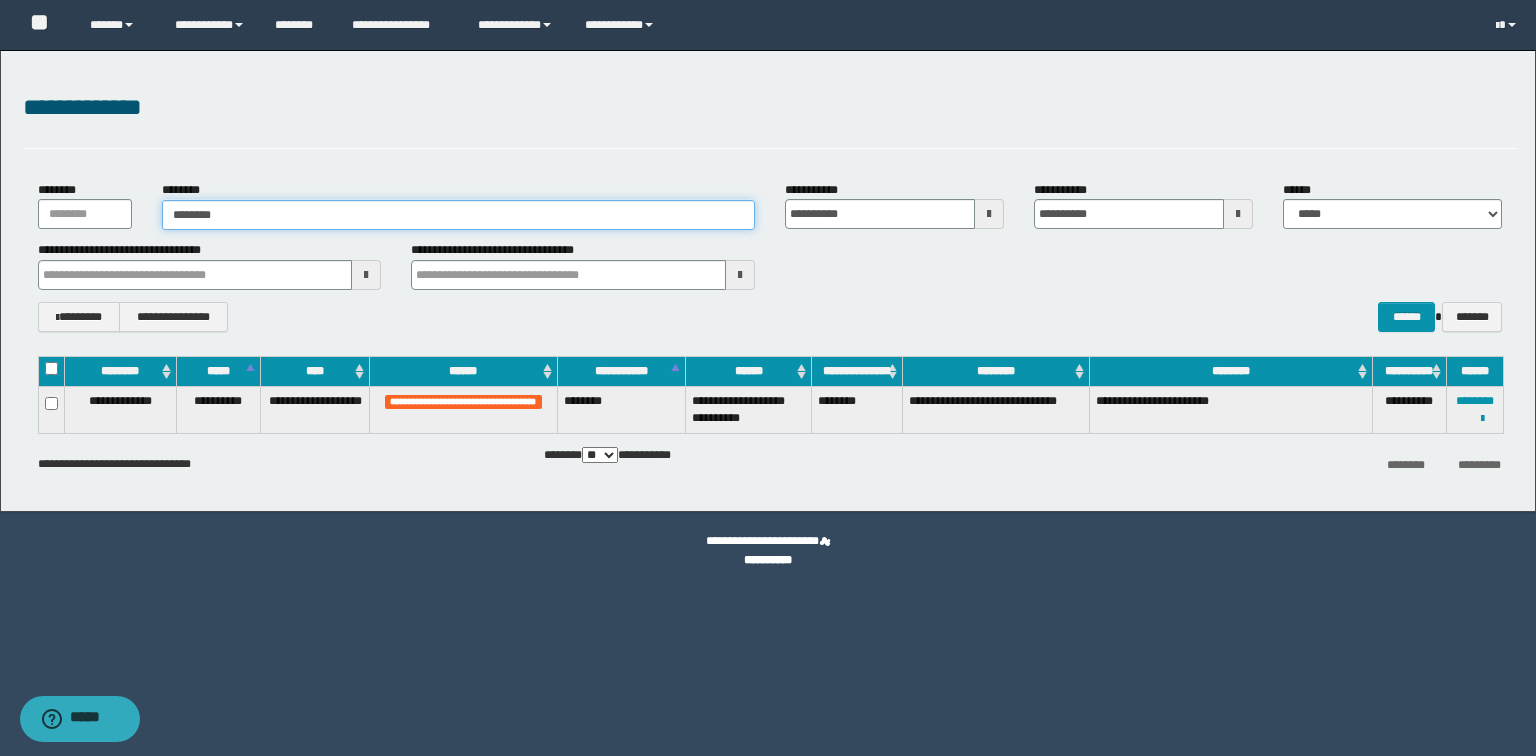 type on "********" 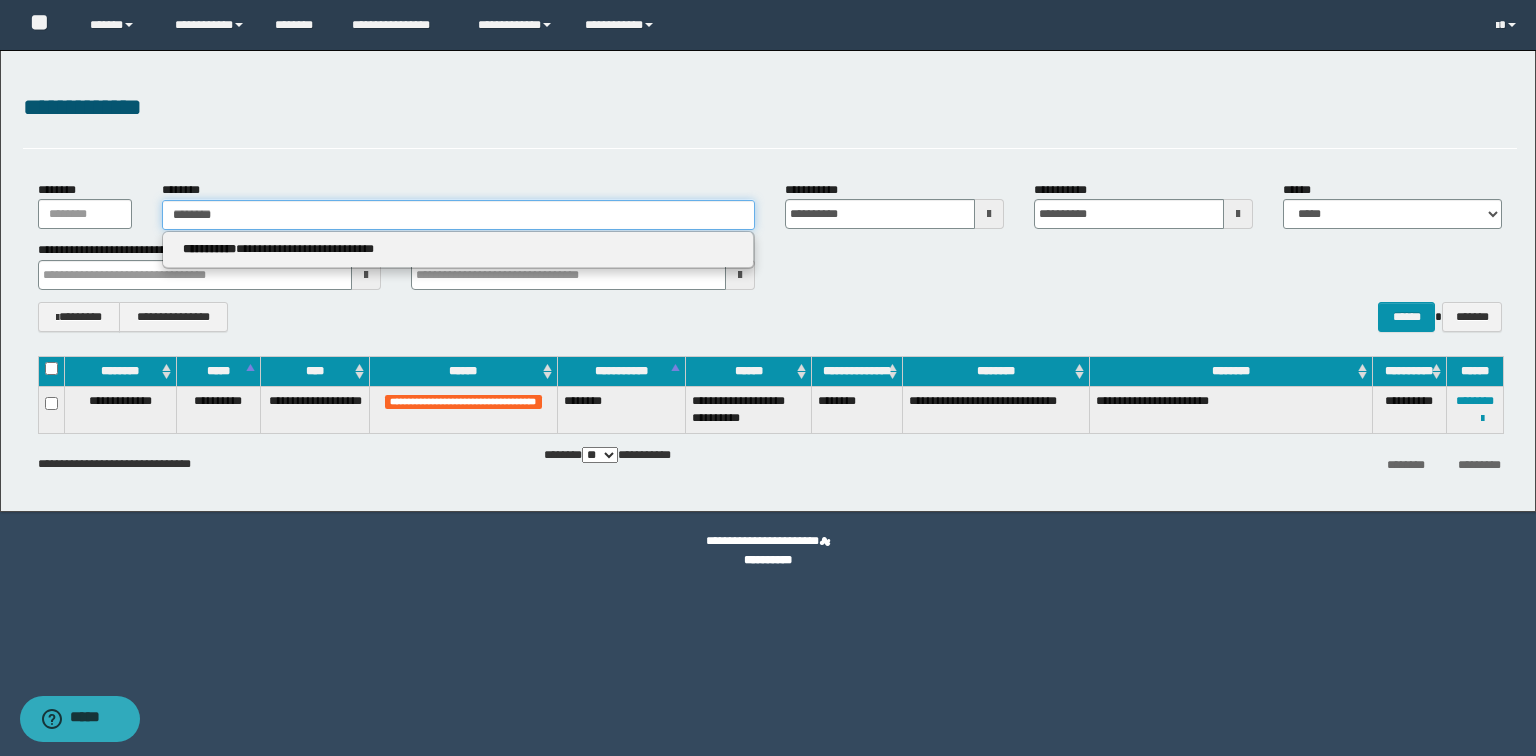 type on "********" 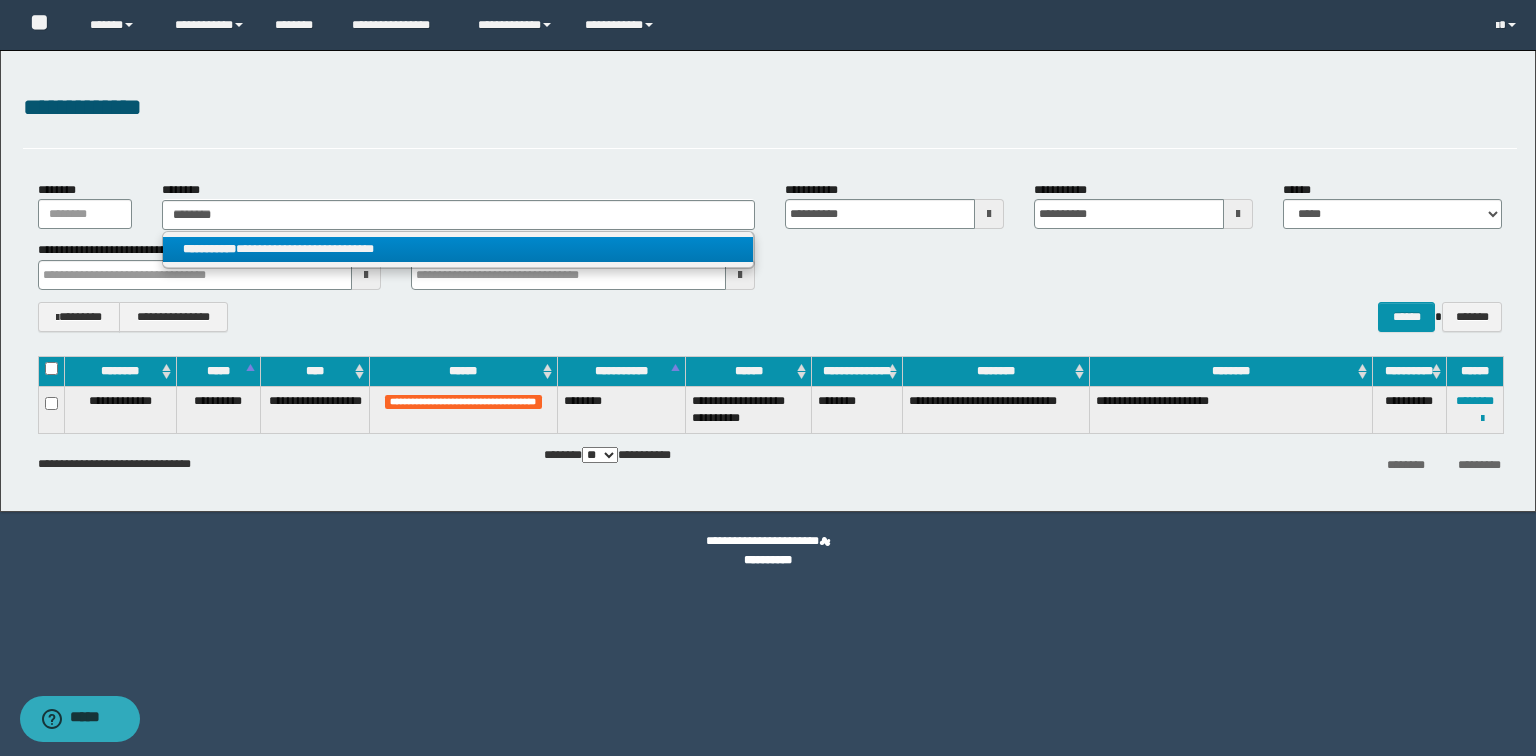 click on "**********" at bounding box center [458, 249] 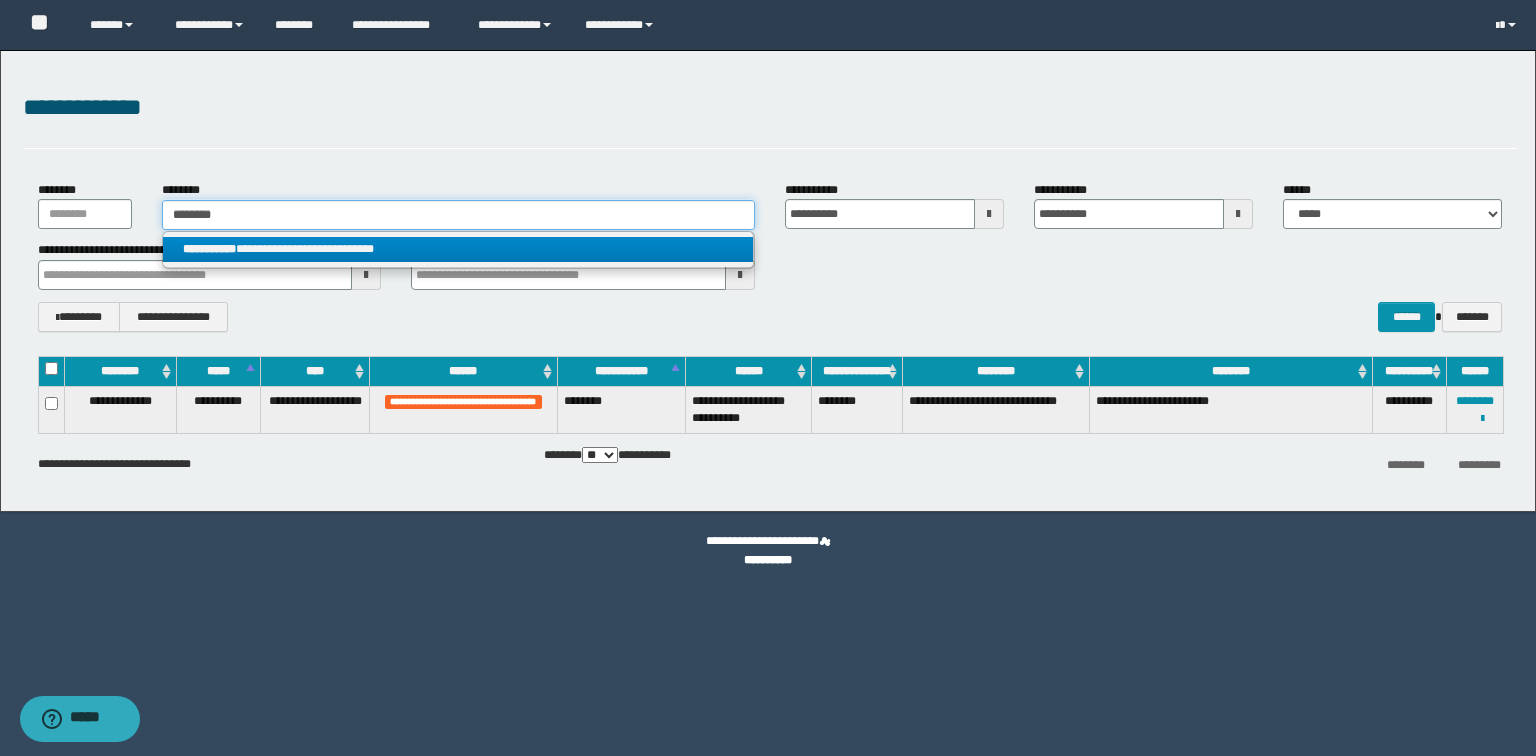 type 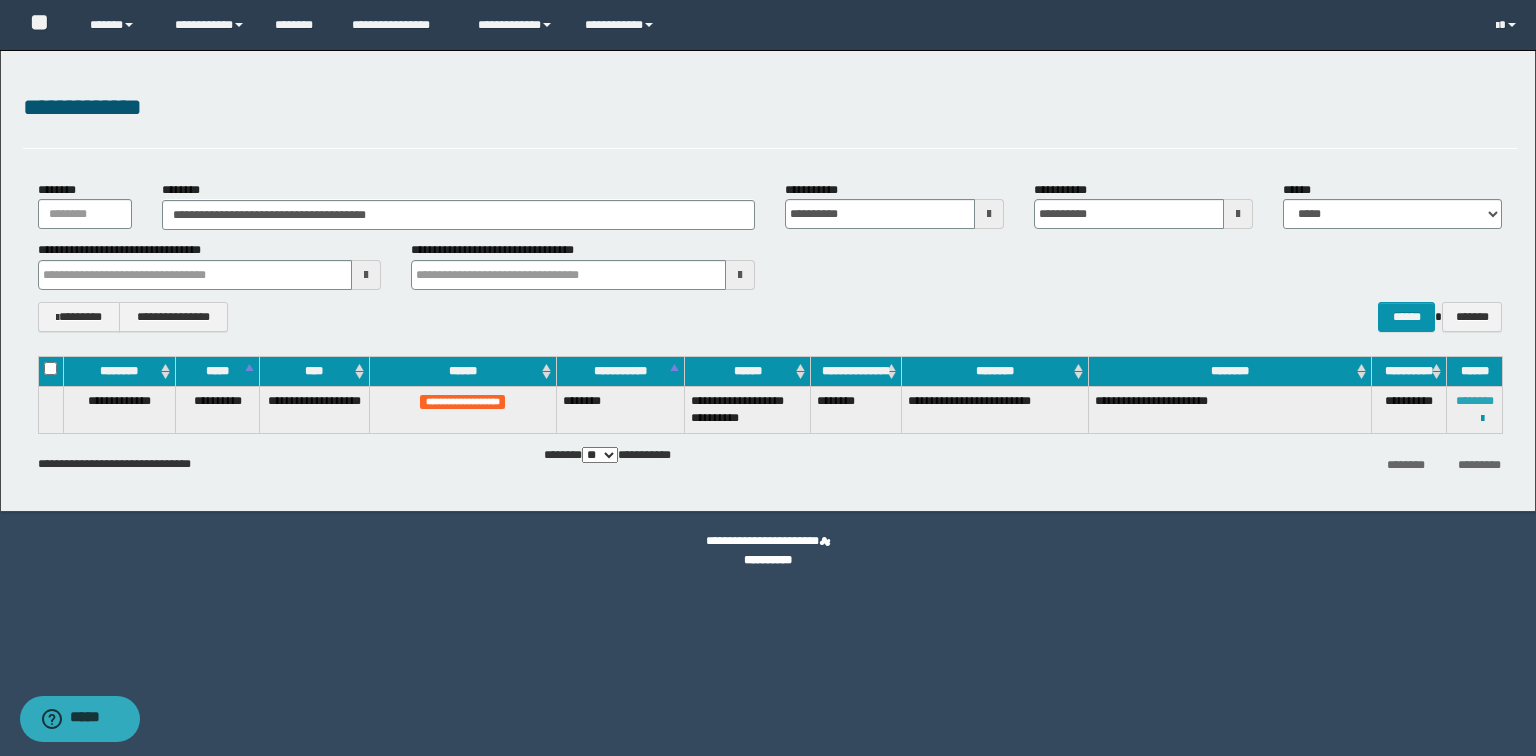 click on "********" at bounding box center [1475, 401] 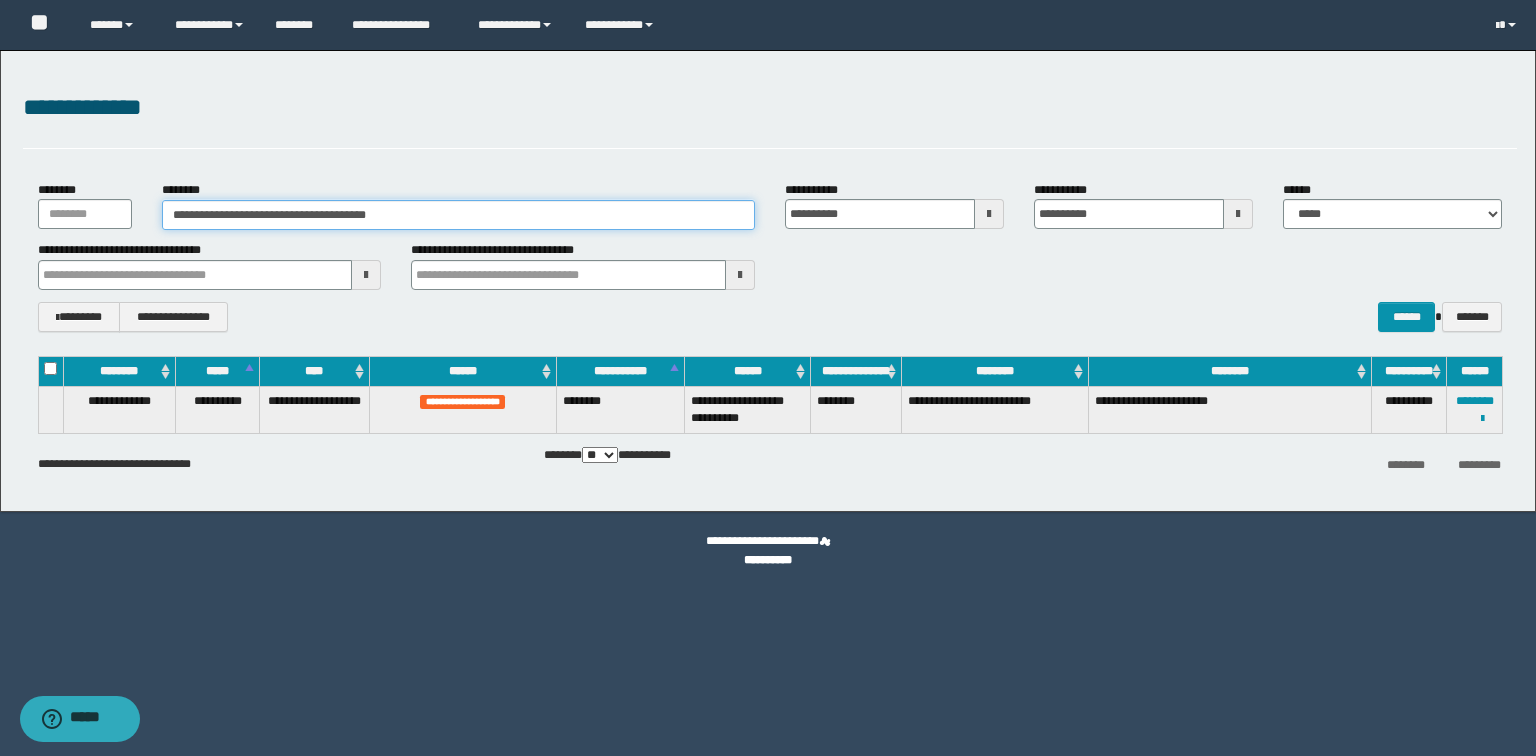 click on "**********" at bounding box center [458, 215] 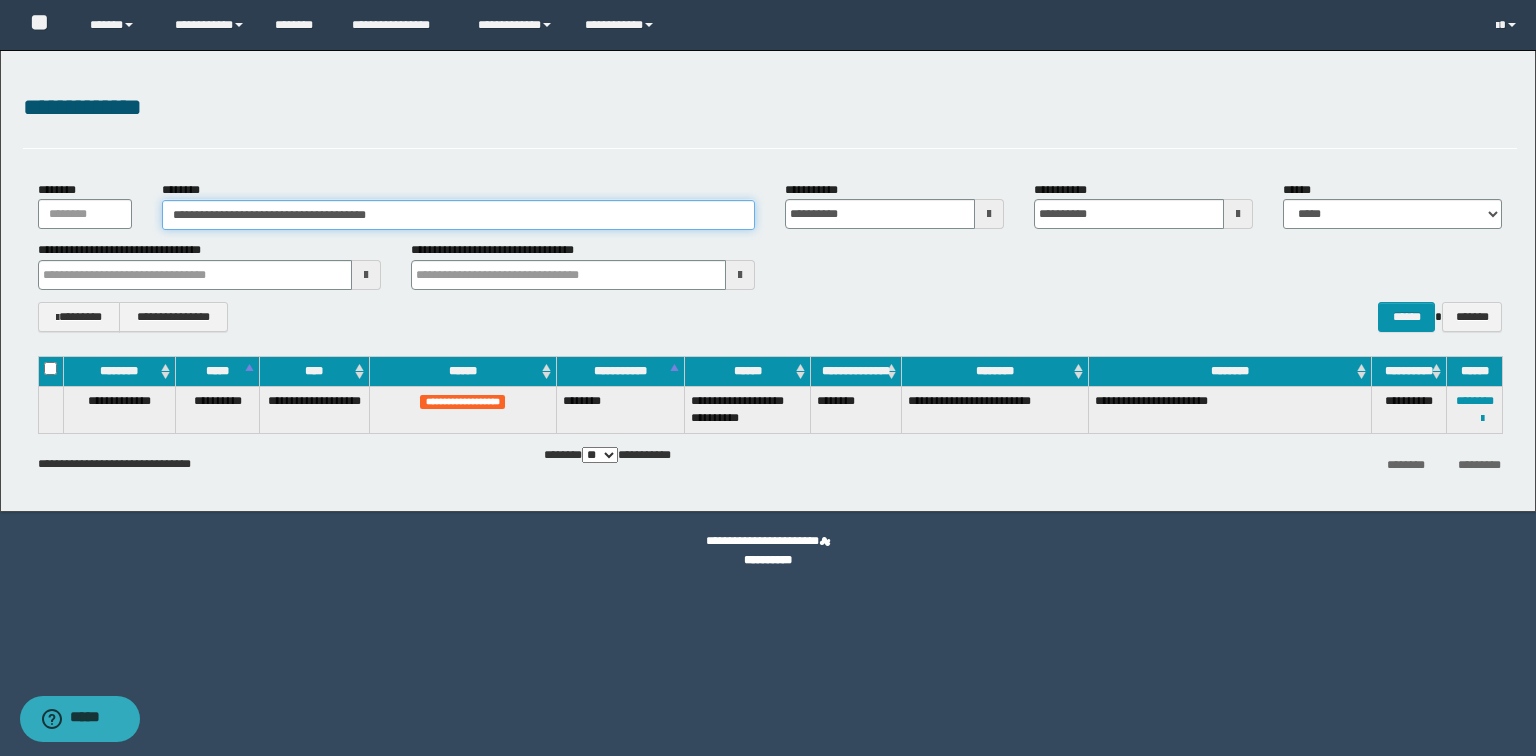 drag, startPoint x: 507, startPoint y: 211, endPoint x: 0, endPoint y: 200, distance: 507.11932 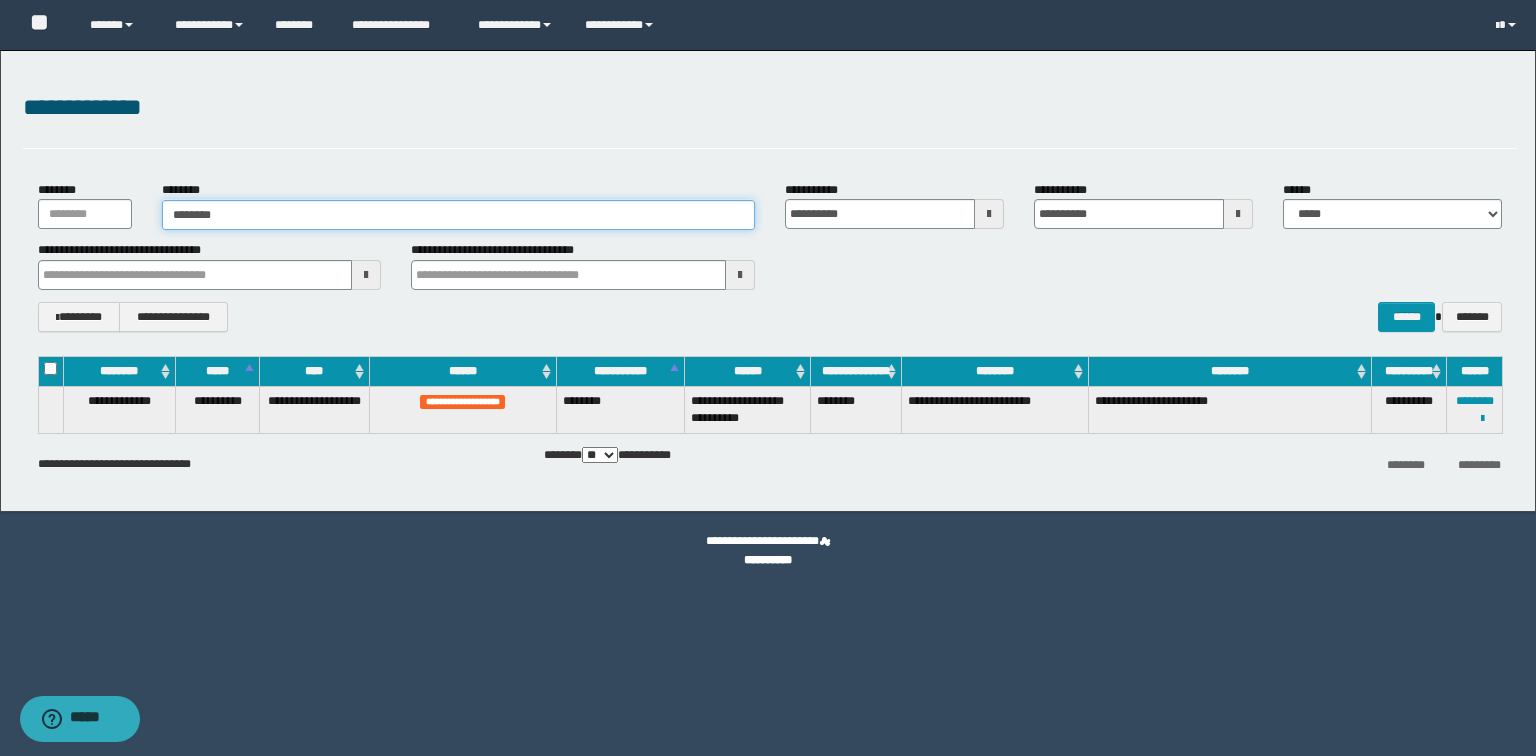 type on "********" 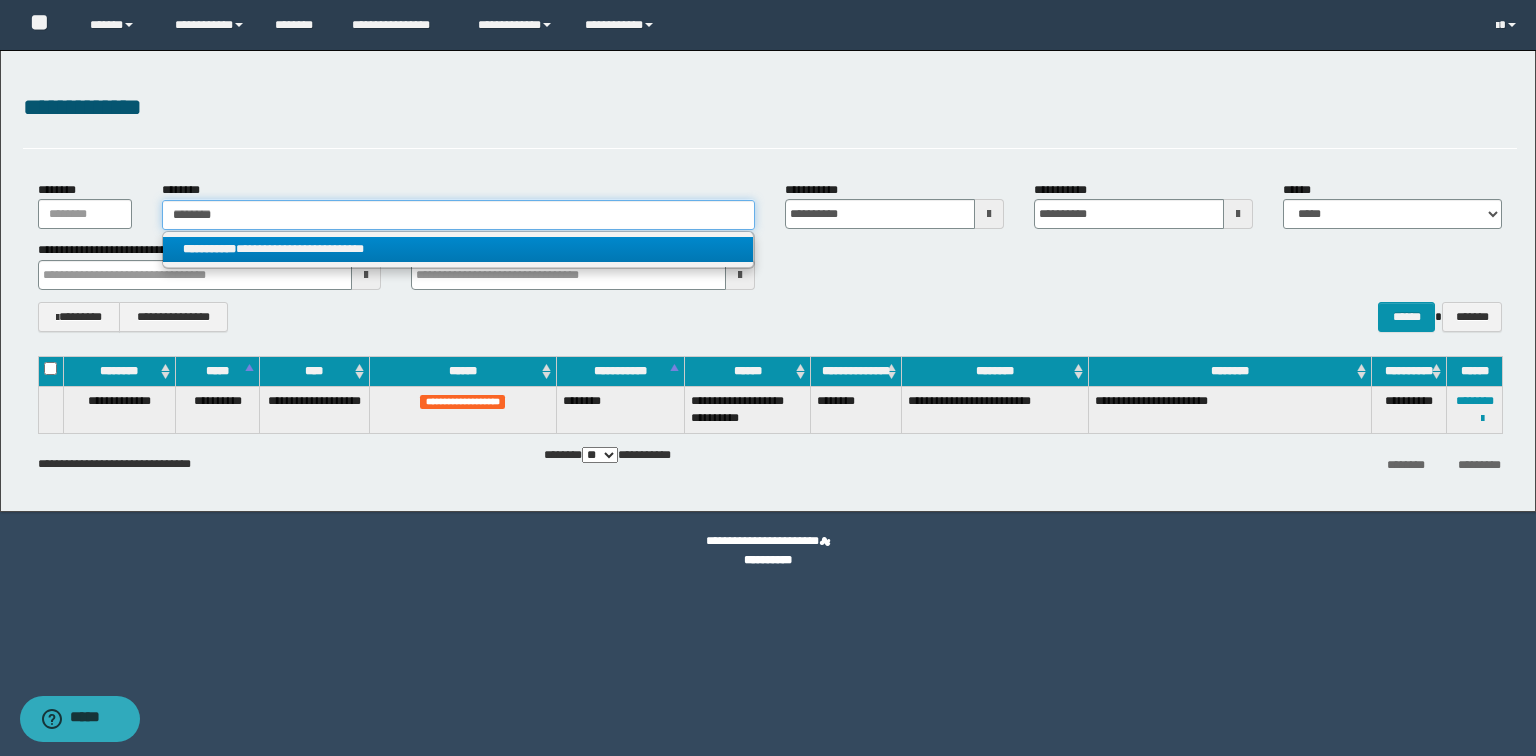type on "********" 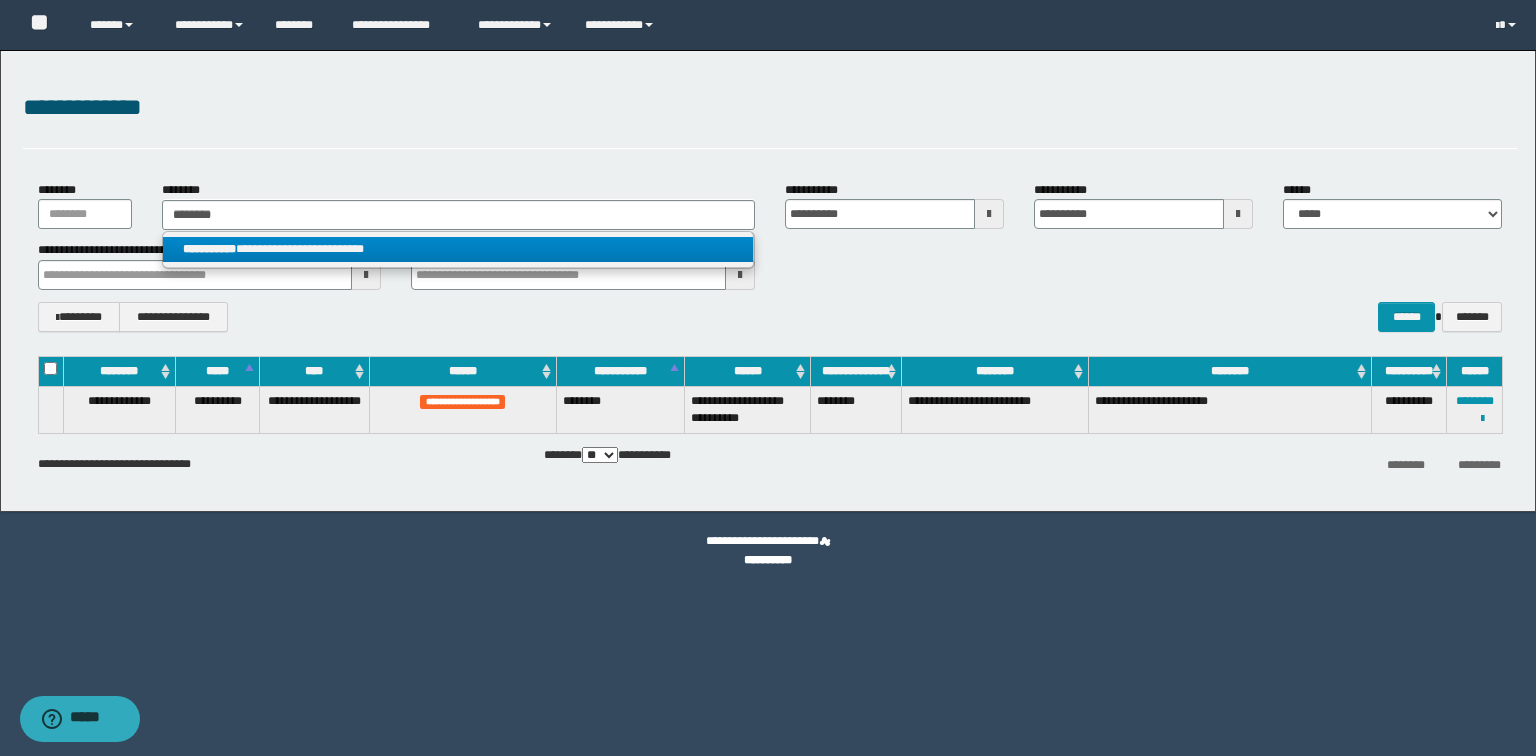 click on "**********" at bounding box center [458, 249] 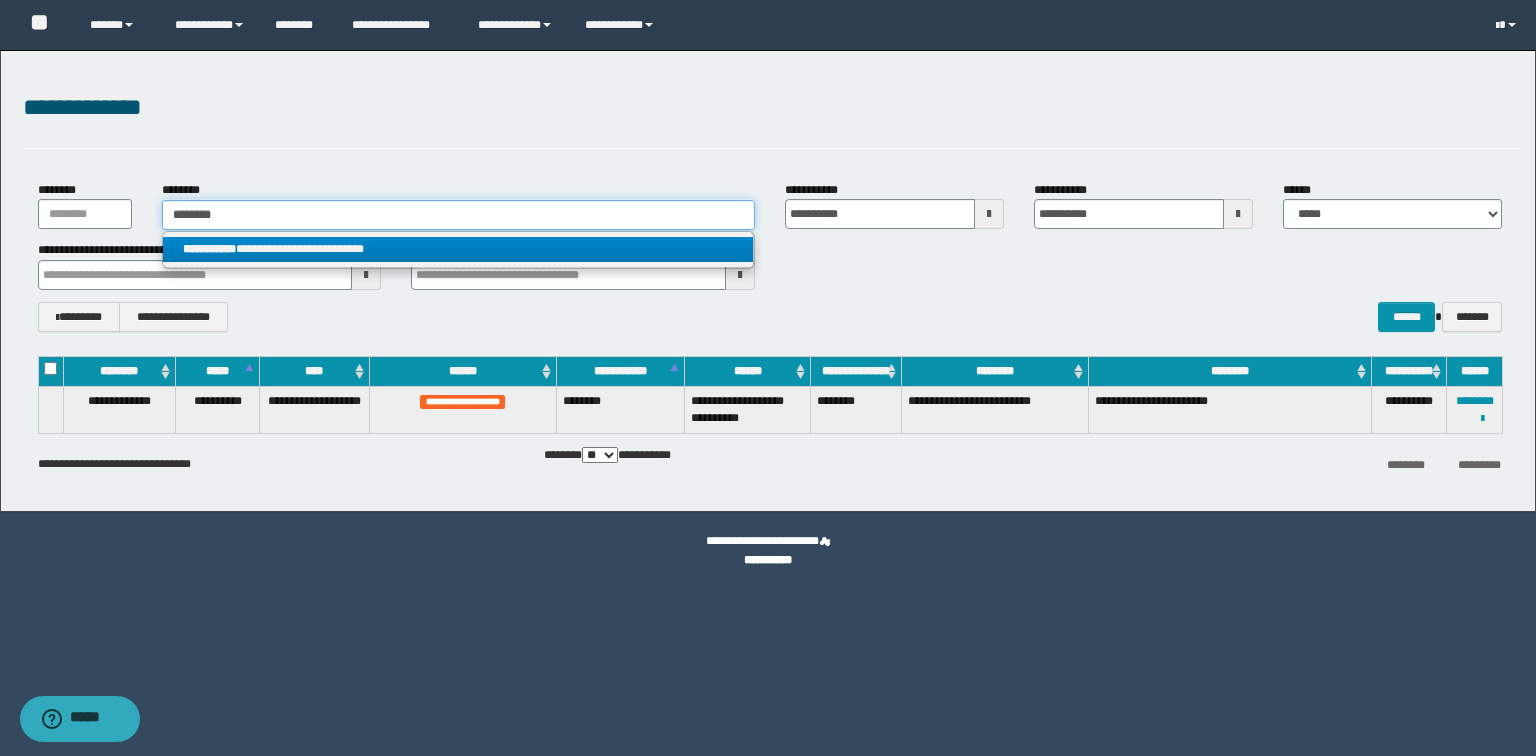 type 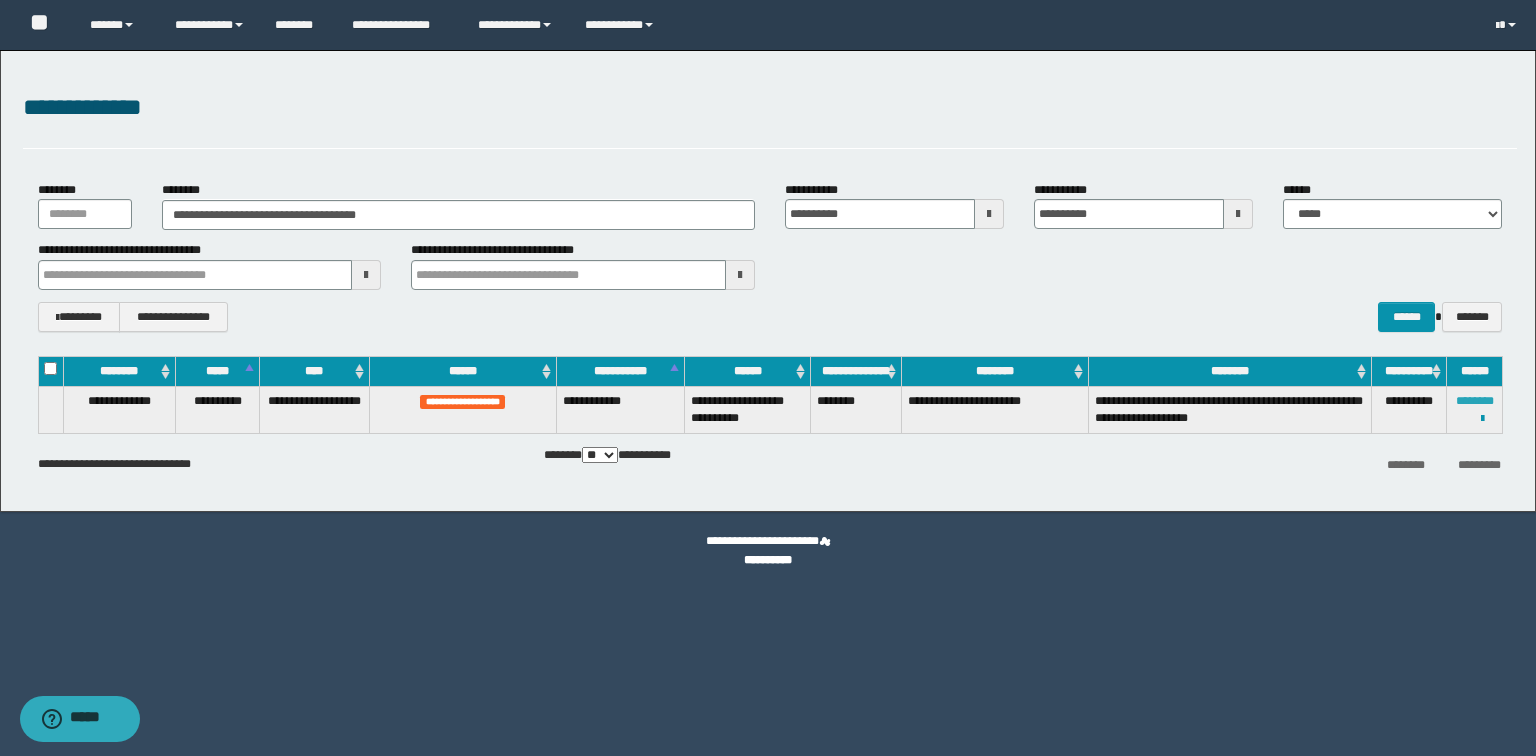 click on "********" at bounding box center [1475, 401] 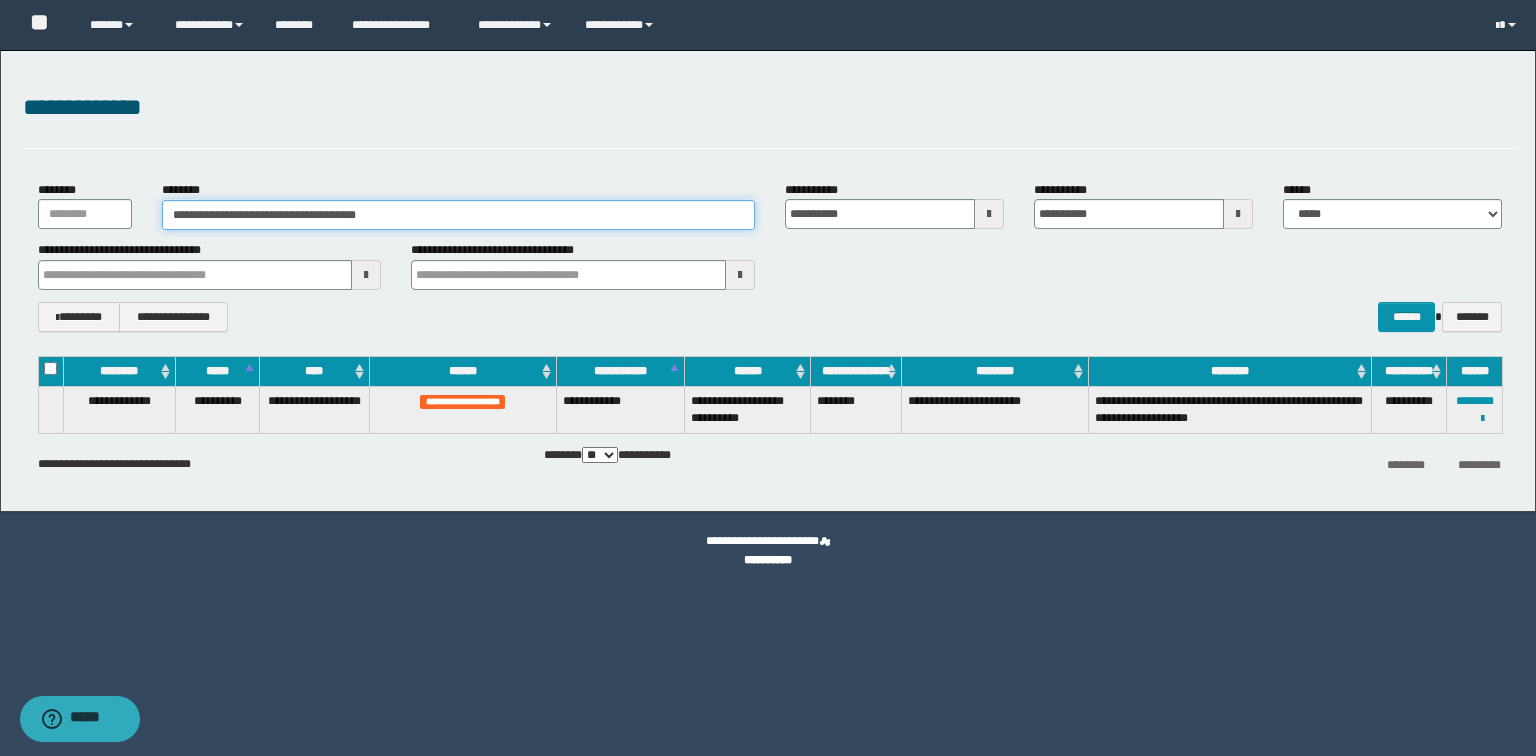drag, startPoint x: 429, startPoint y: 219, endPoint x: 0, endPoint y: 172, distance: 431.56693 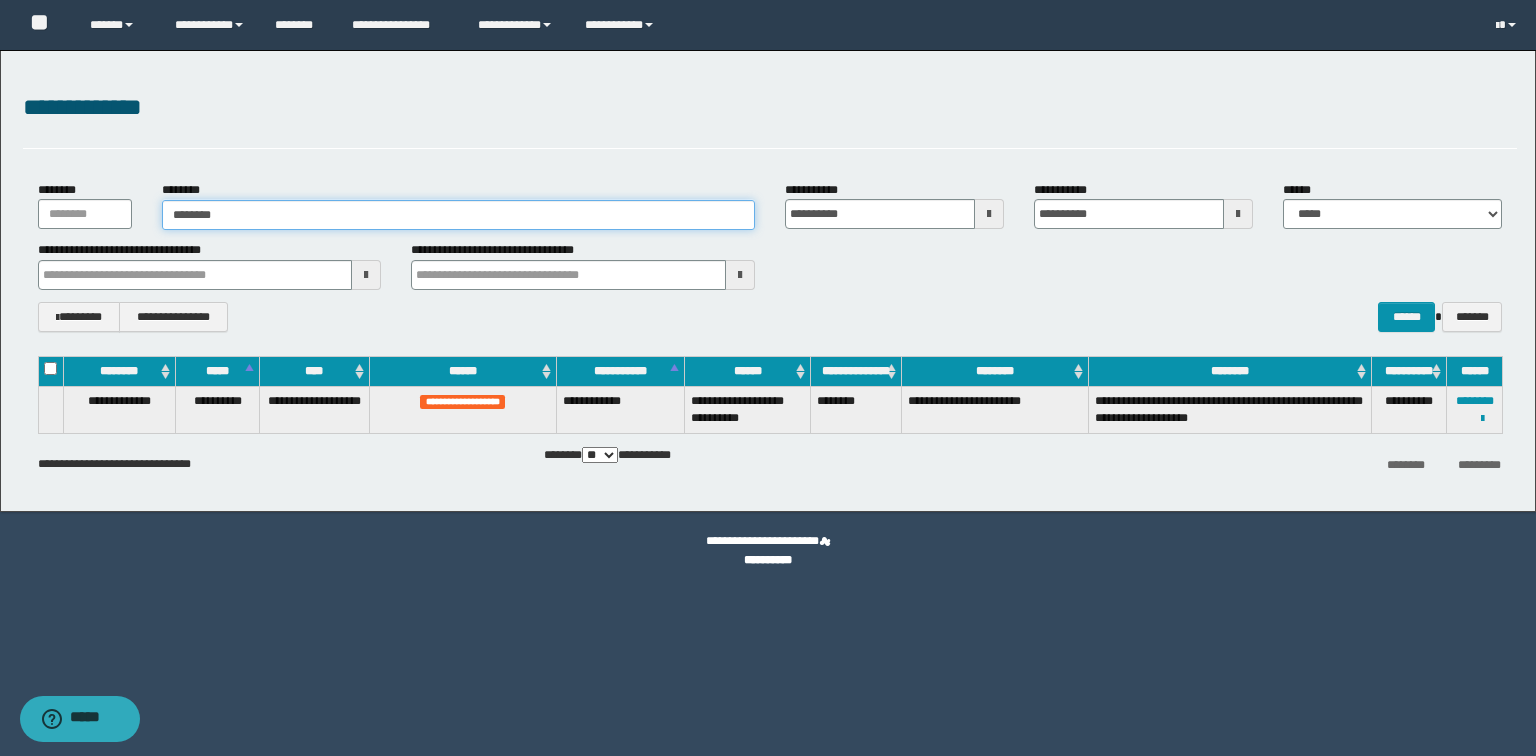 type on "********" 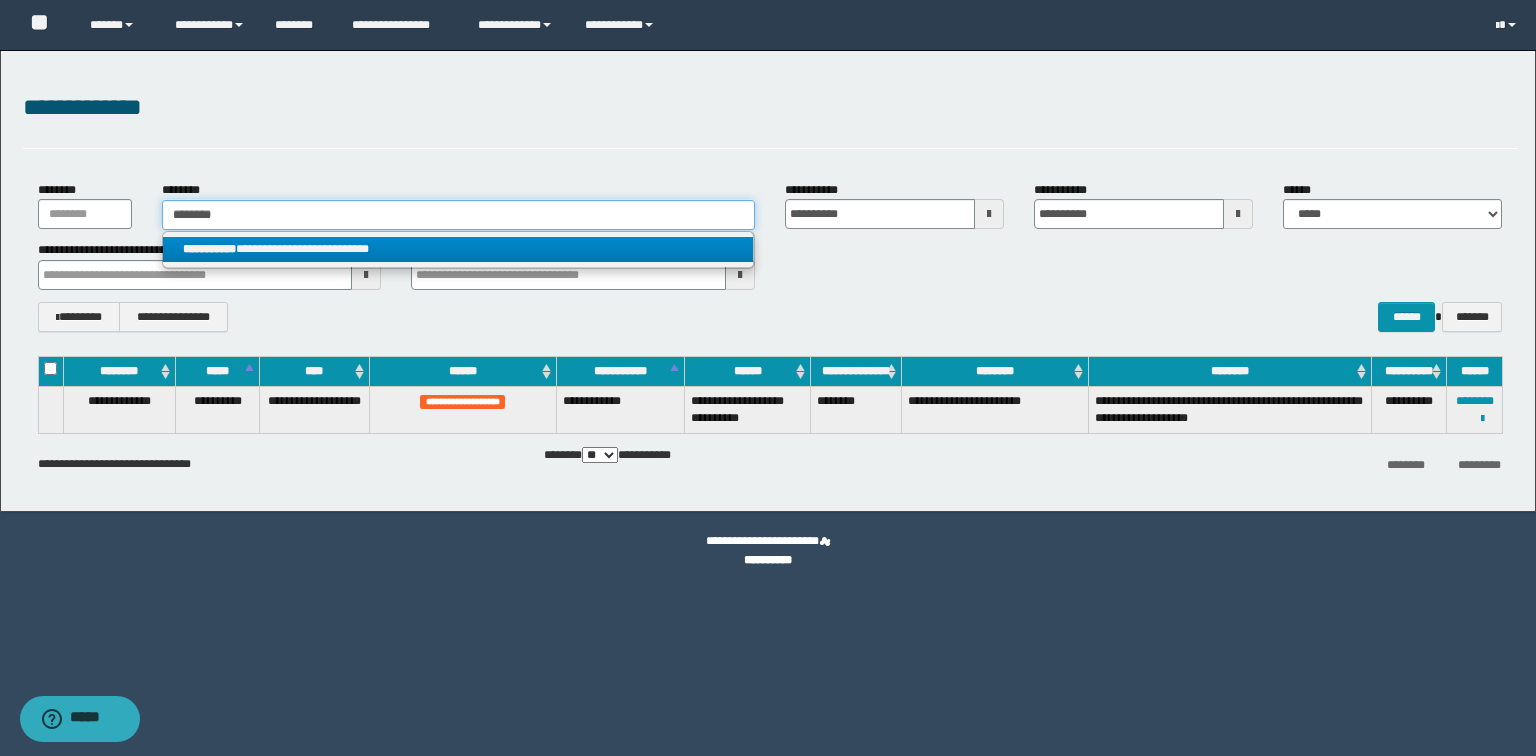 type on "********" 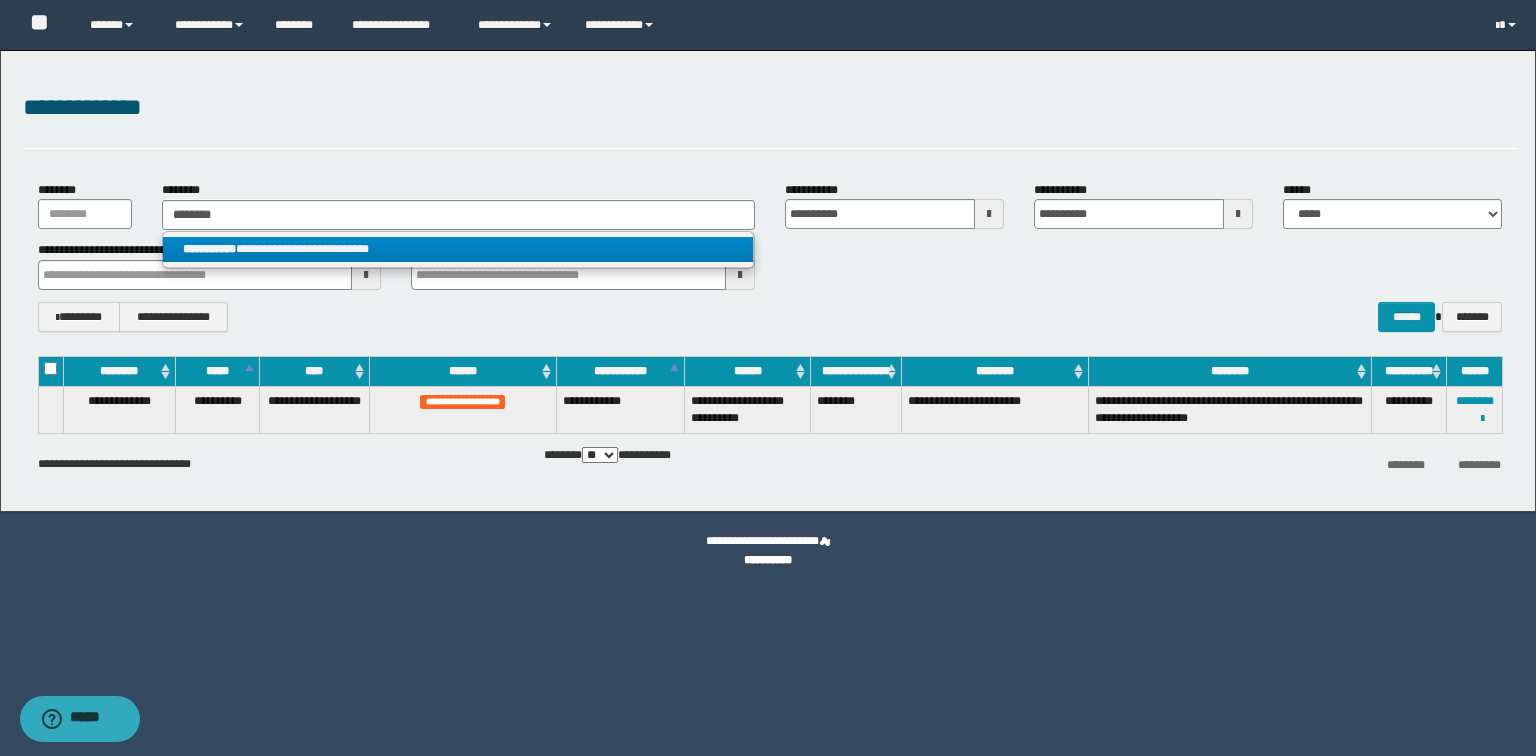 click on "**********" at bounding box center [458, 249] 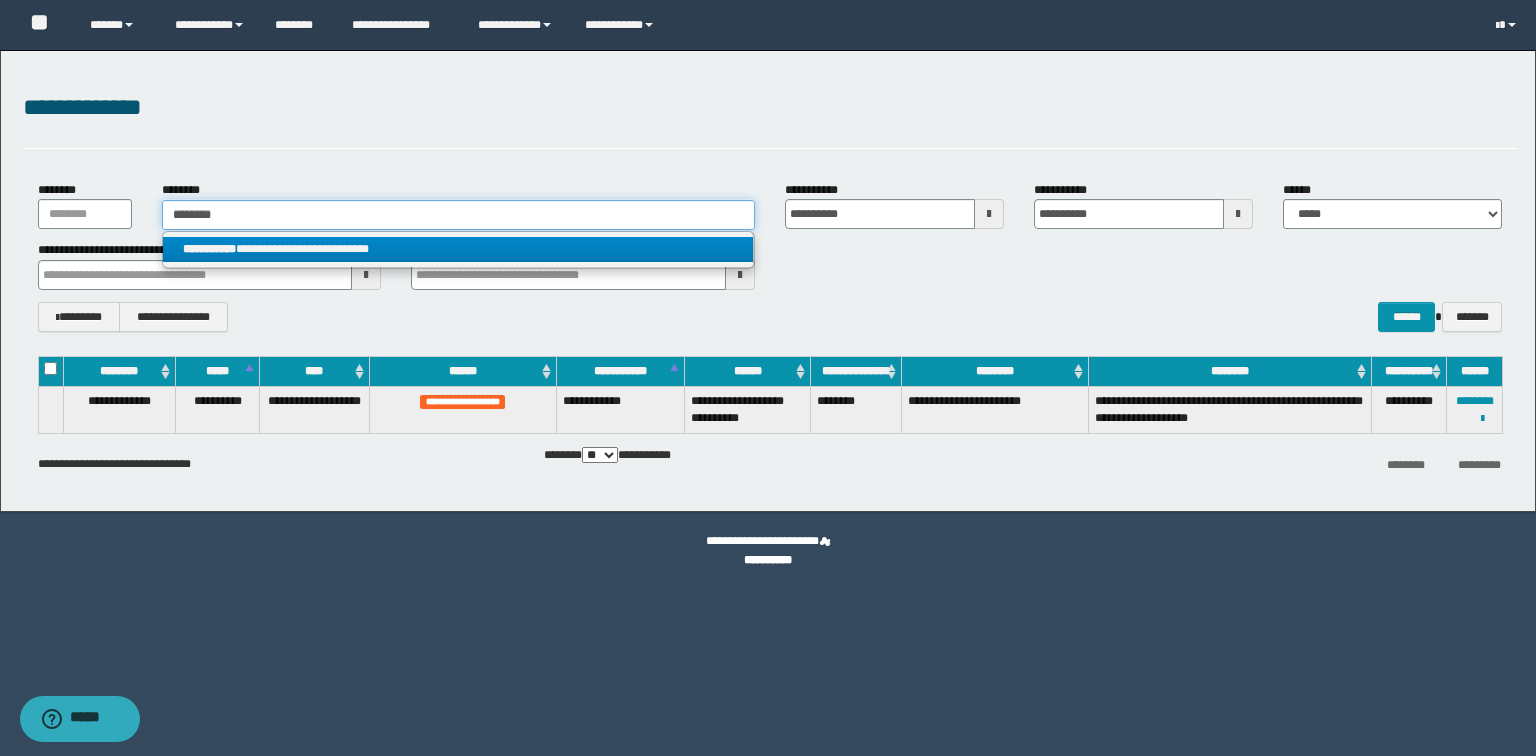 type 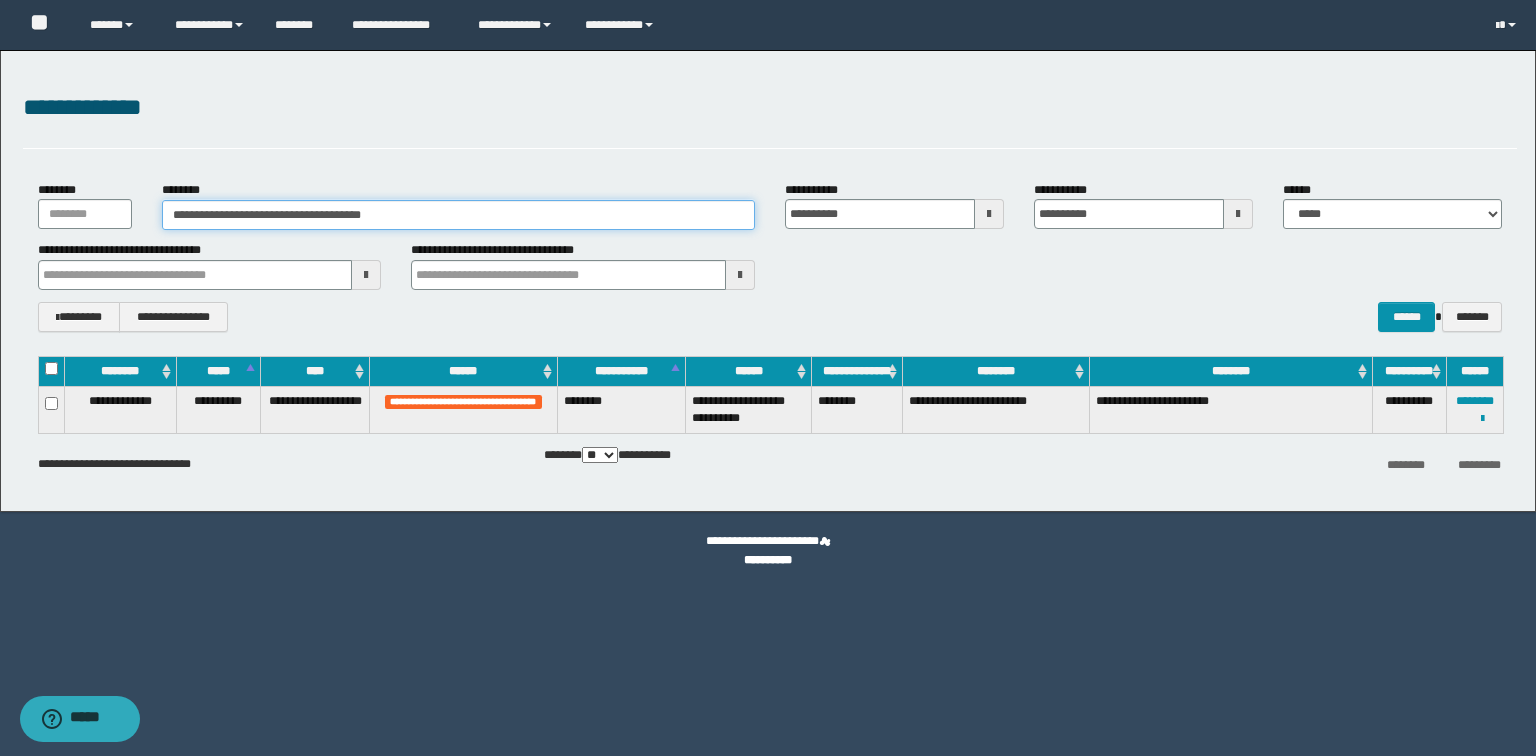 drag, startPoint x: 437, startPoint y: 212, endPoint x: 0, endPoint y: 121, distance: 446.37427 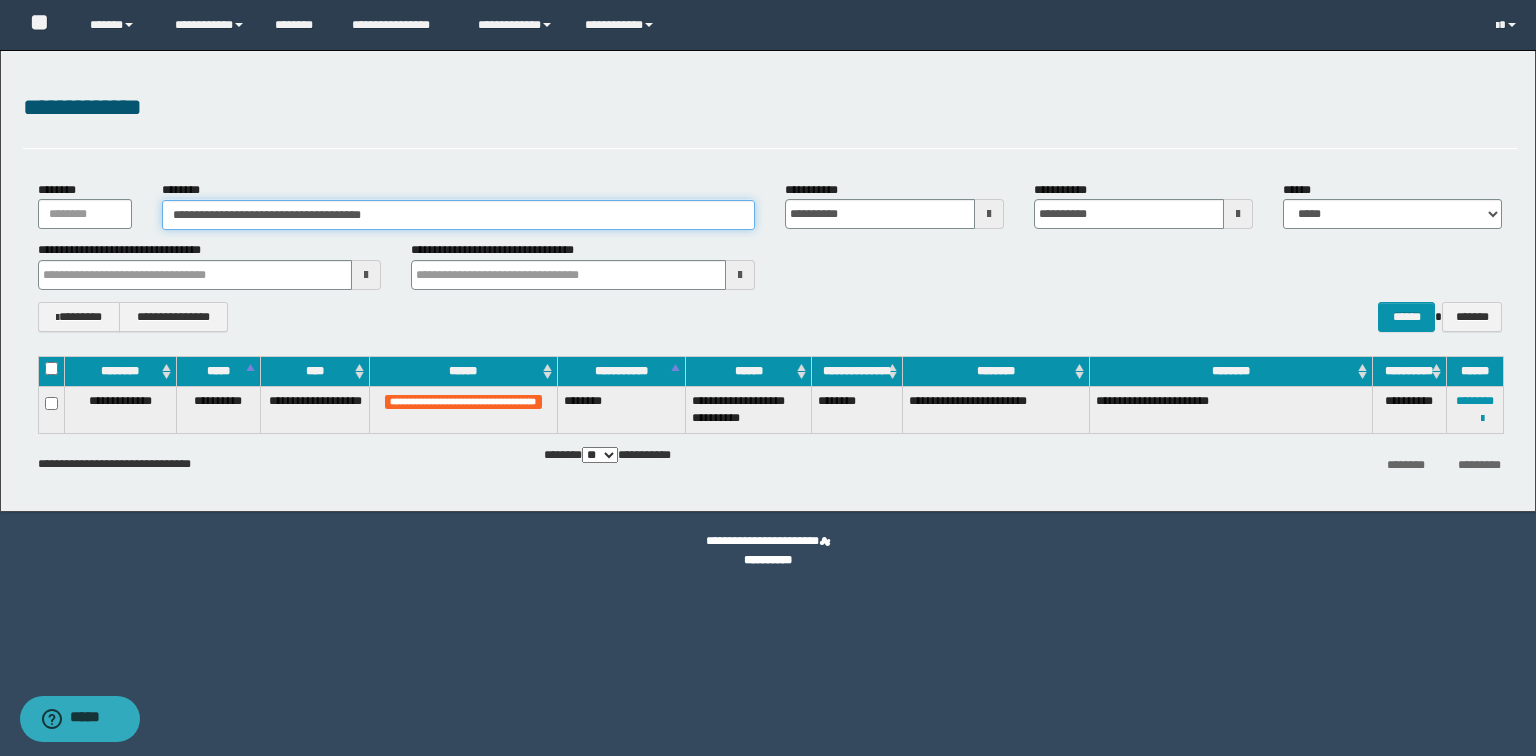 paste 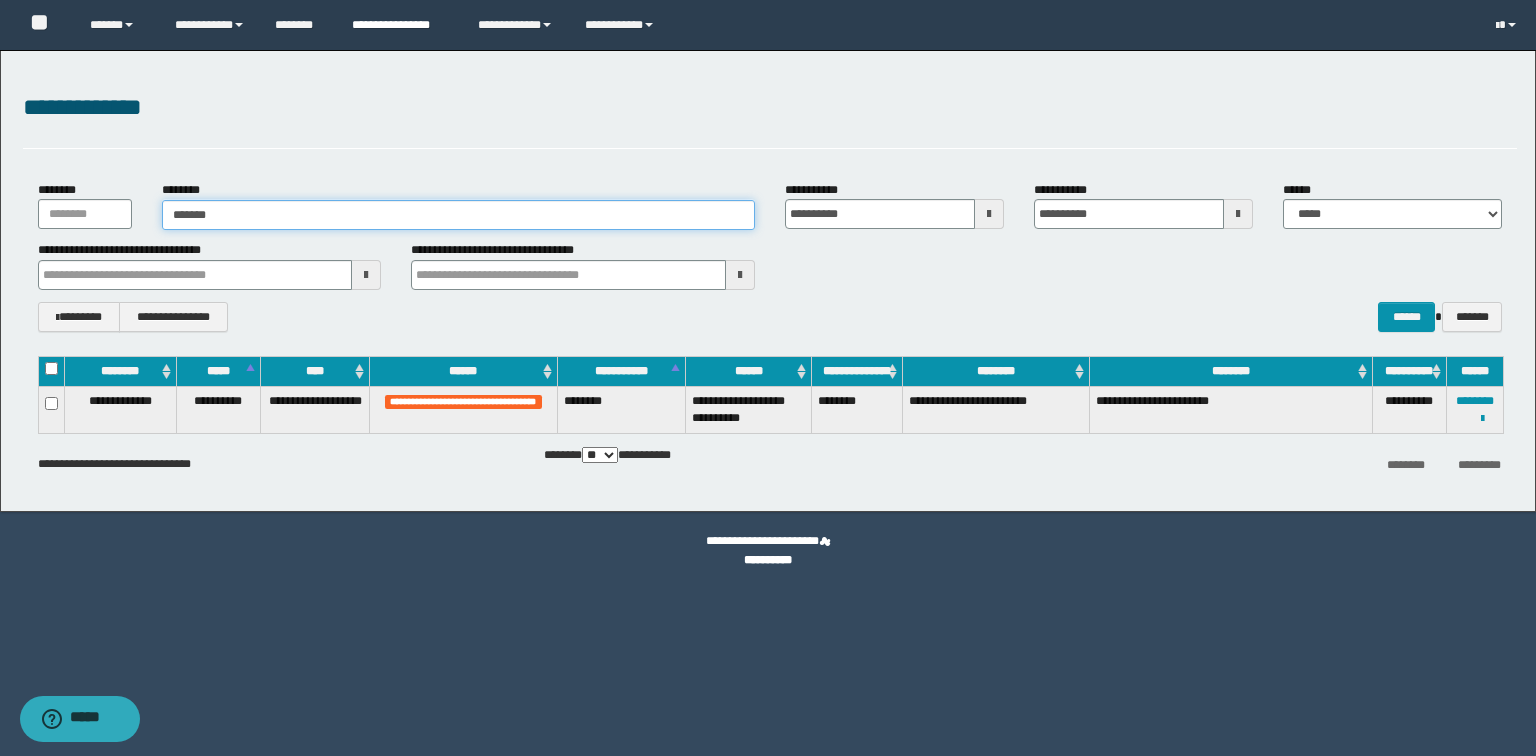 type on "*******" 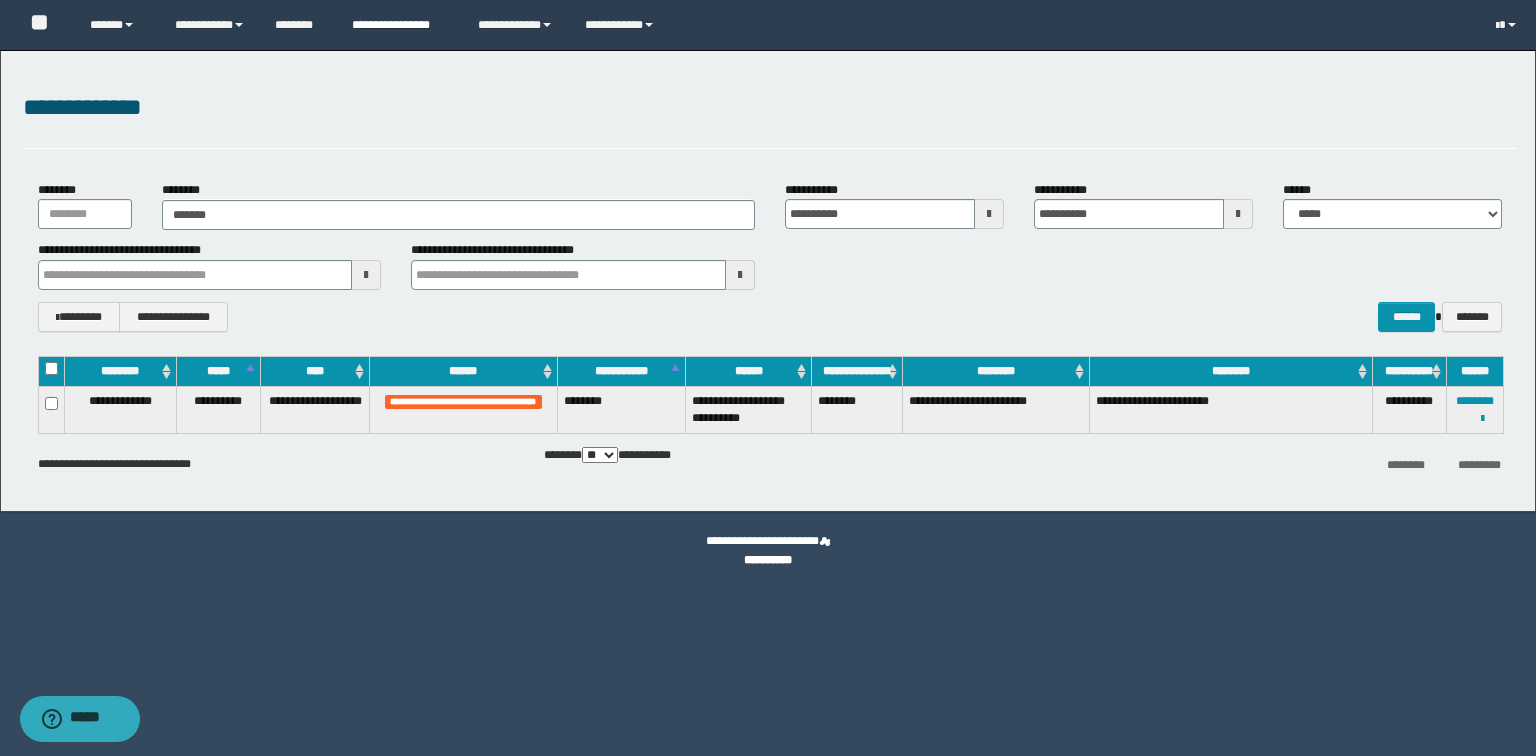 click on "**********" at bounding box center [400, 25] 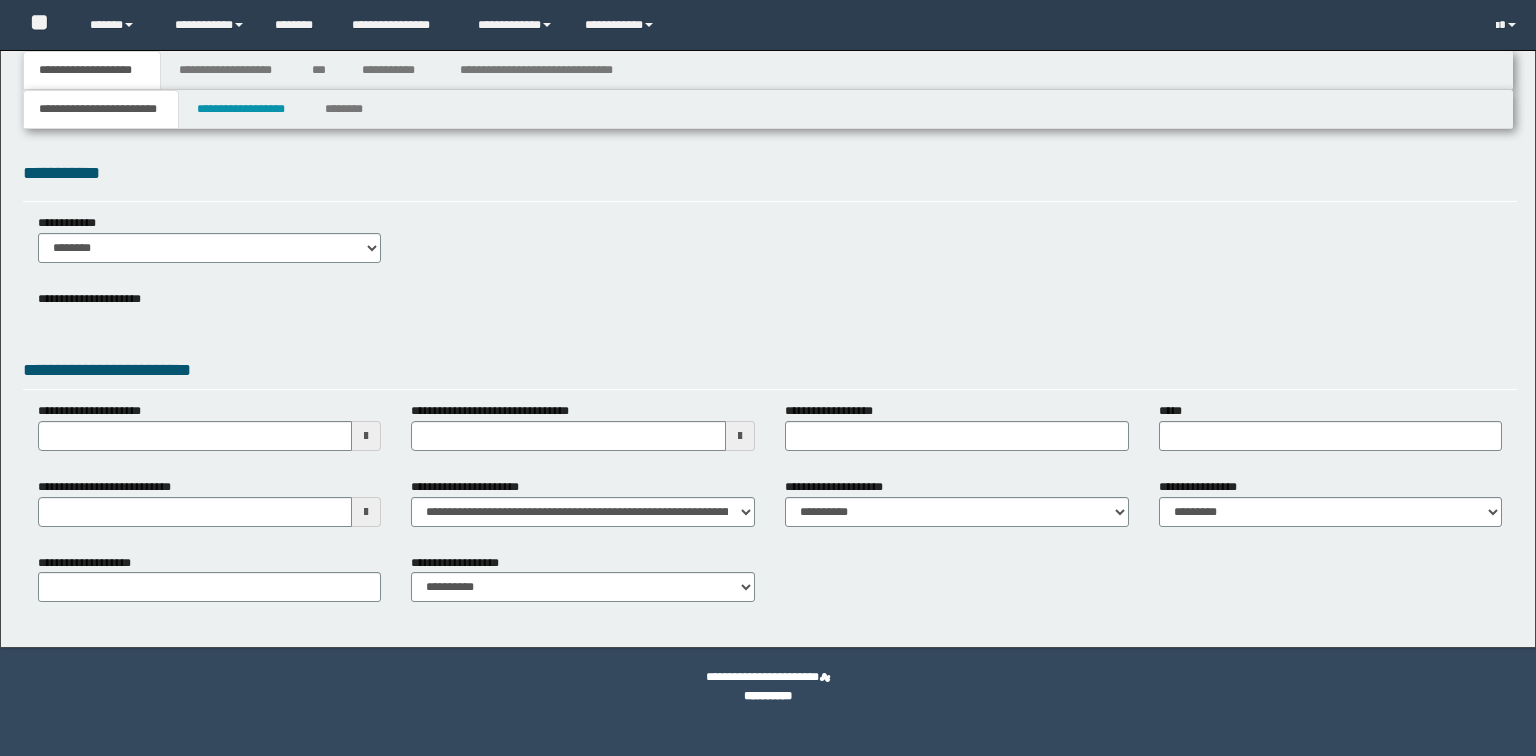 scroll, scrollTop: 0, scrollLeft: 0, axis: both 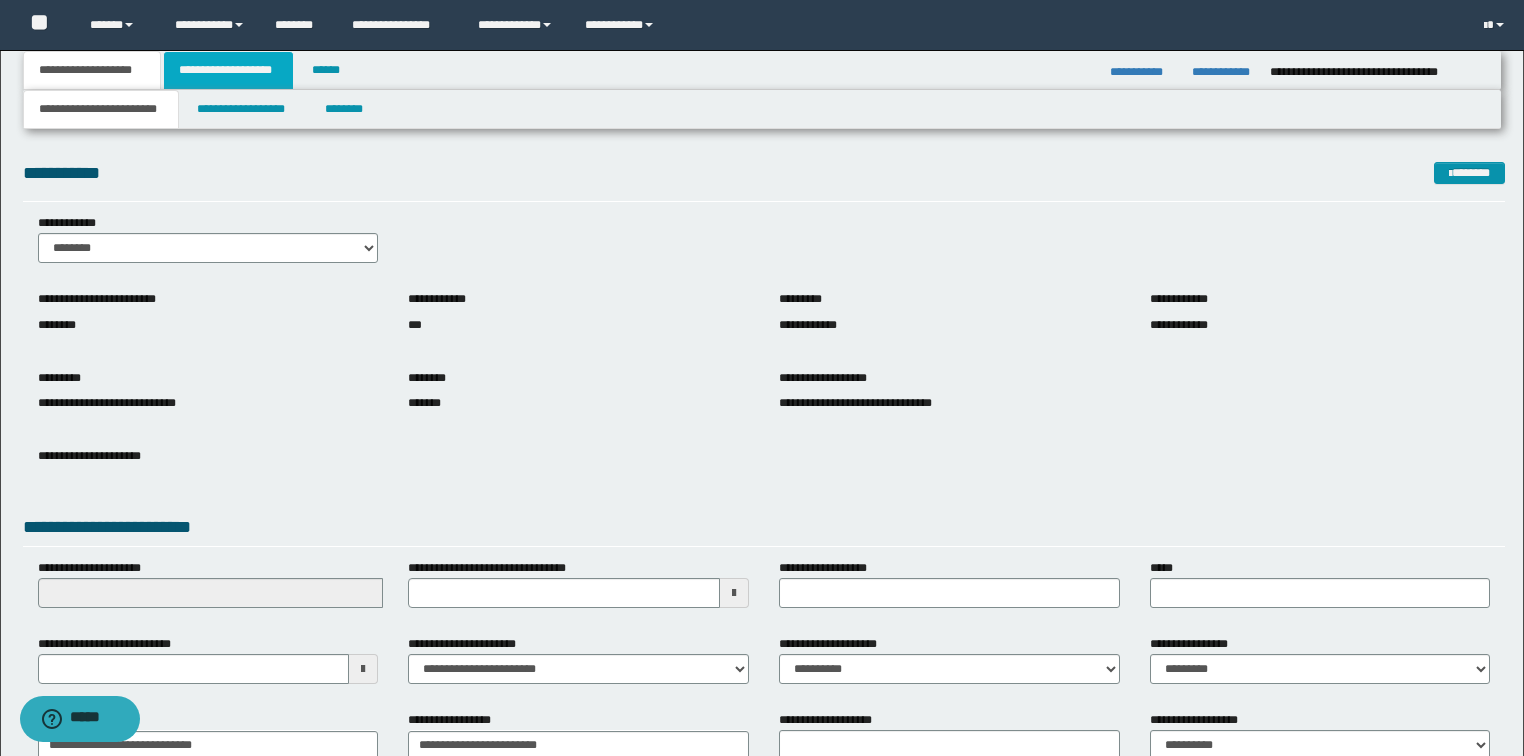 click on "**********" at bounding box center (228, 70) 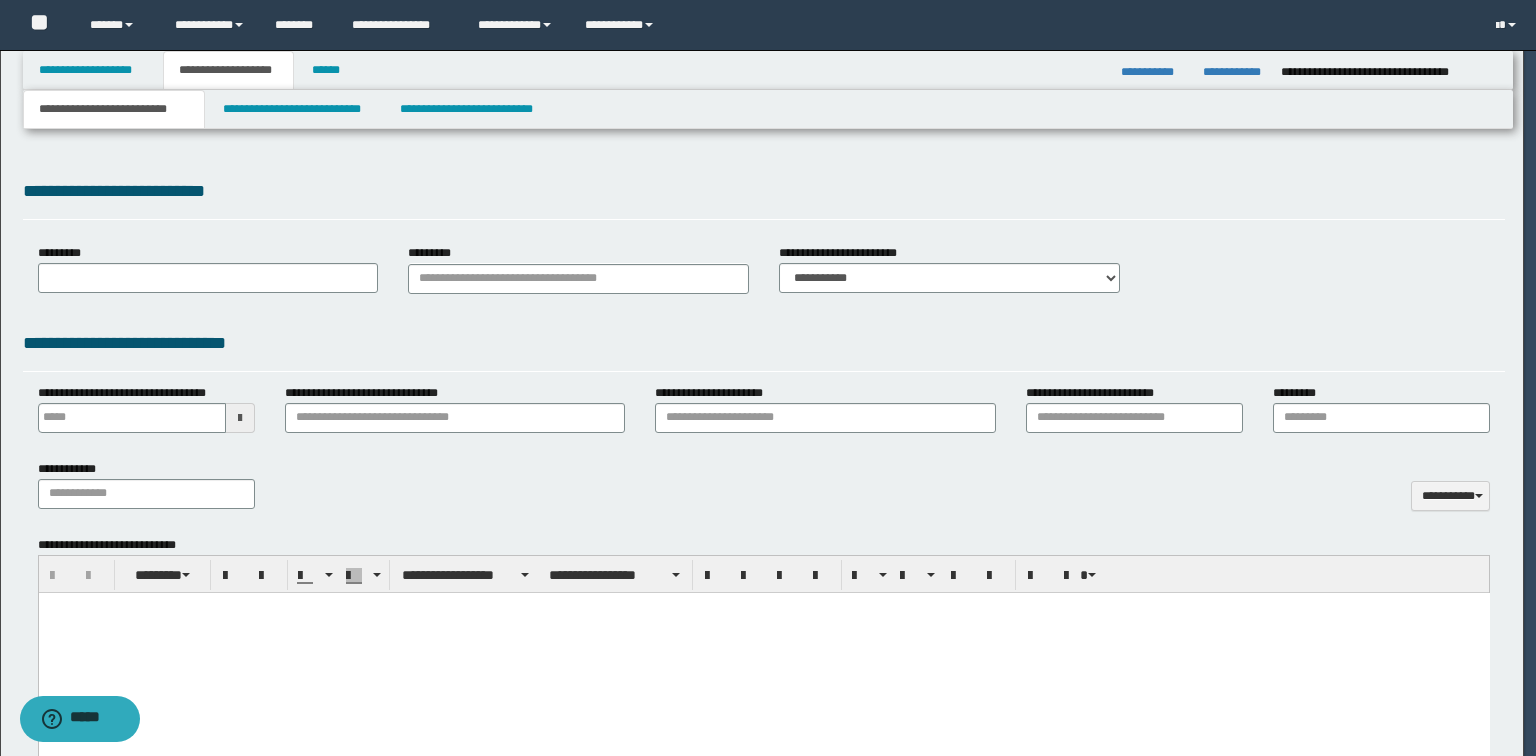 scroll, scrollTop: 0, scrollLeft: 0, axis: both 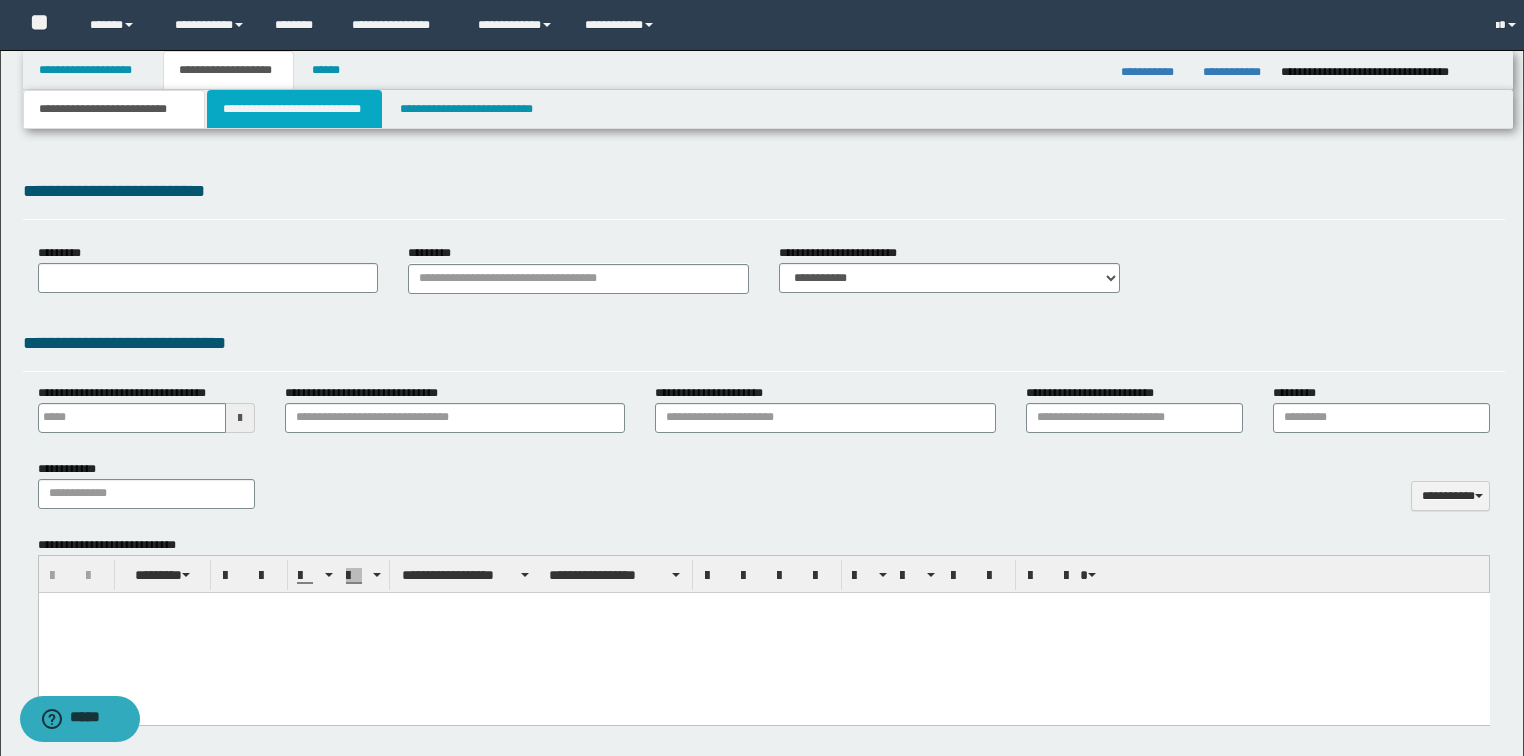 click on "**********" at bounding box center (294, 109) 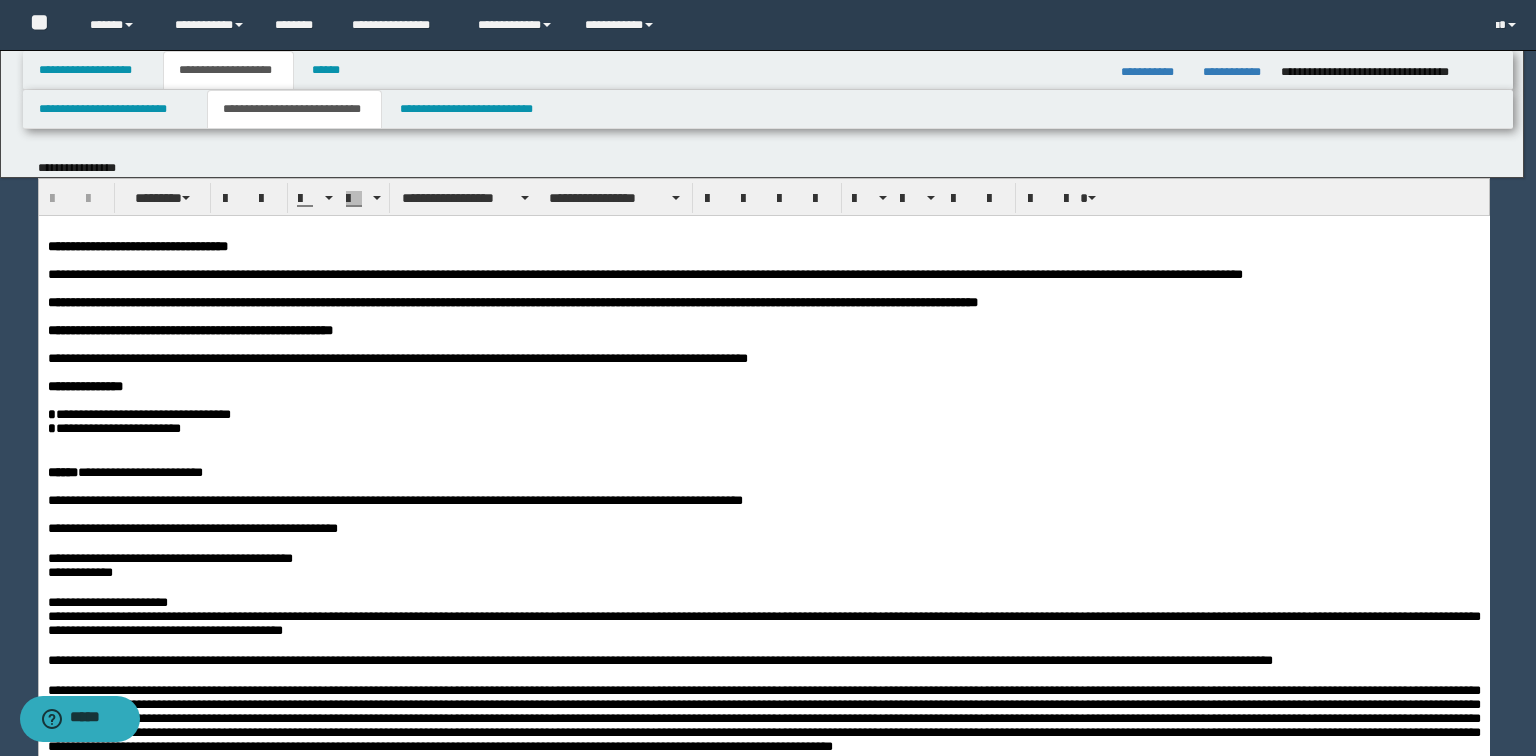 scroll, scrollTop: 0, scrollLeft: 0, axis: both 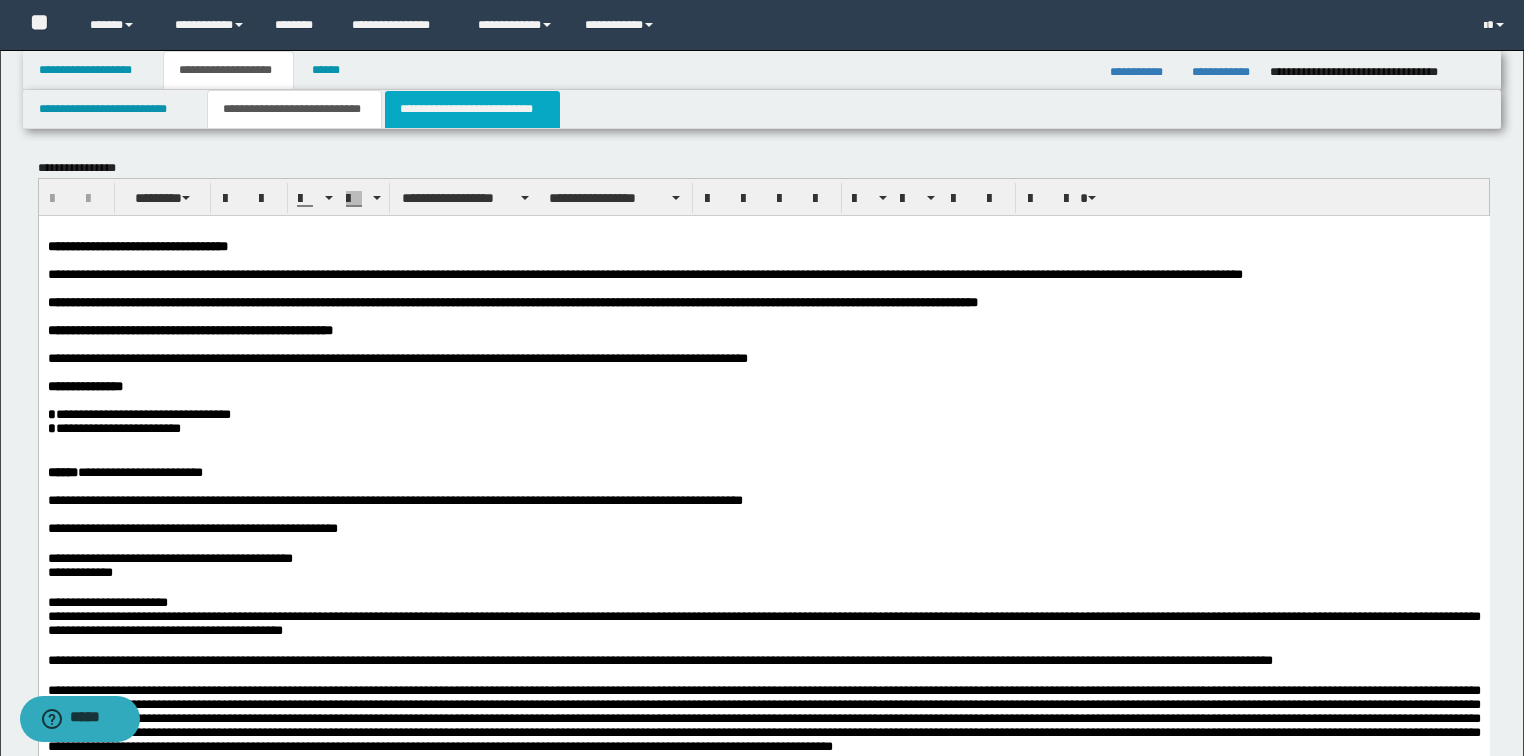 click on "**********" at bounding box center [472, 109] 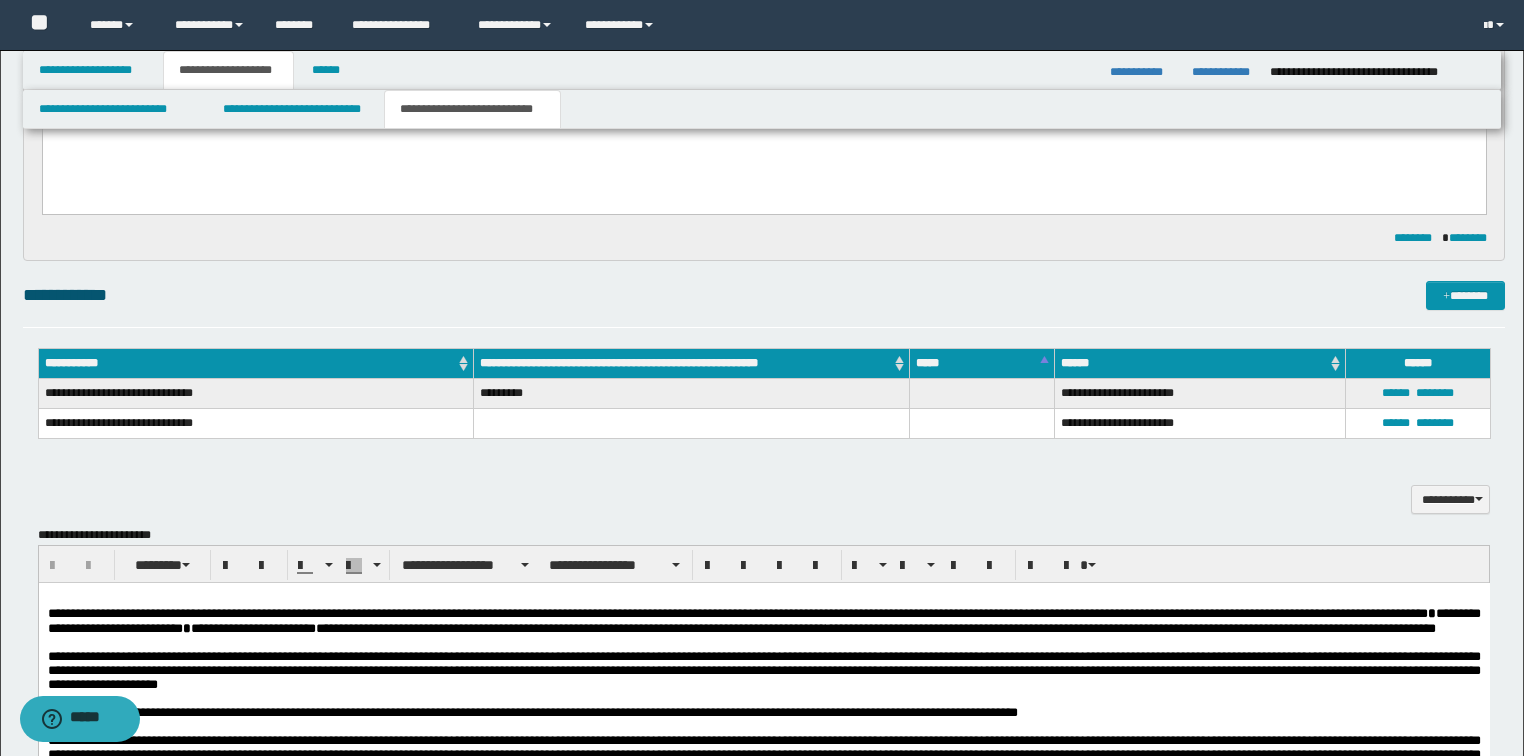 scroll, scrollTop: 720, scrollLeft: 0, axis: vertical 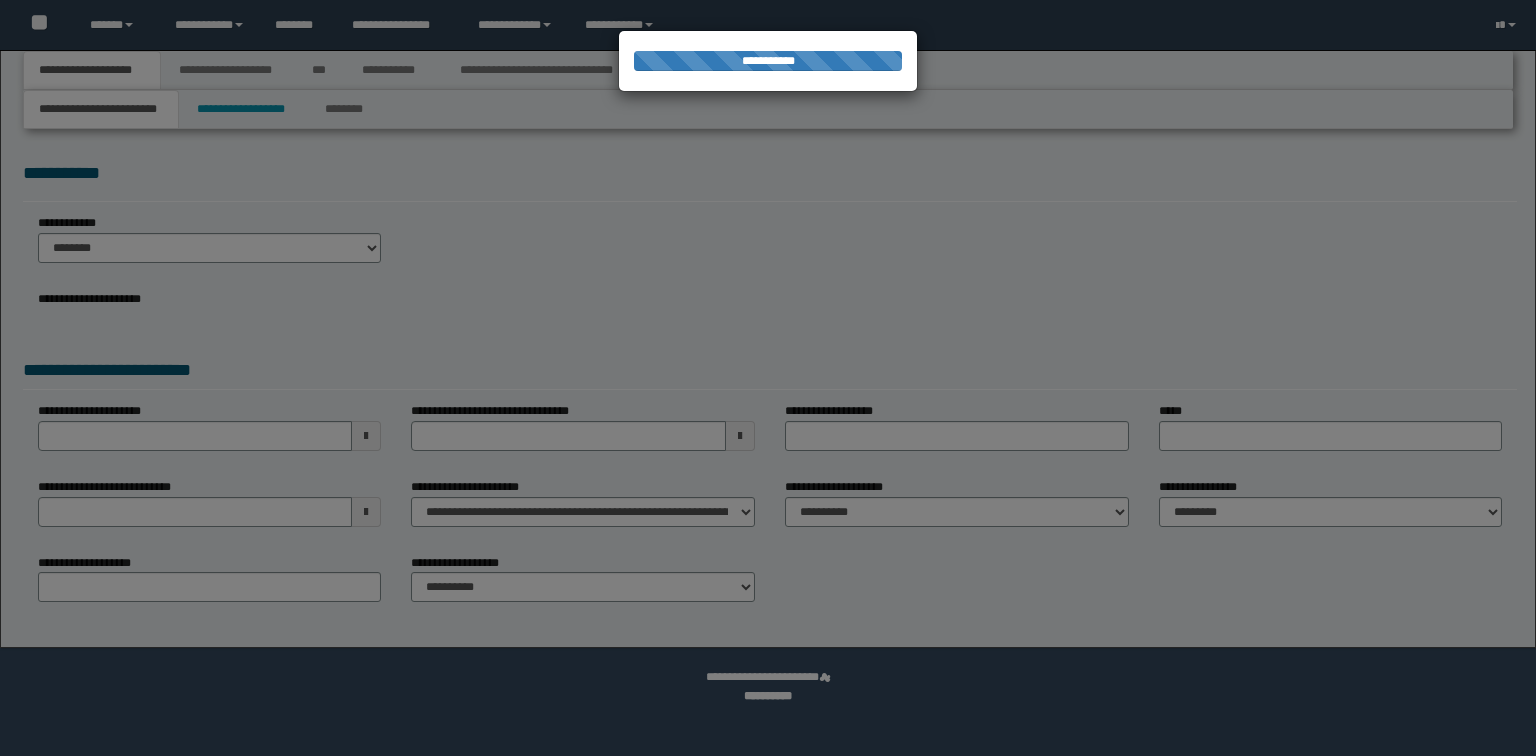 select on "*" 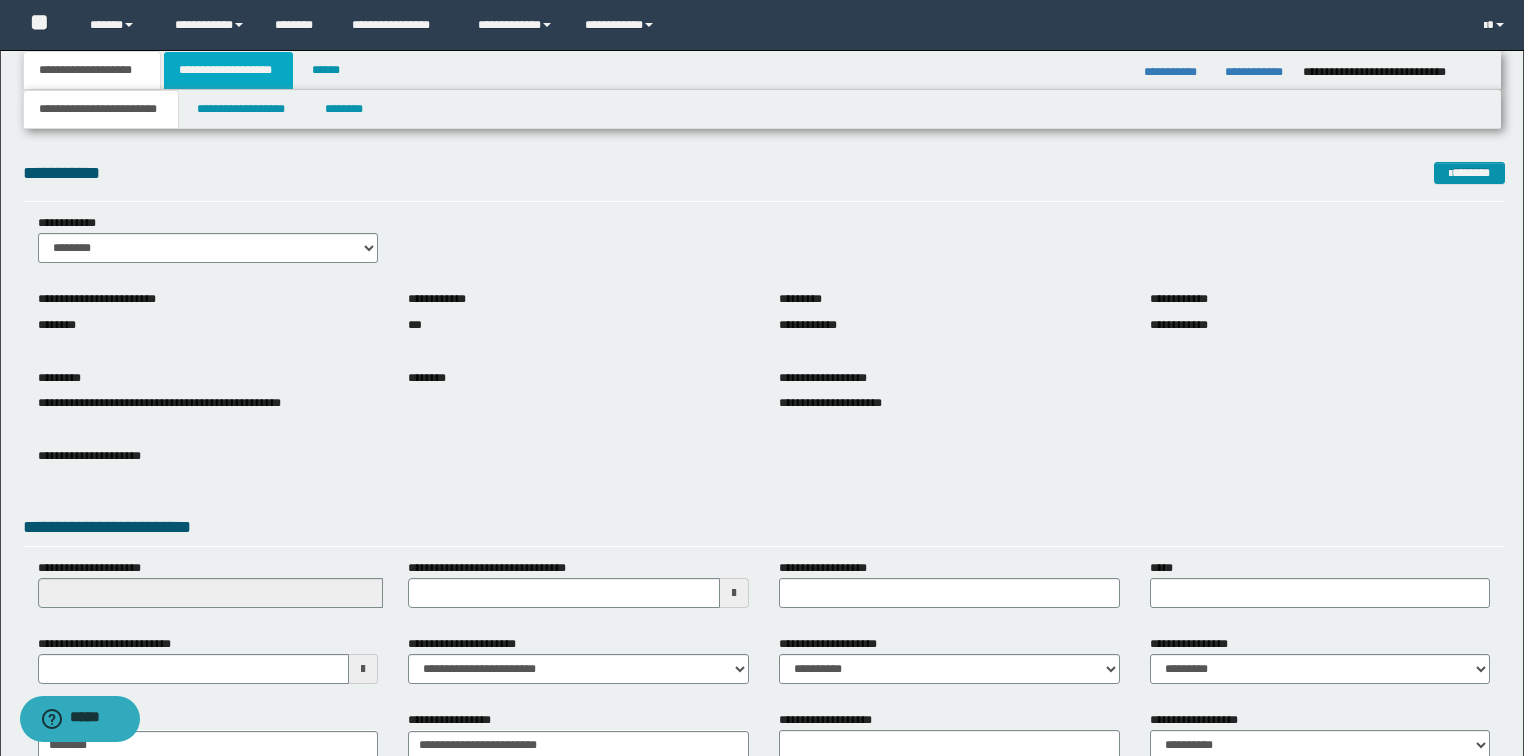 click on "**********" at bounding box center (228, 70) 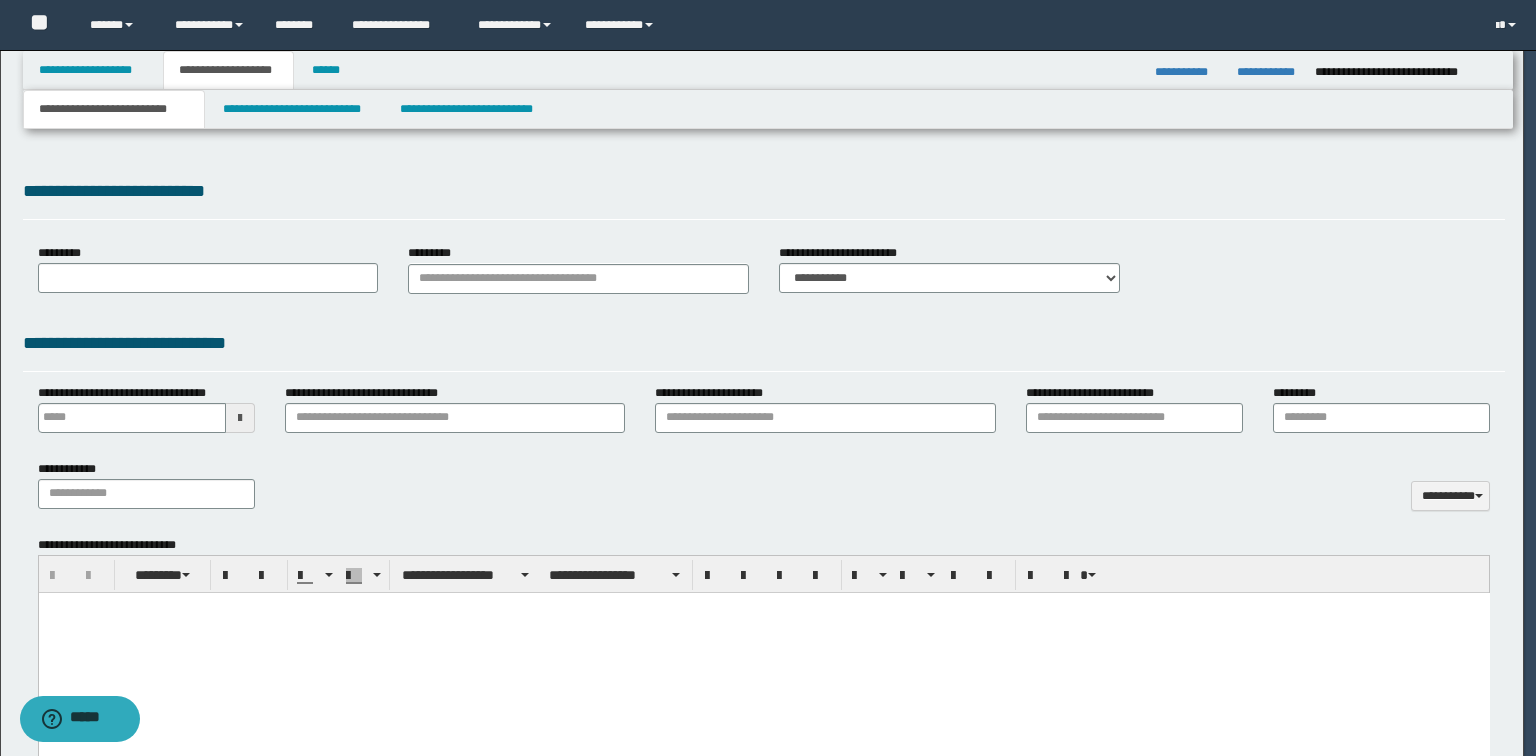 scroll, scrollTop: 0, scrollLeft: 0, axis: both 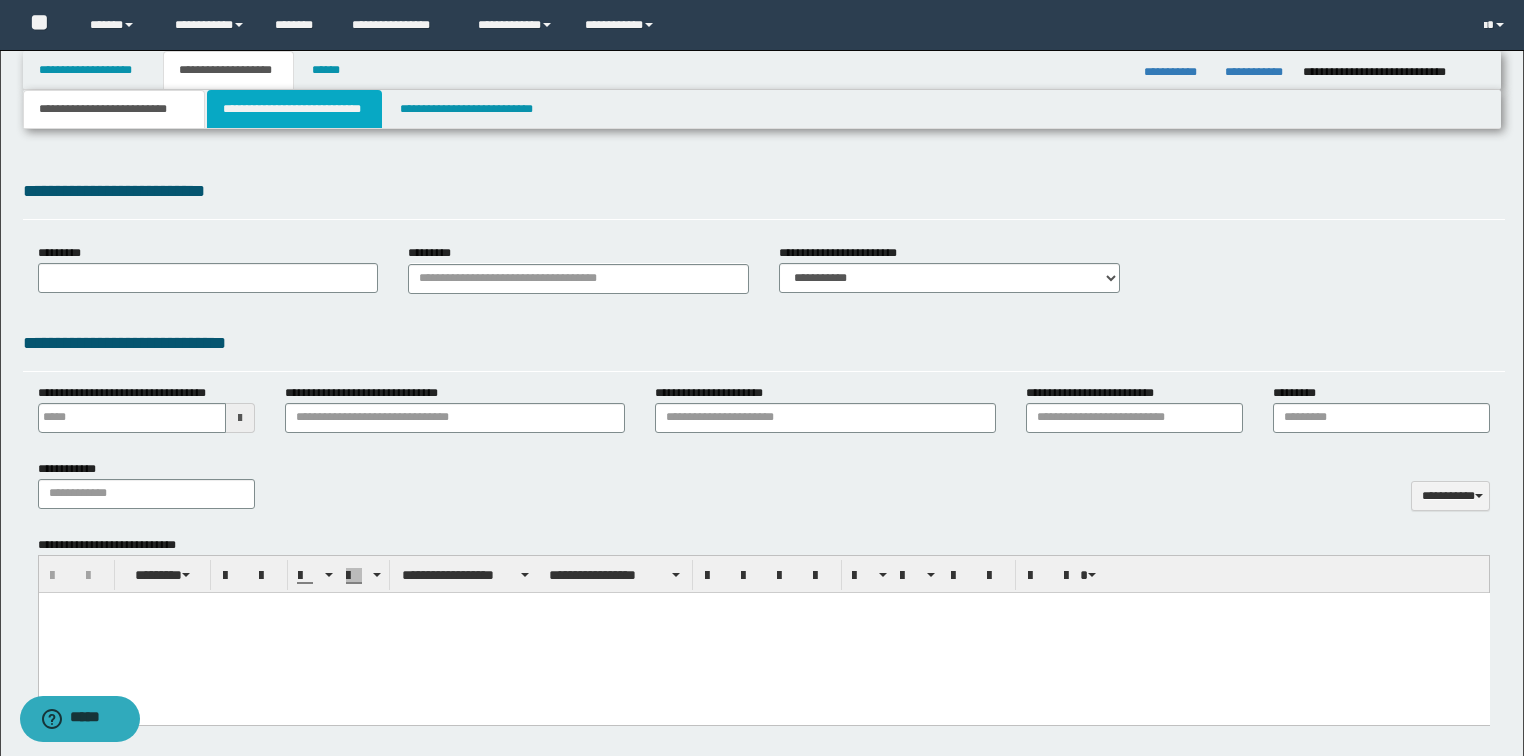 click on "**********" at bounding box center [294, 109] 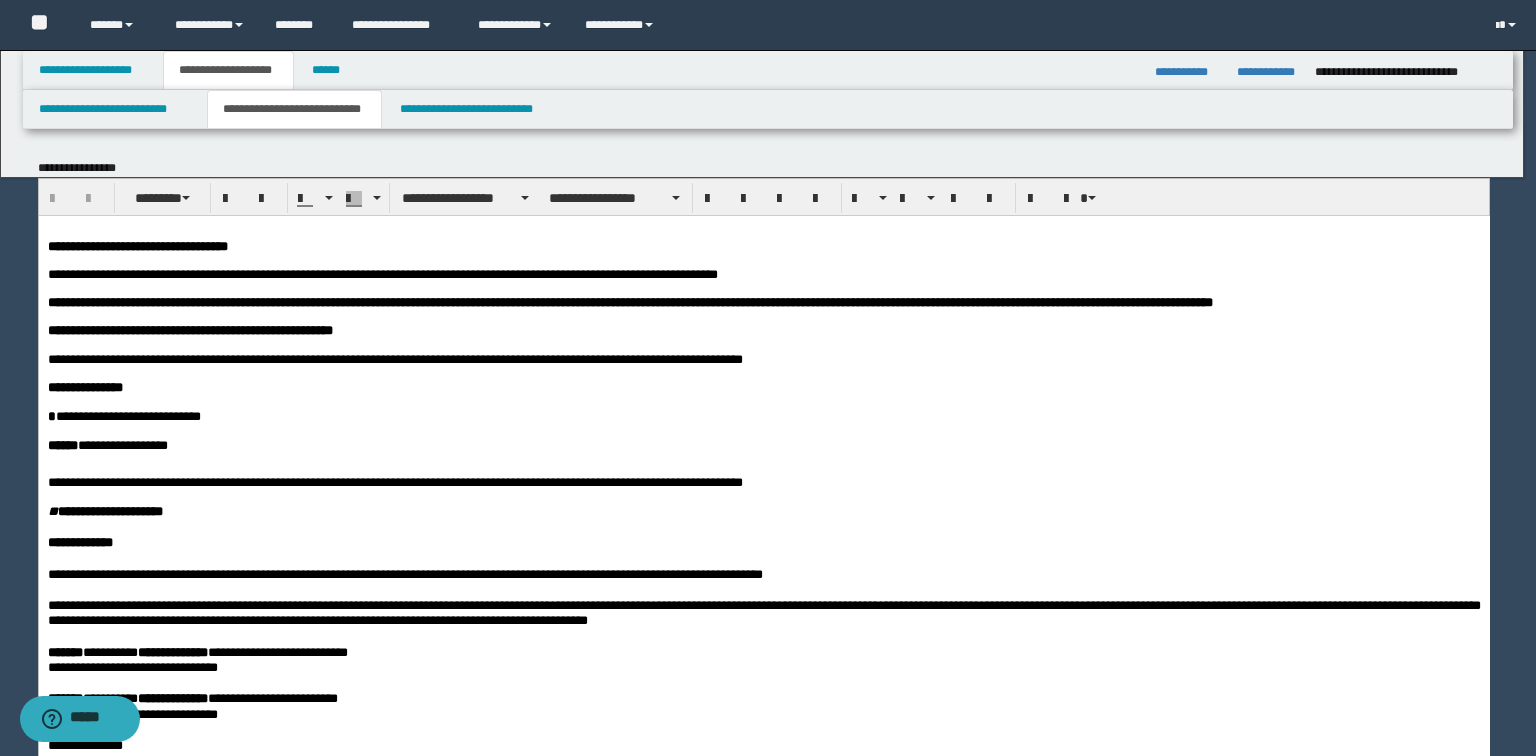 scroll, scrollTop: 0, scrollLeft: 0, axis: both 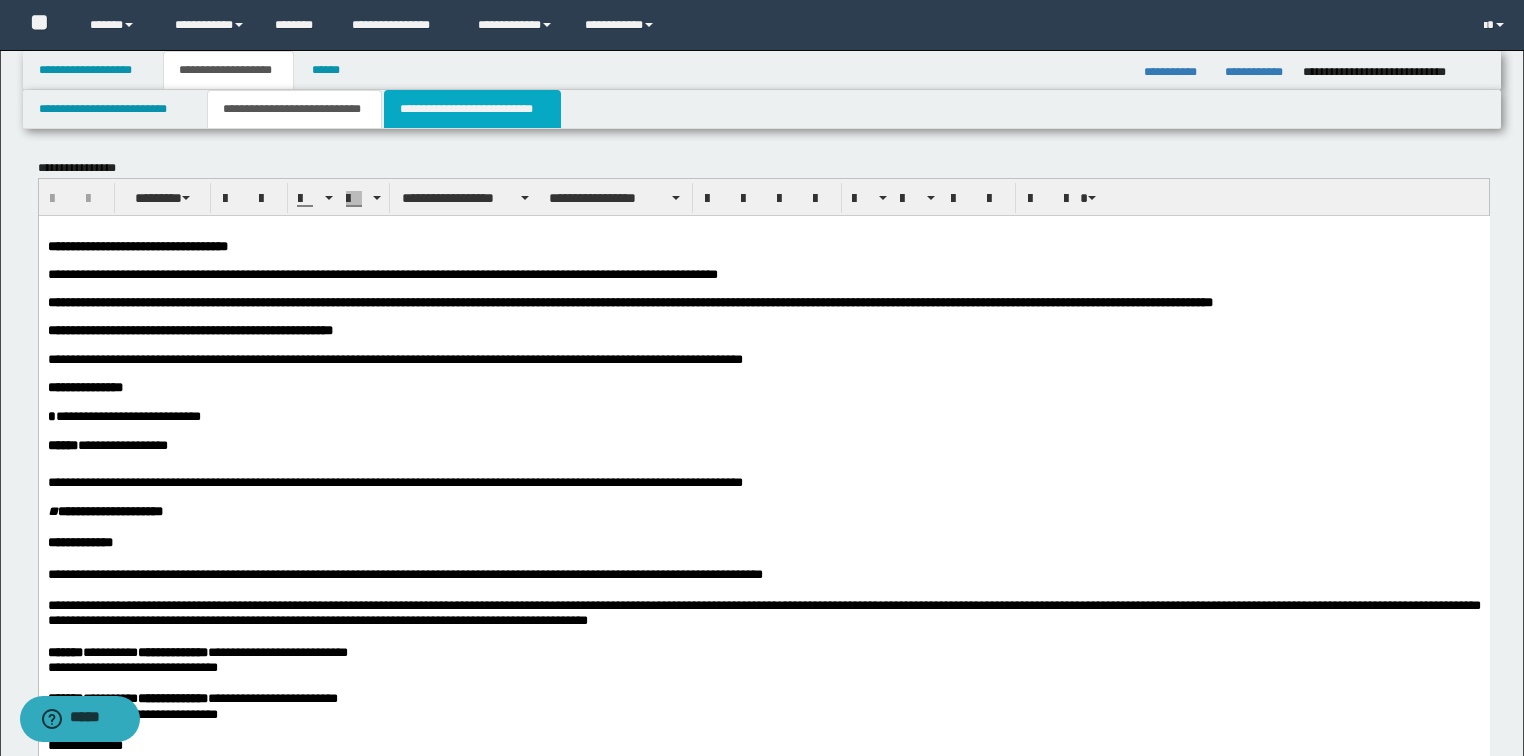 click on "**********" at bounding box center (472, 109) 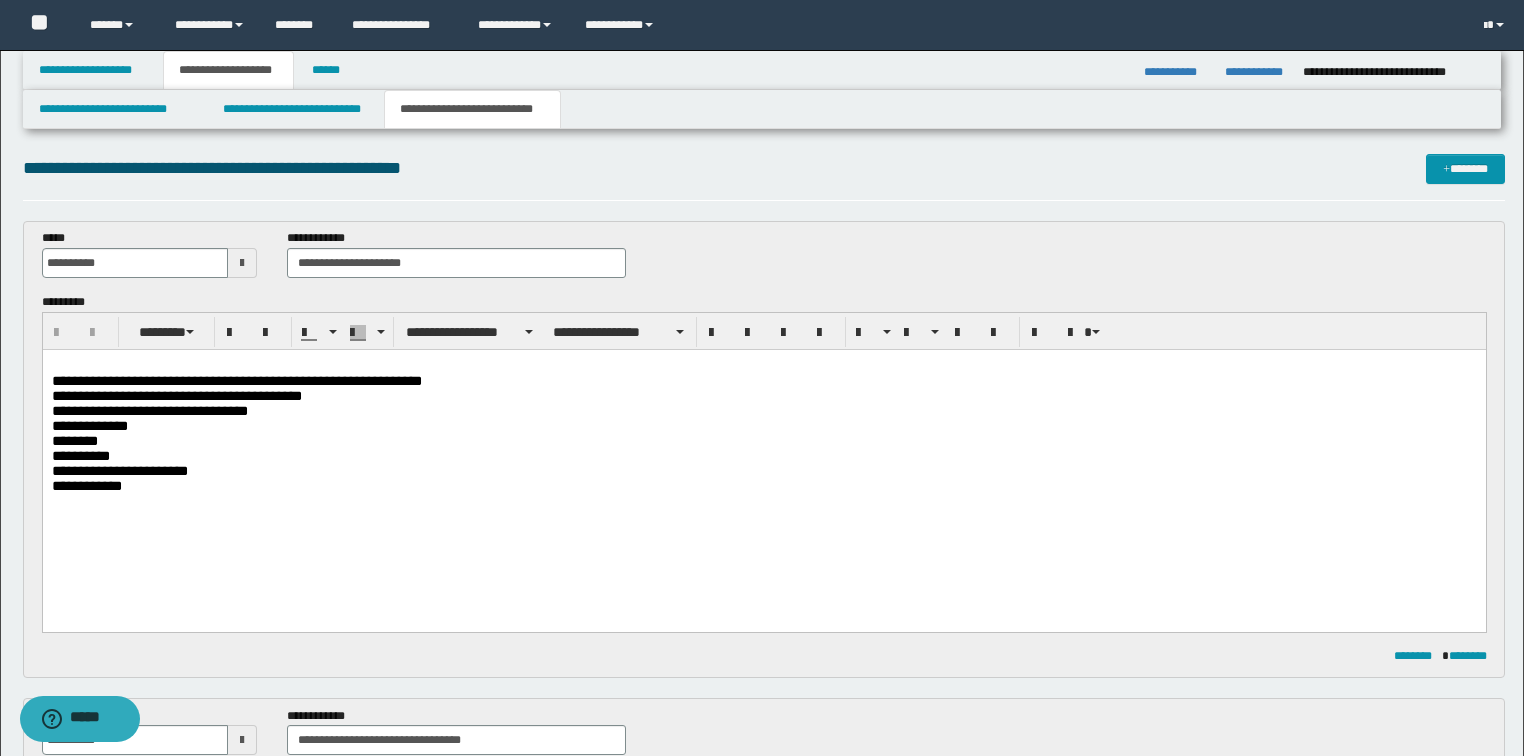 scroll, scrollTop: 0, scrollLeft: 0, axis: both 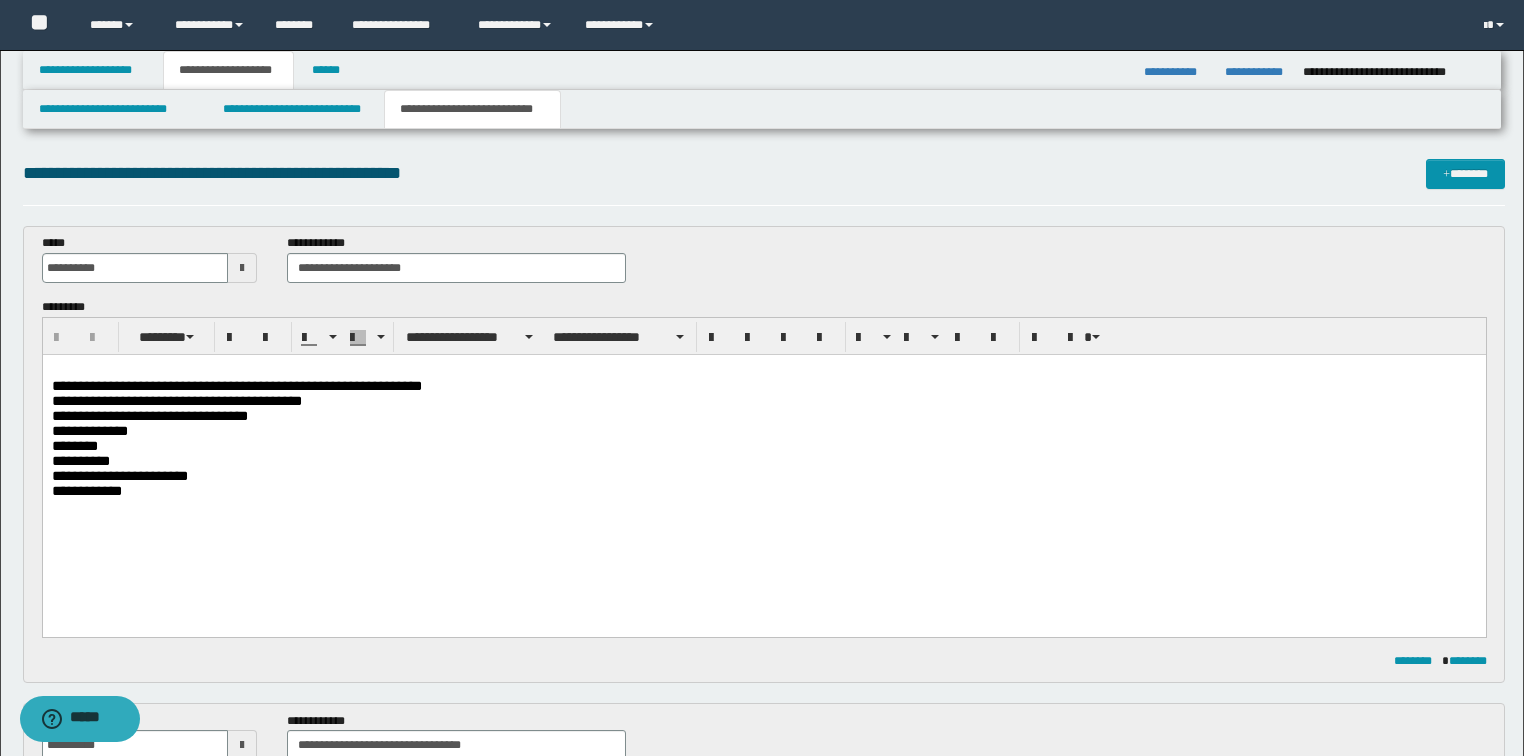 click at bounding box center [764, 370] 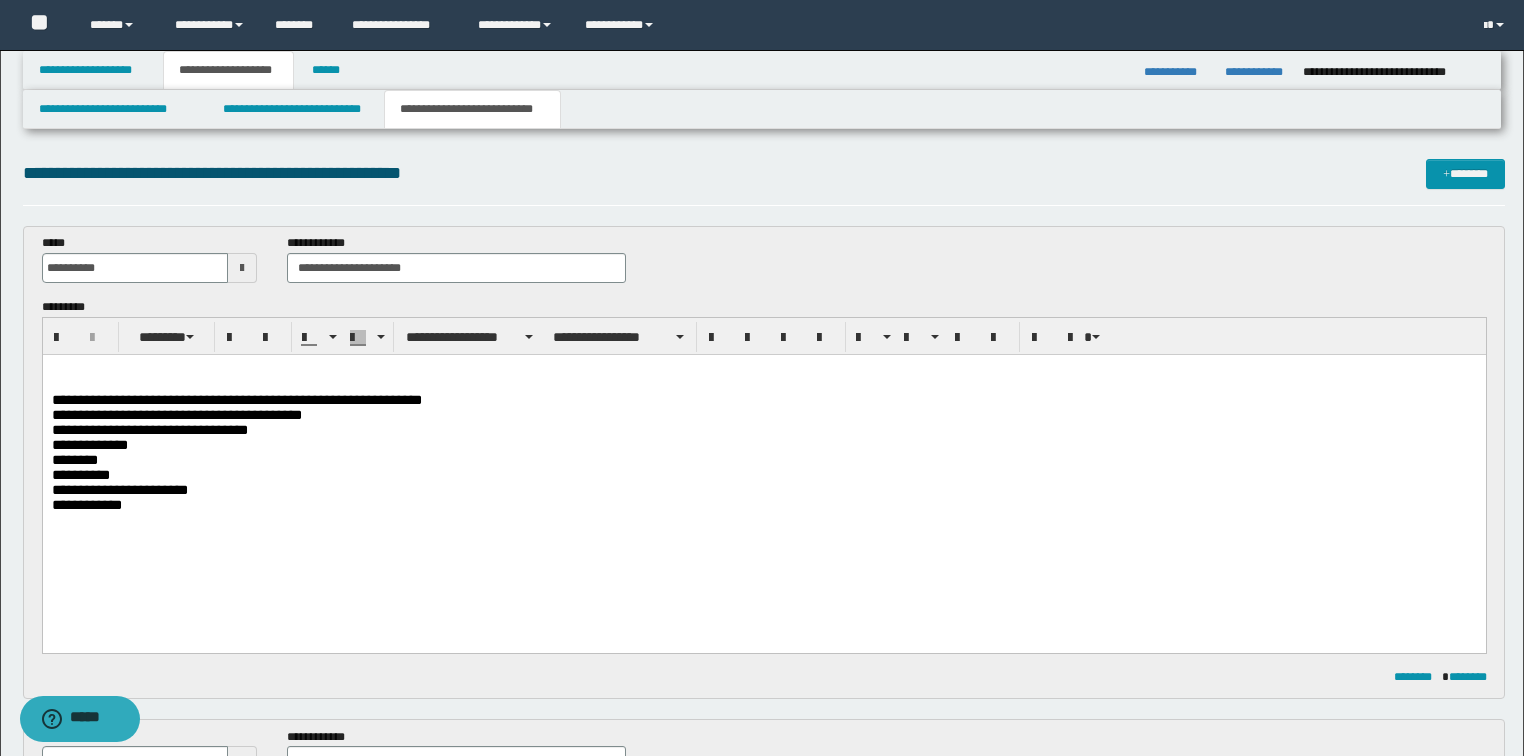 click at bounding box center (764, 370) 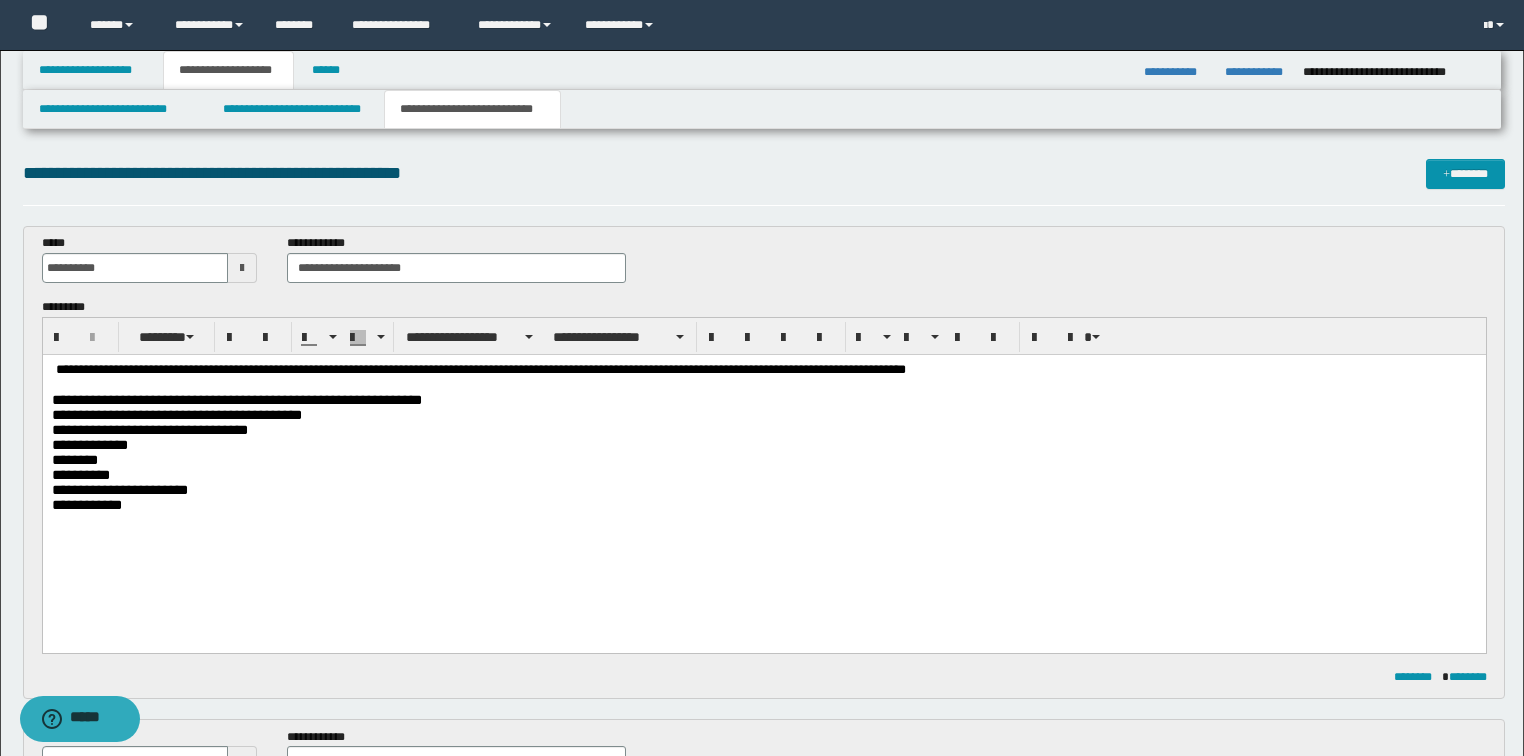 click on "**********" at bounding box center [764, 370] 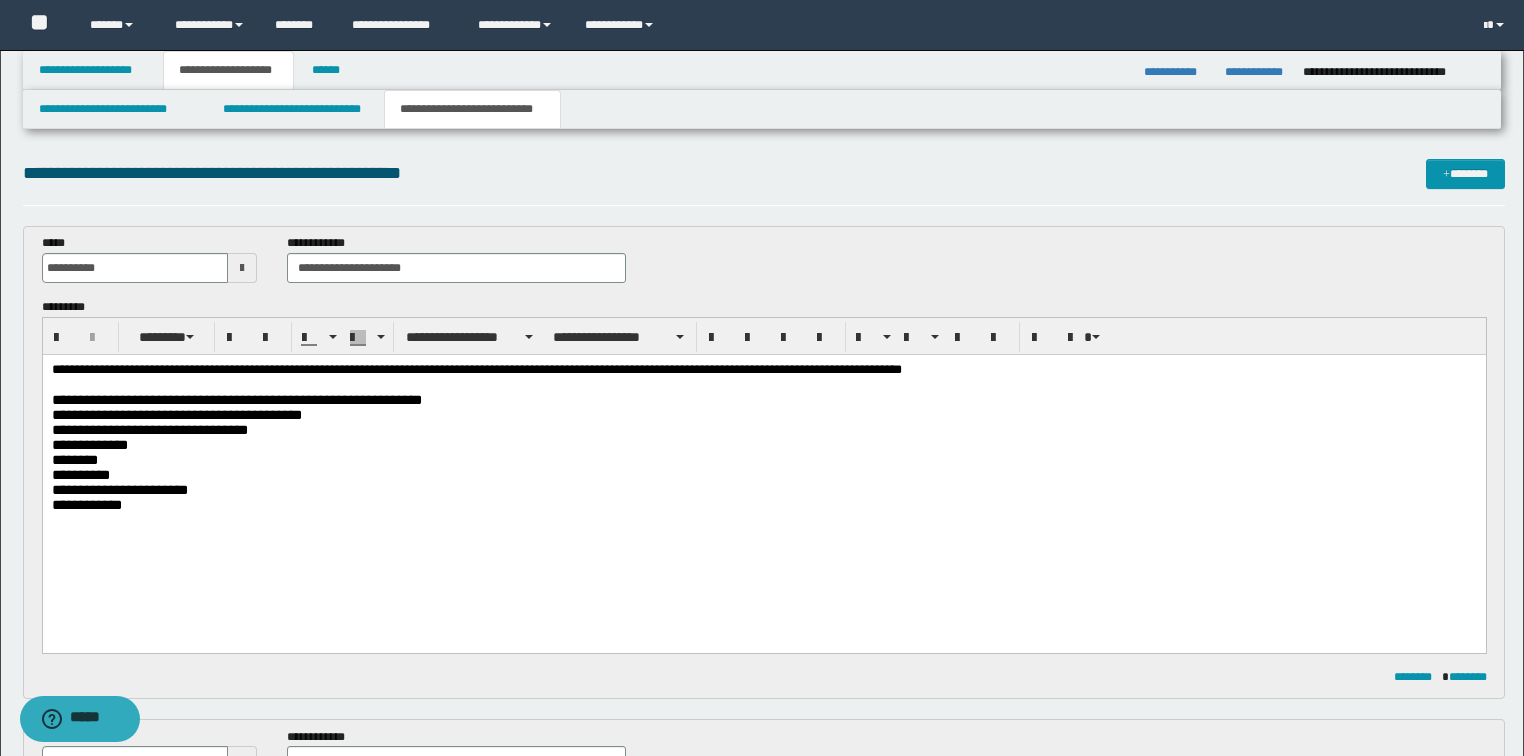 click on "**********" at bounding box center (764, 370) 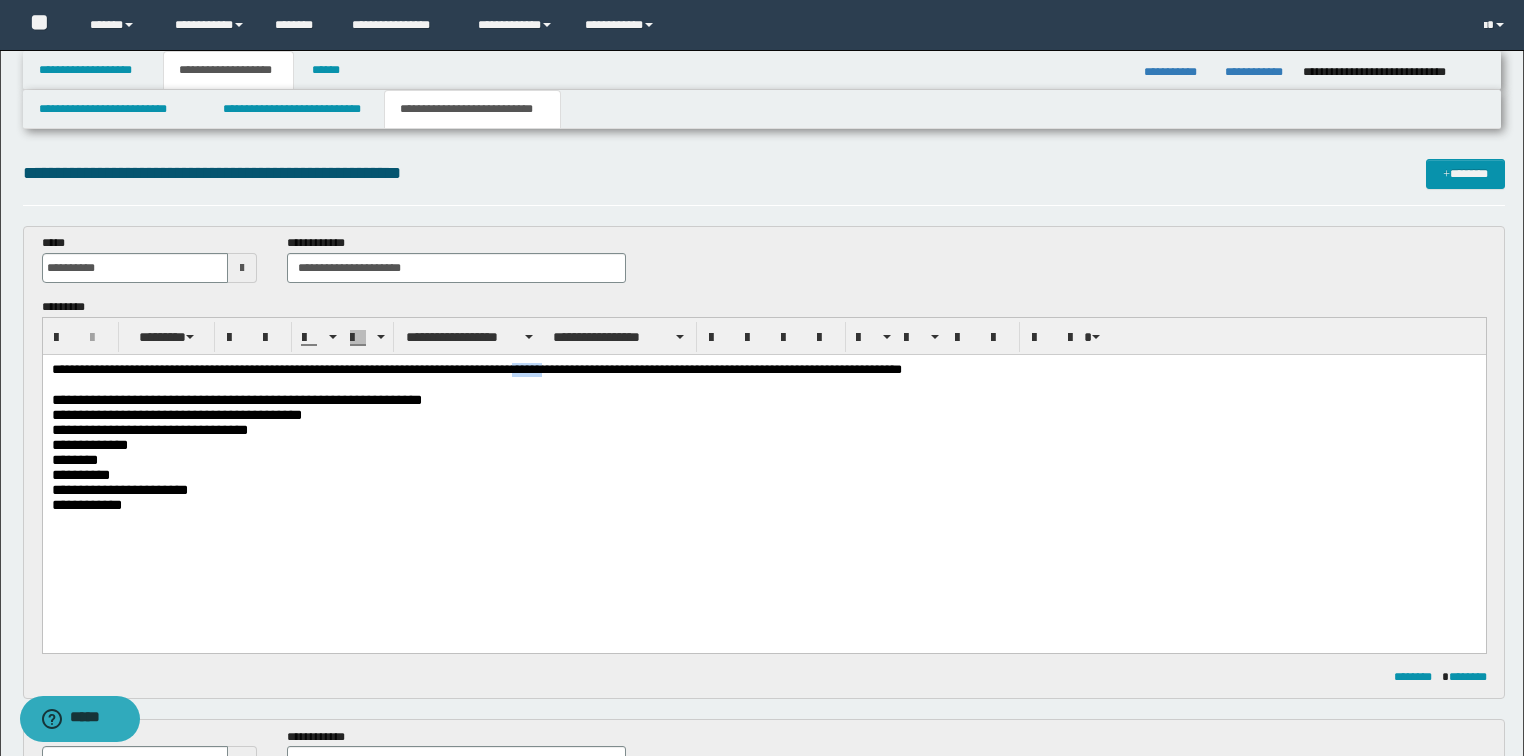 click on "**********" at bounding box center [764, 370] 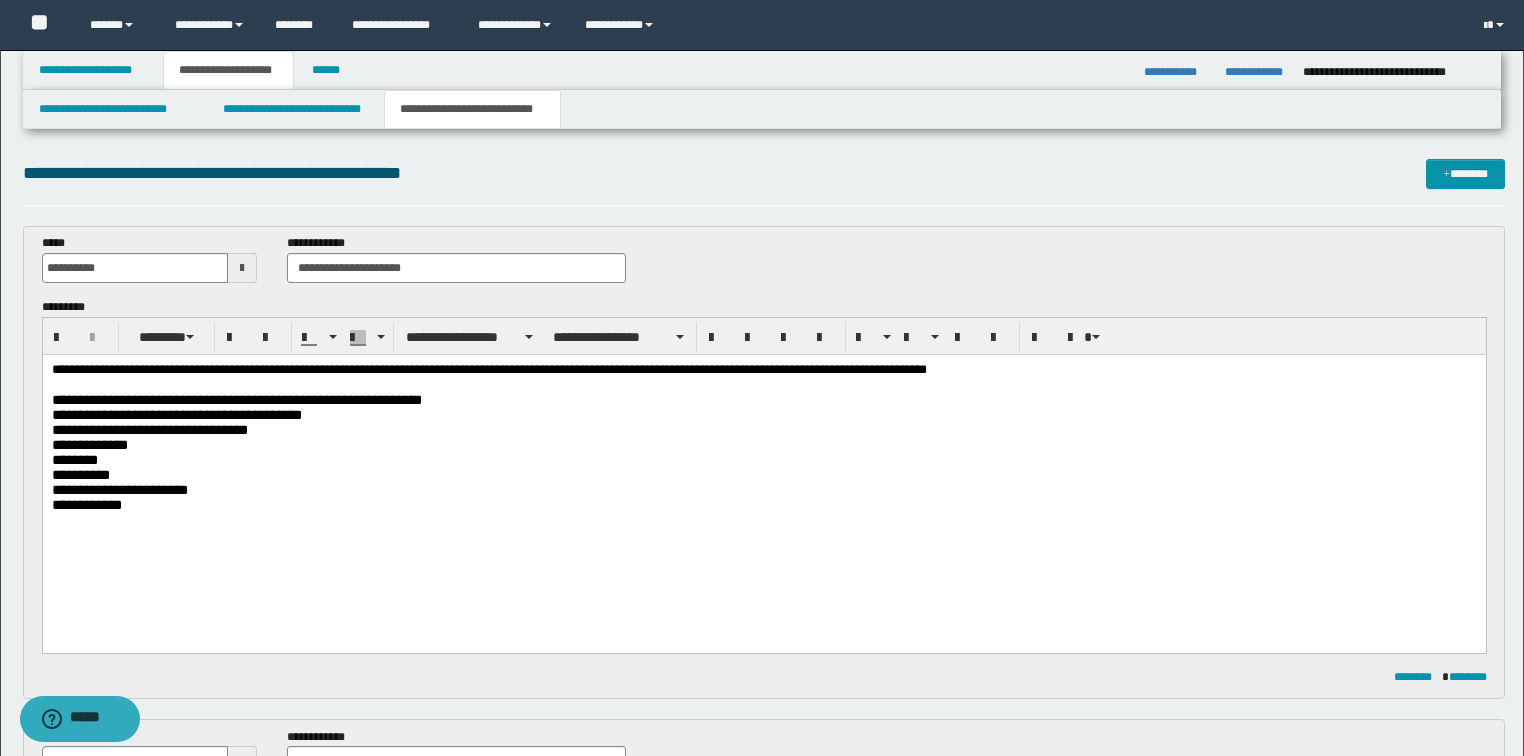 click at bounding box center [763, 385] 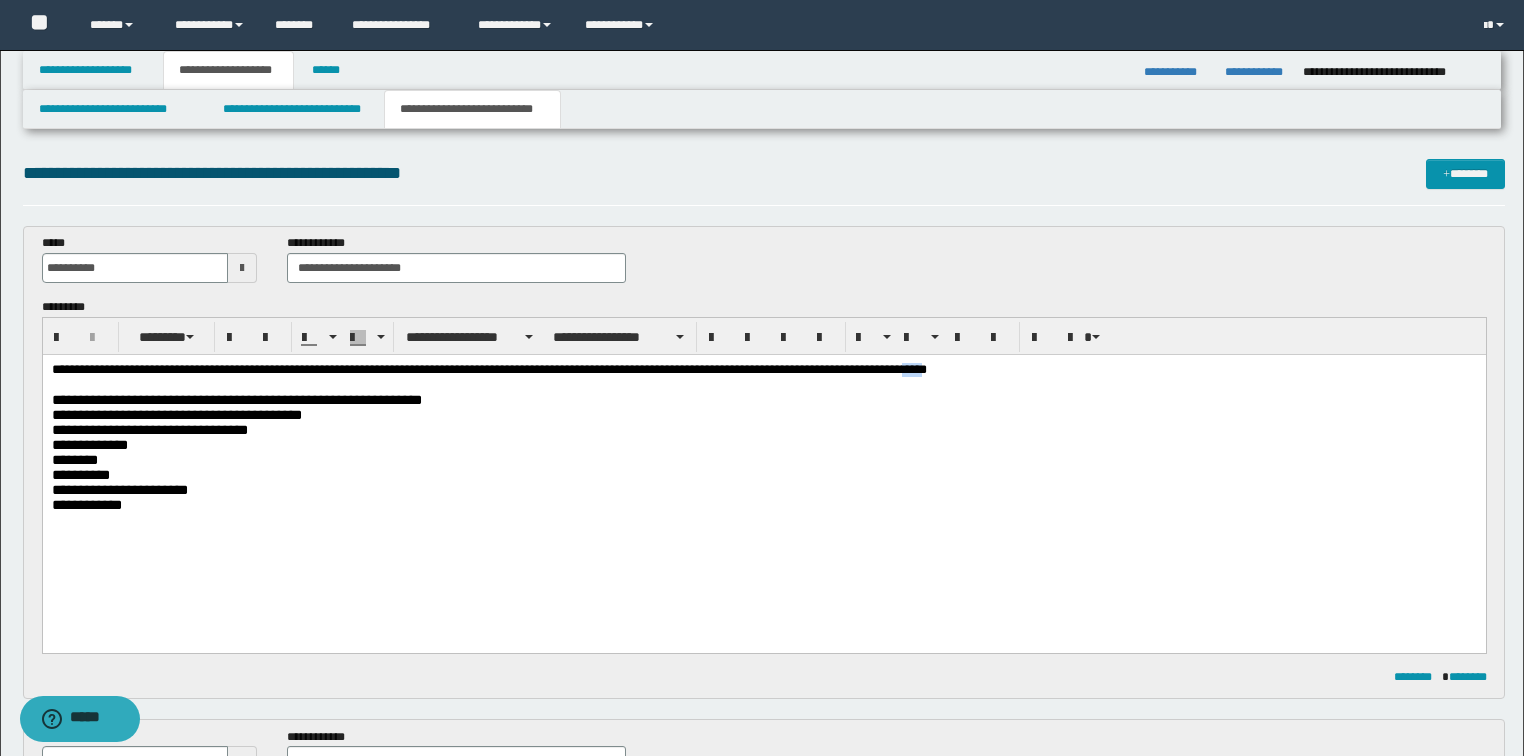 click on "**********" at bounding box center (764, 370) 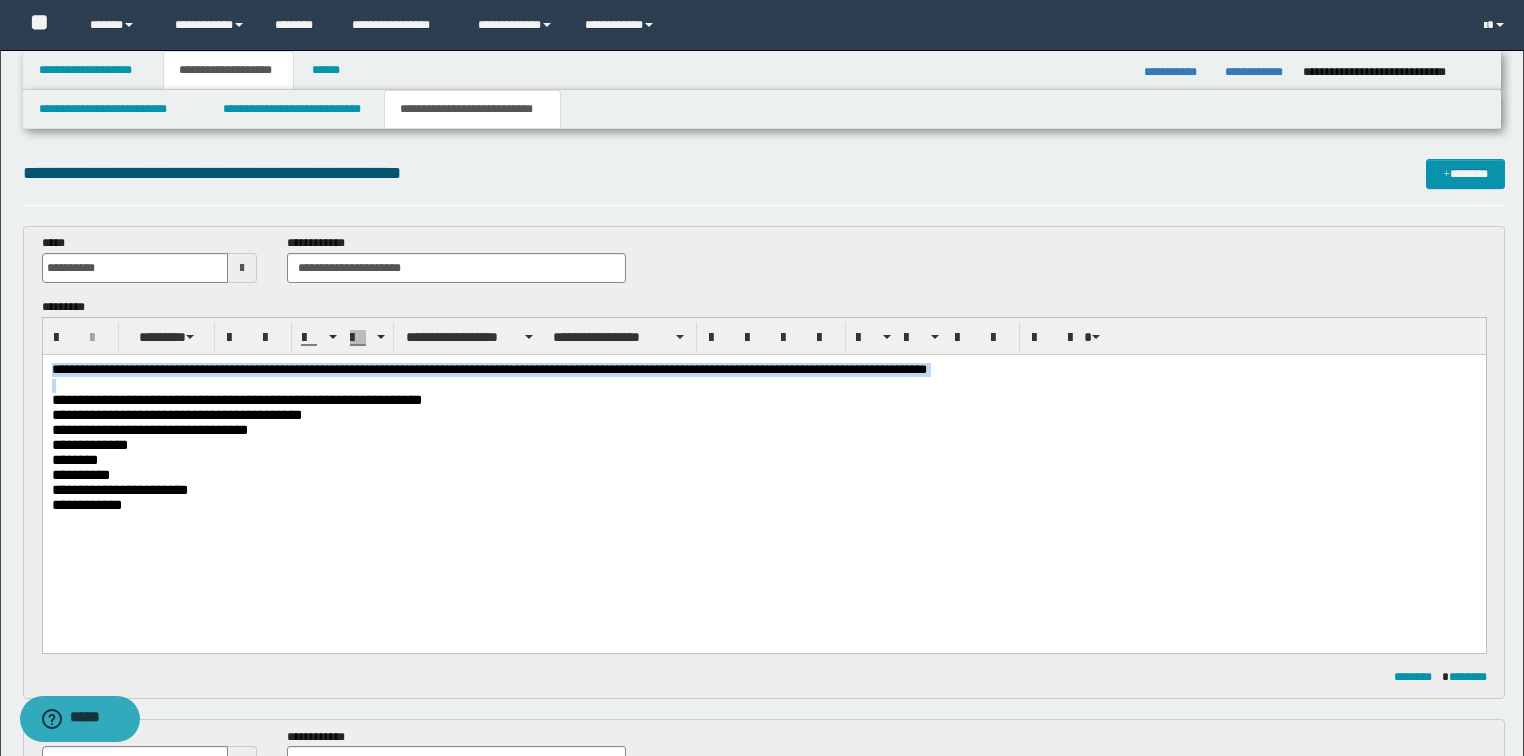 click on "**********" at bounding box center (764, 370) 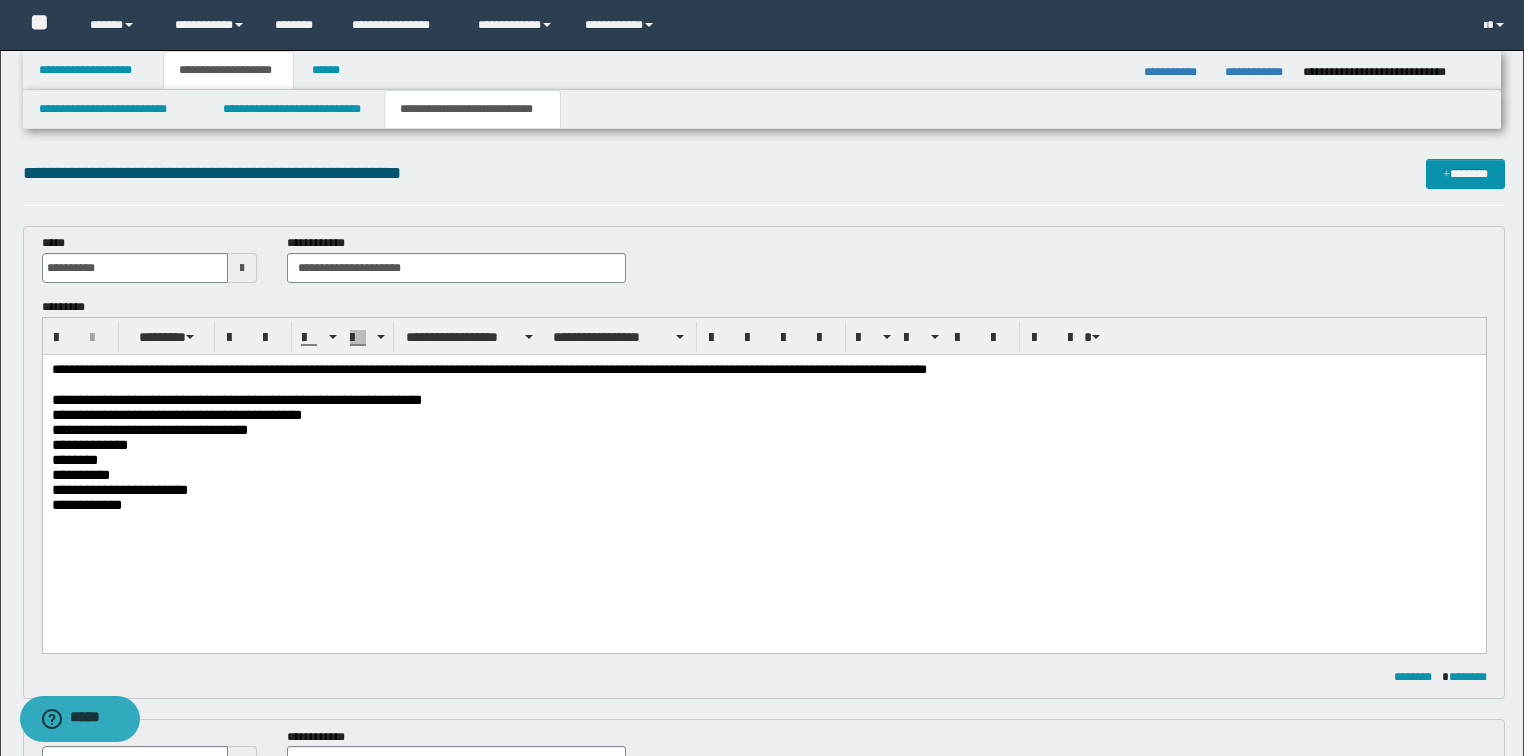 click on "**********" at bounding box center (763, 414) 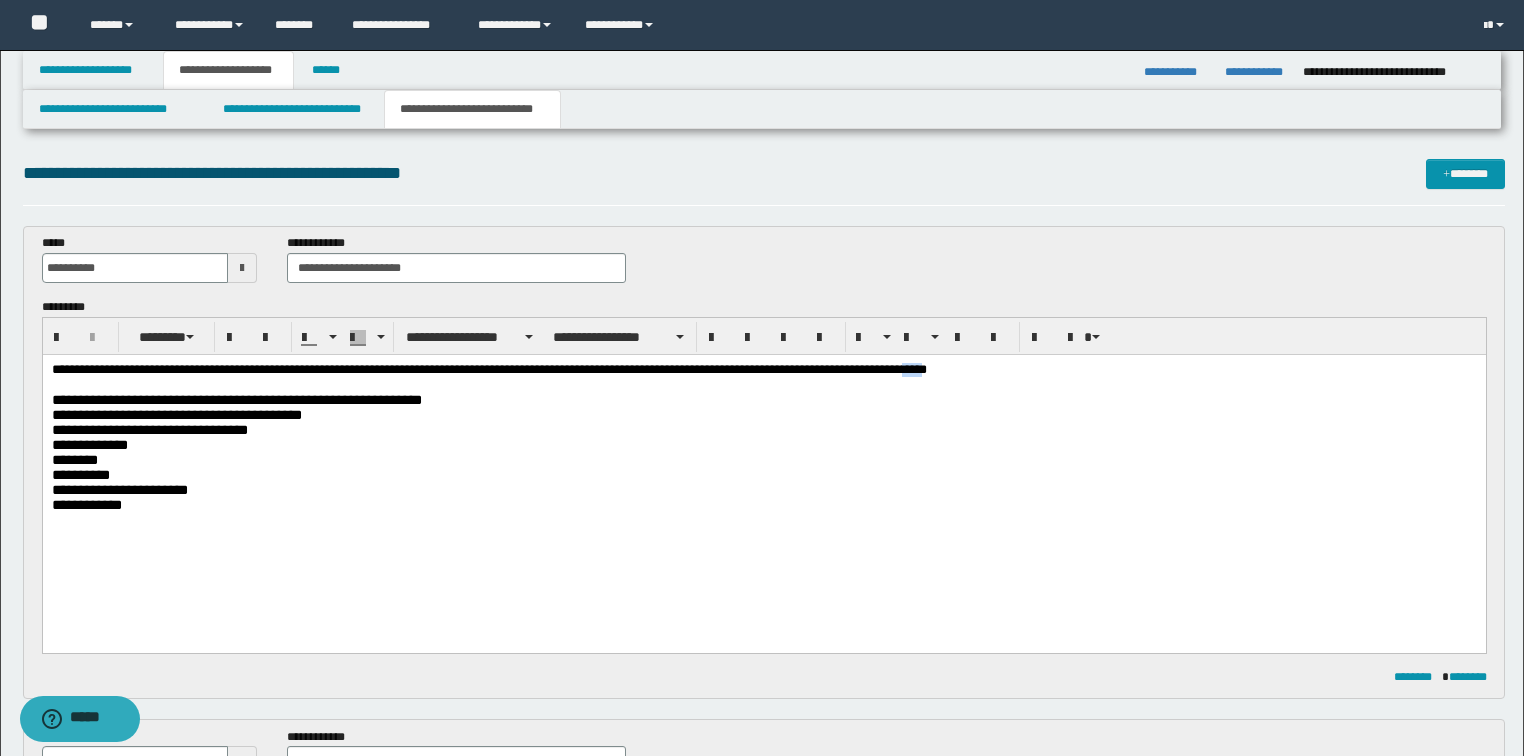 click on "**********" at bounding box center (764, 370) 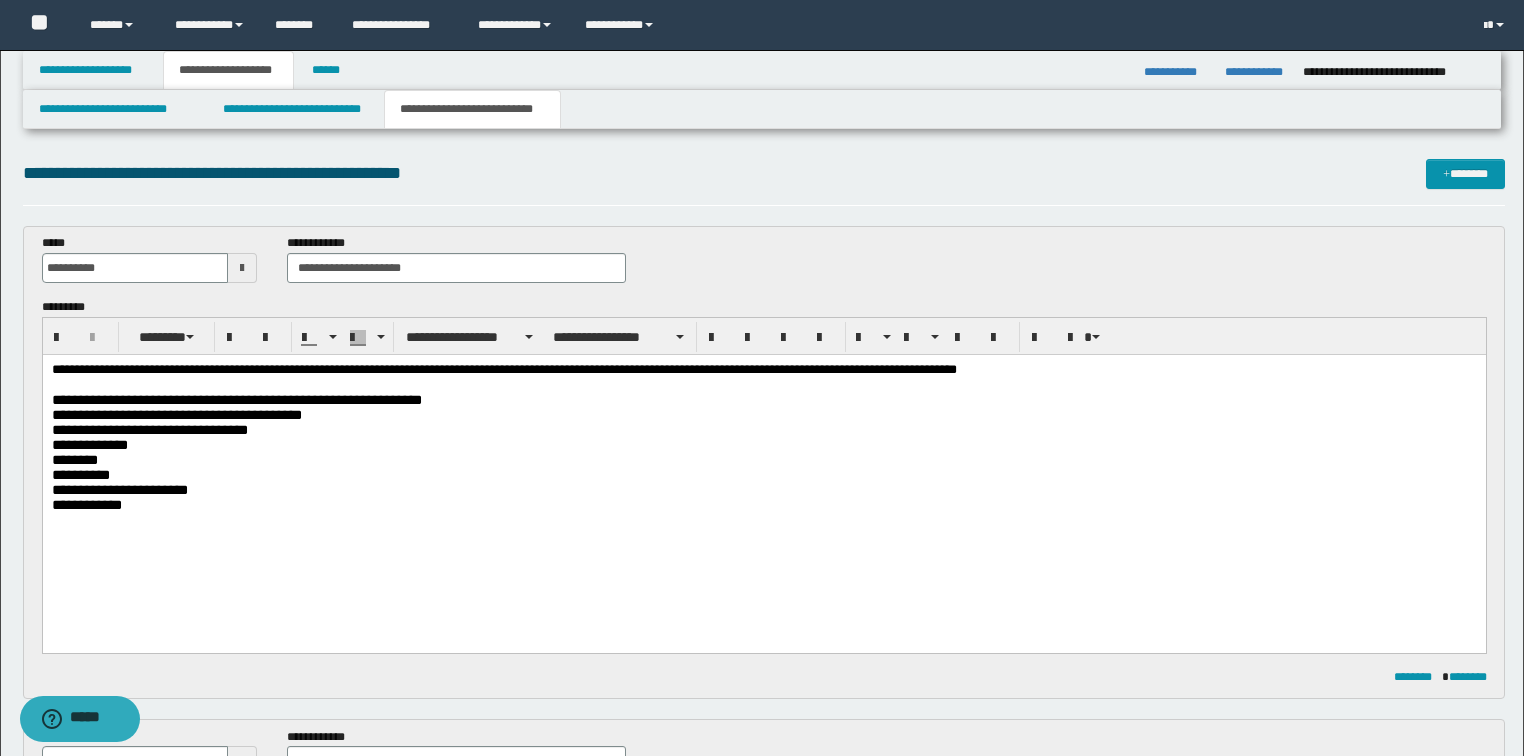 click on "**********" at bounding box center [763, 429] 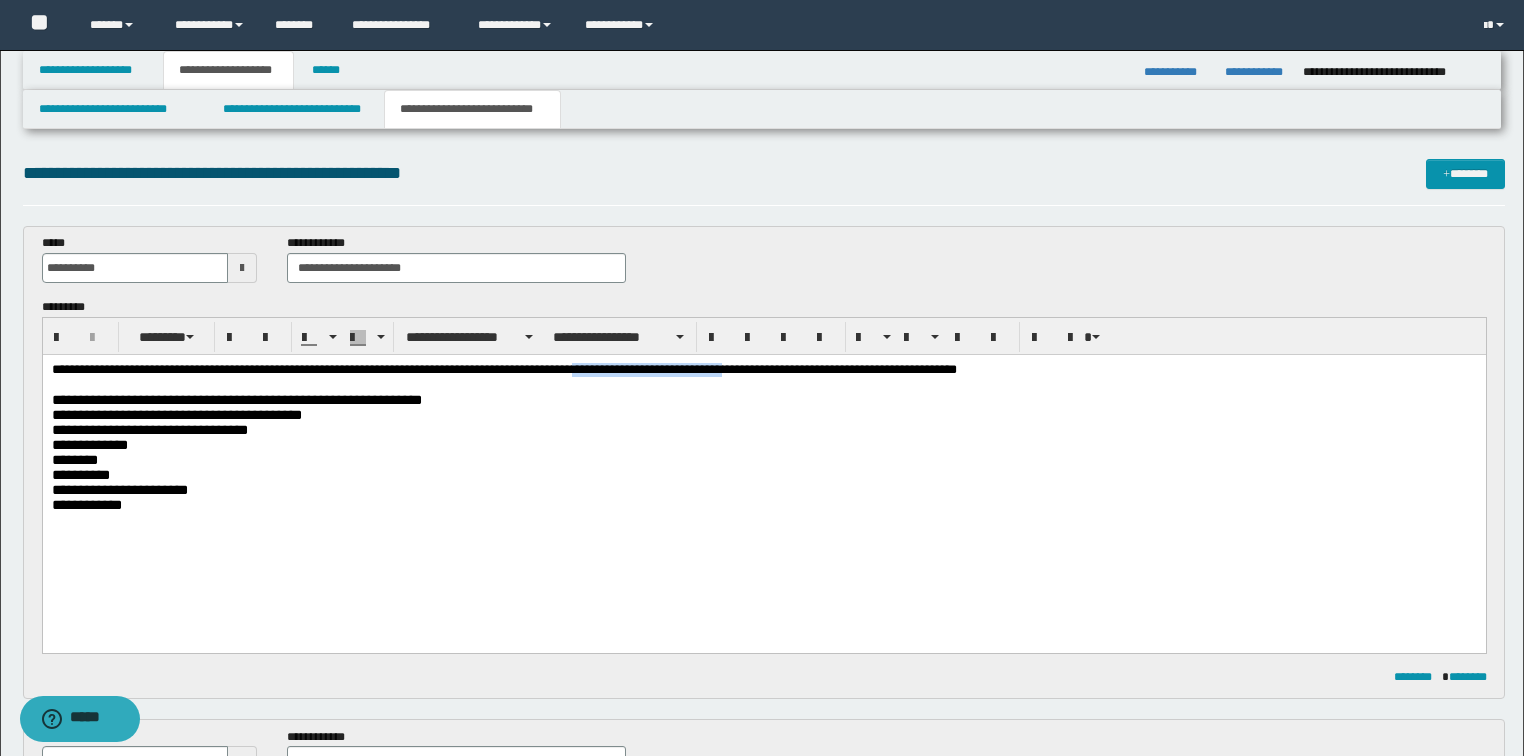 drag, startPoint x: 627, startPoint y: 373, endPoint x: 779, endPoint y: 373, distance: 152 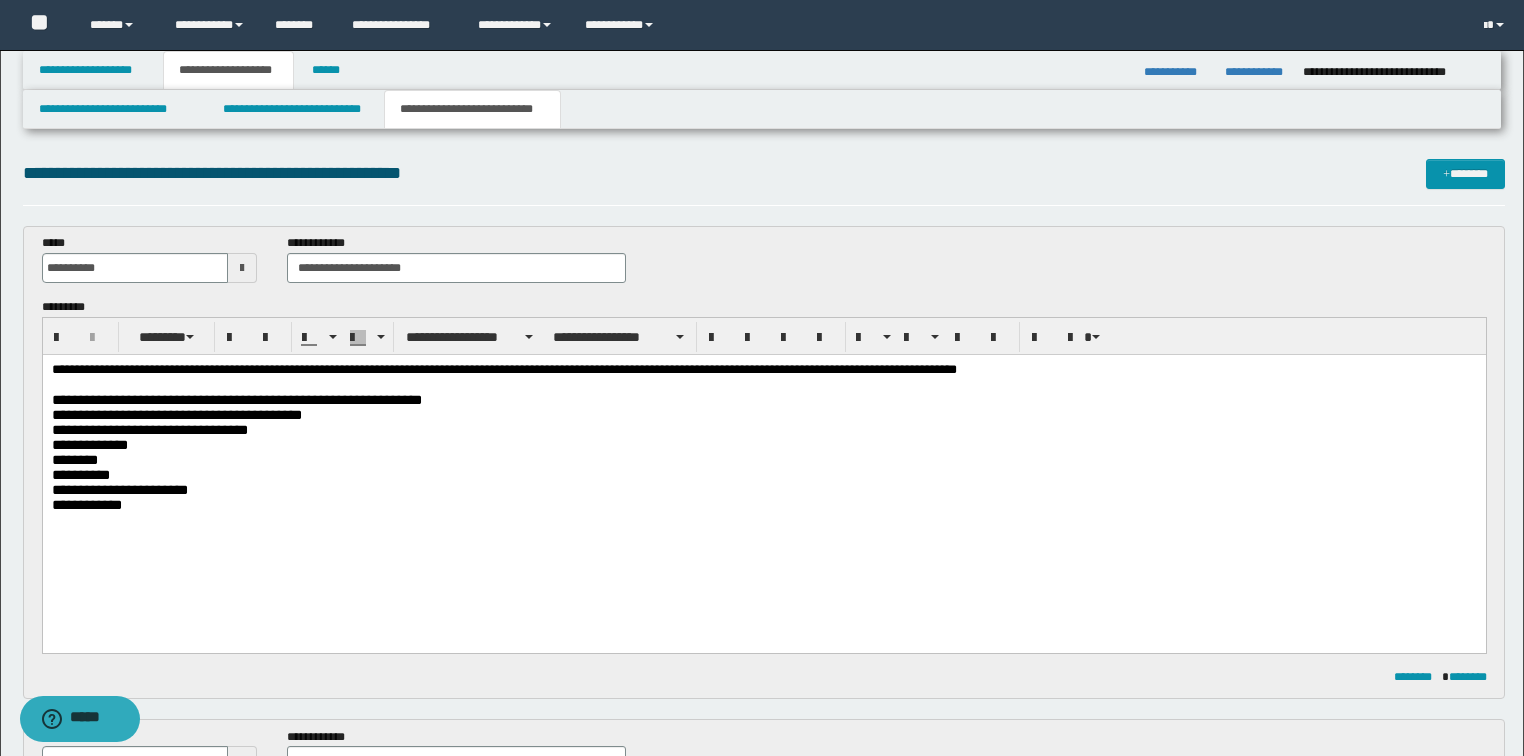 click on "**********" at bounding box center [763, 399] 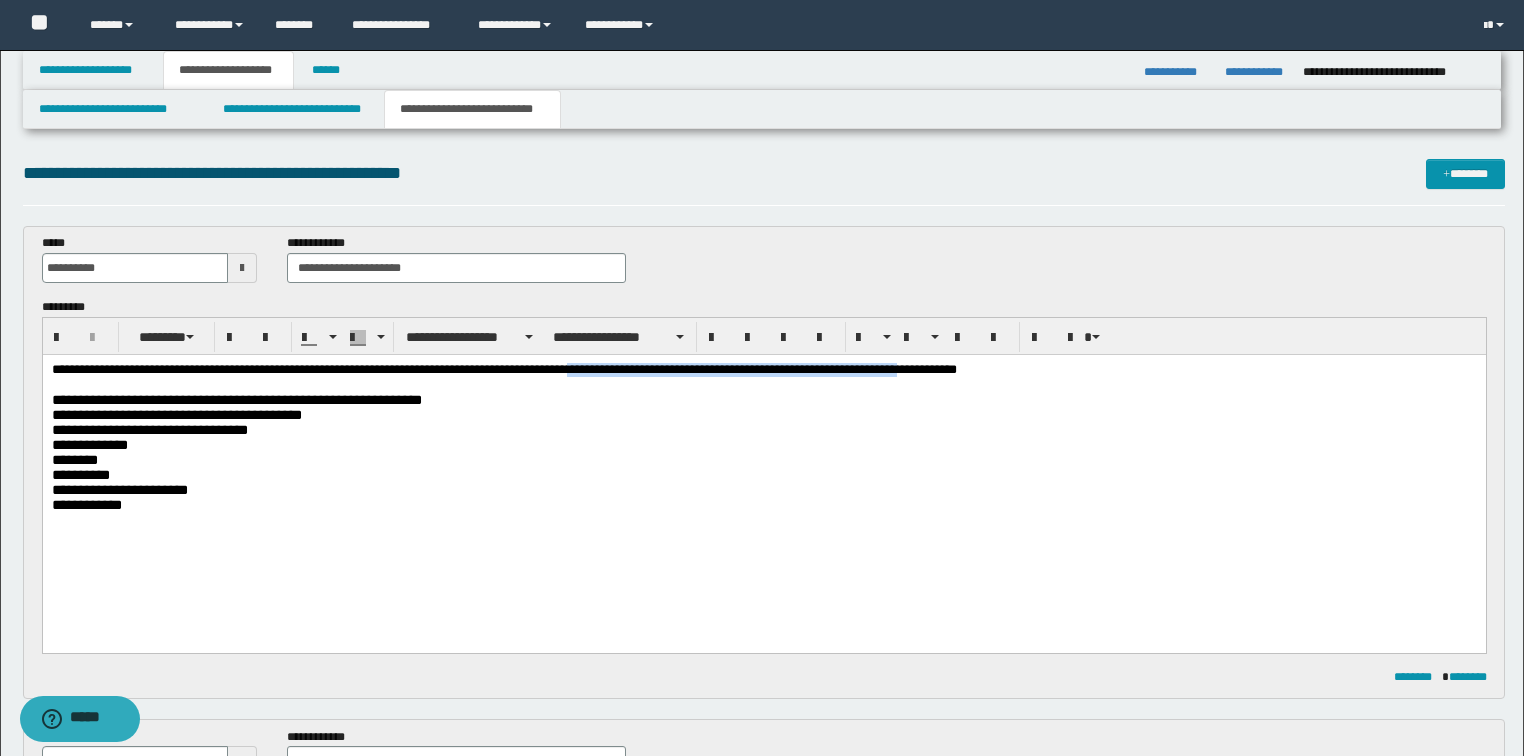 drag, startPoint x: 625, startPoint y: 374, endPoint x: 964, endPoint y: 373, distance: 339.00146 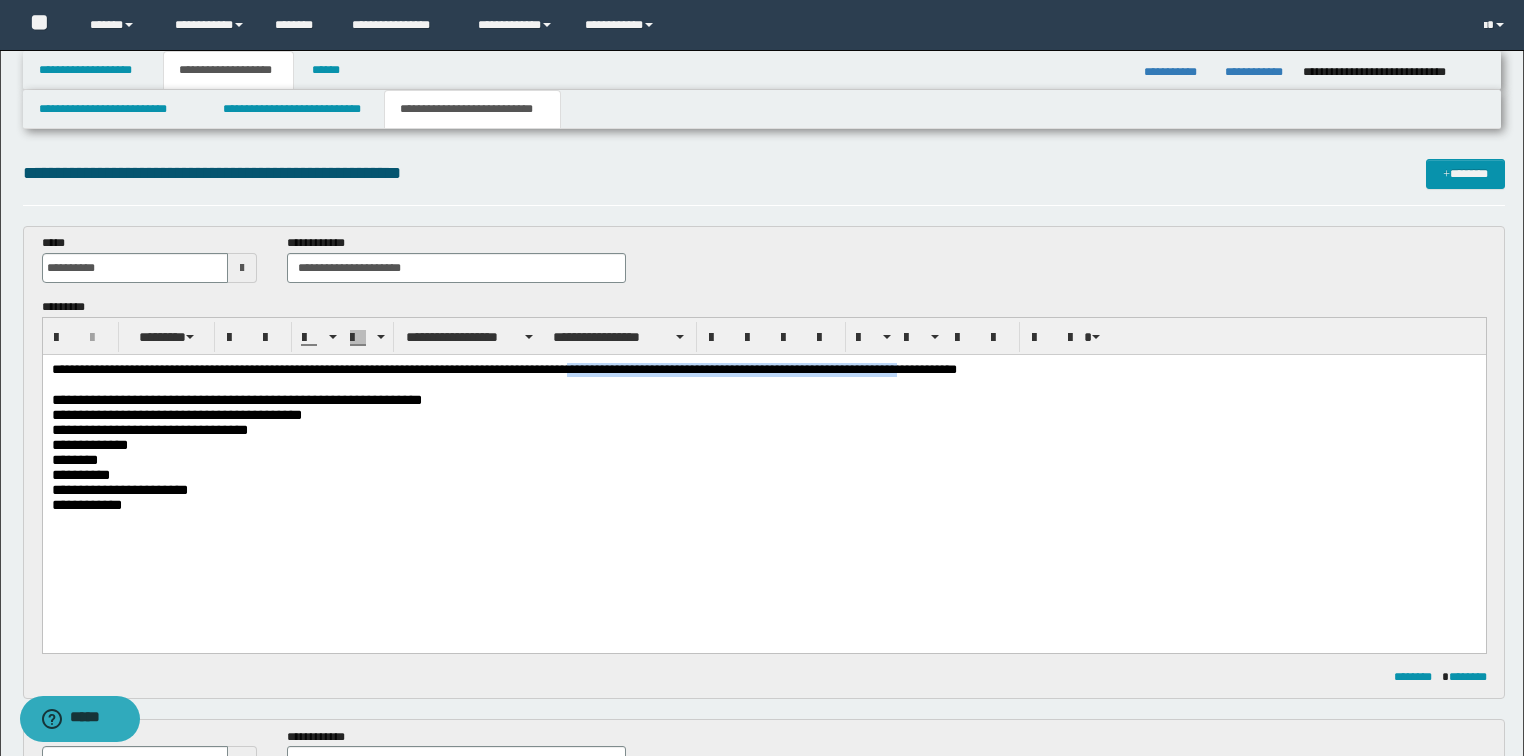 click on "**********" at bounding box center [764, 370] 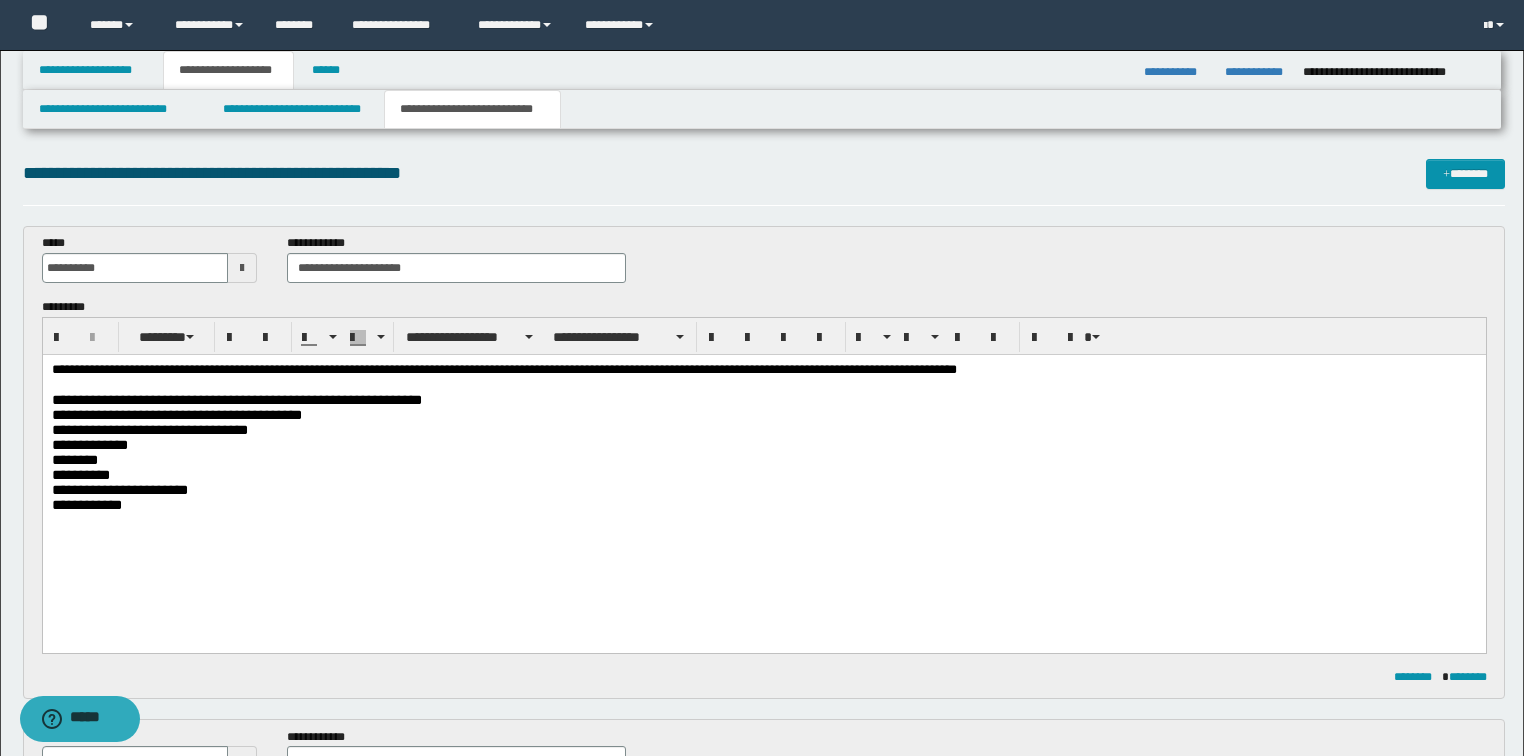 click on "**********" at bounding box center (764, 370) 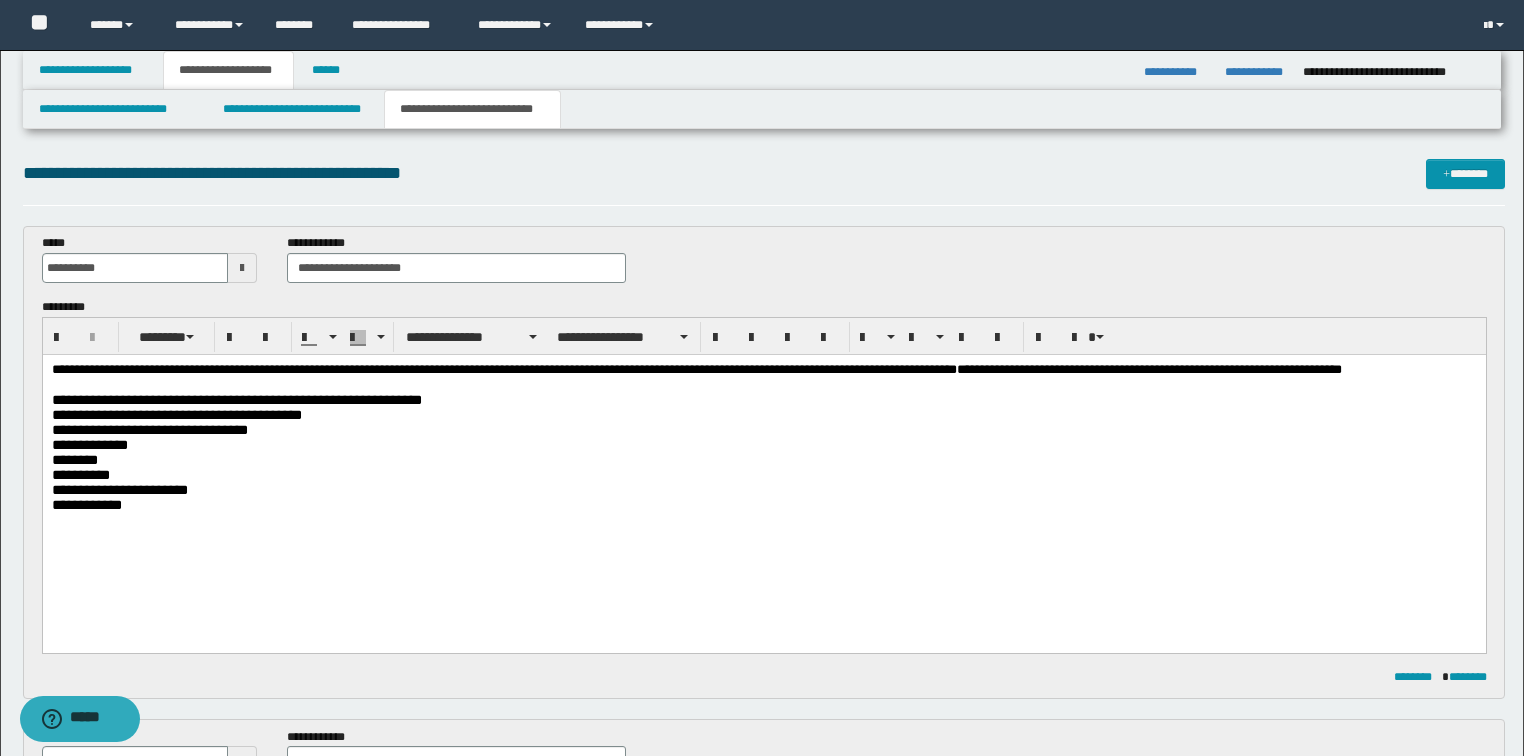 click at bounding box center [242, 268] 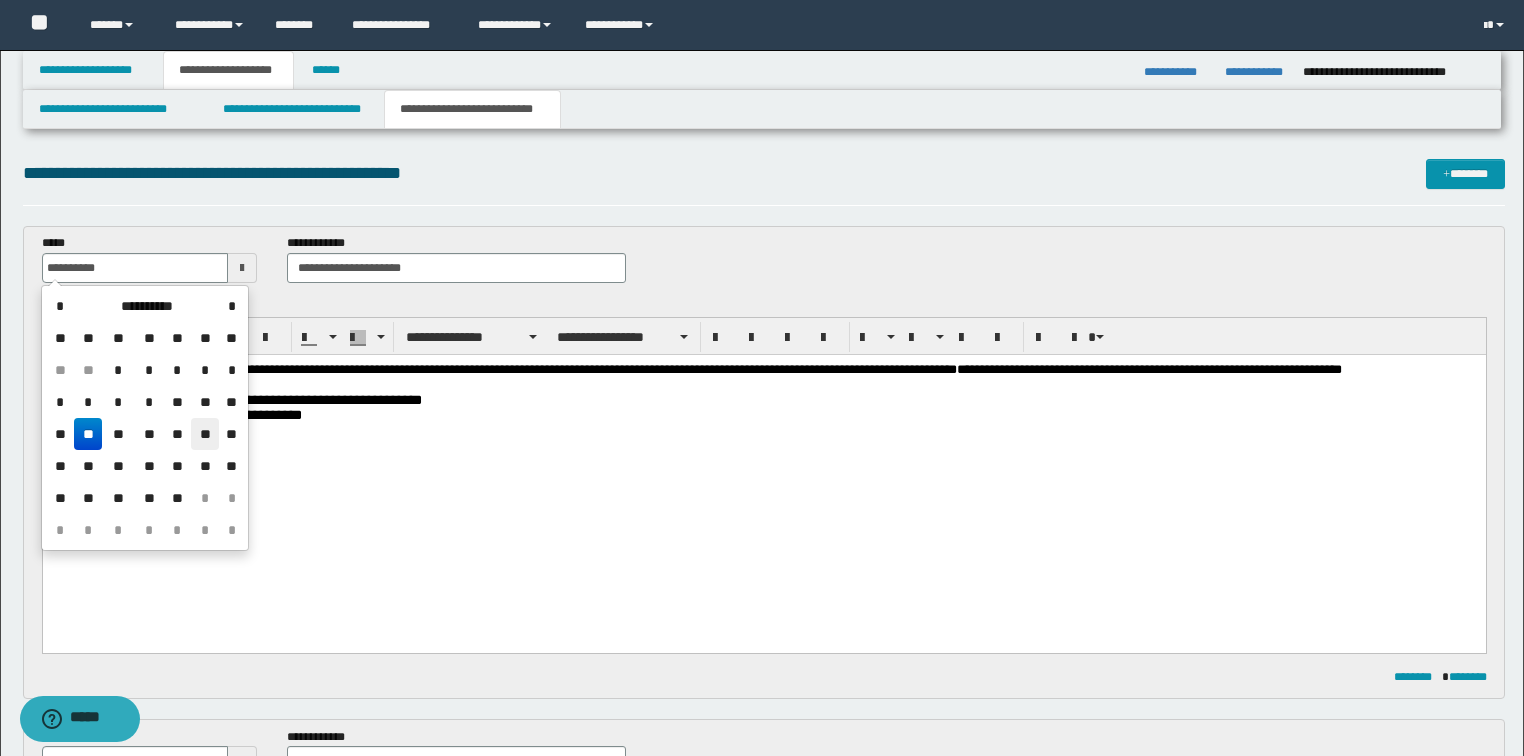 drag, startPoint x: 212, startPoint y: 440, endPoint x: 207, endPoint y: 129, distance: 311.0402 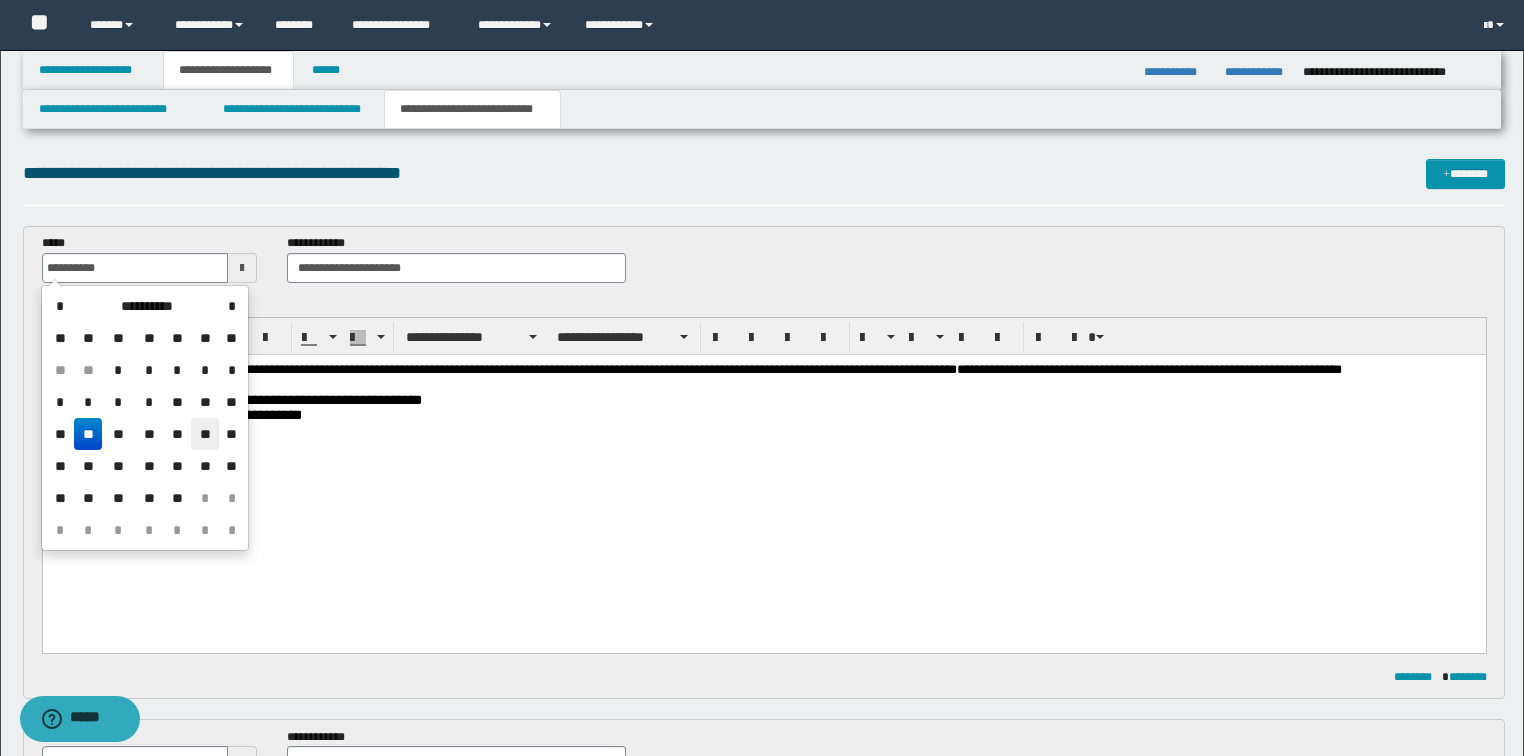 click on "**" at bounding box center (205, 434) 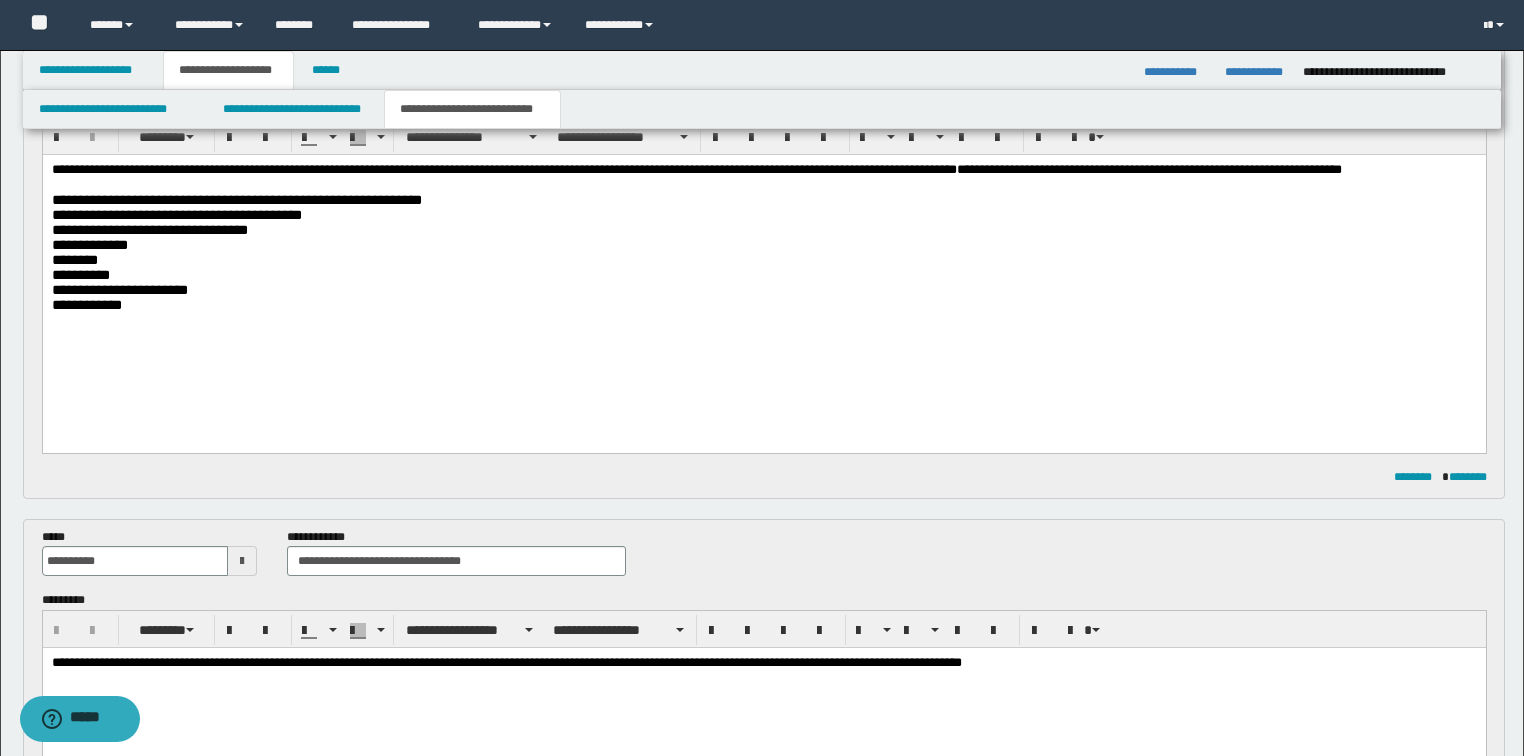 scroll, scrollTop: 320, scrollLeft: 0, axis: vertical 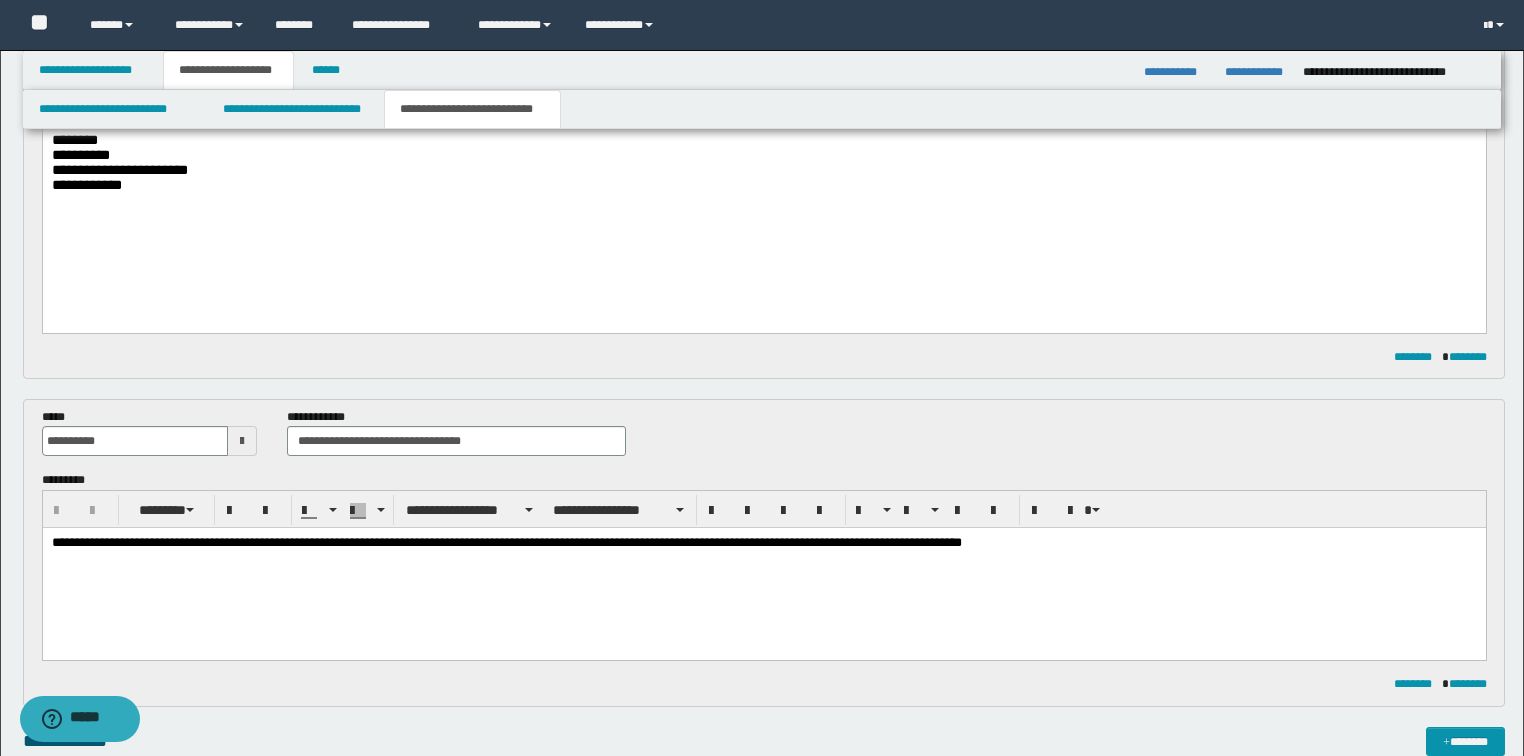 click at bounding box center (242, 441) 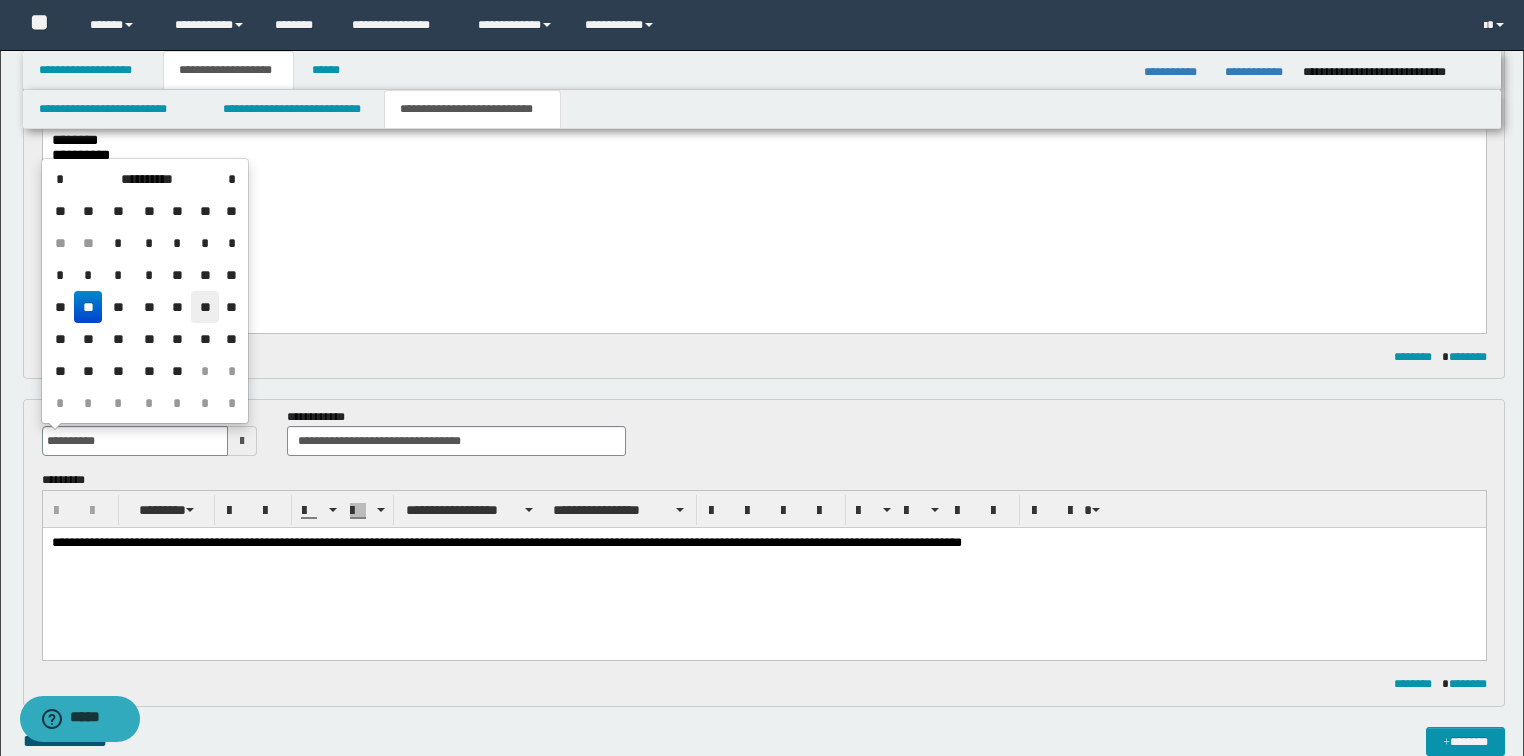 click on "**" at bounding box center [205, 307] 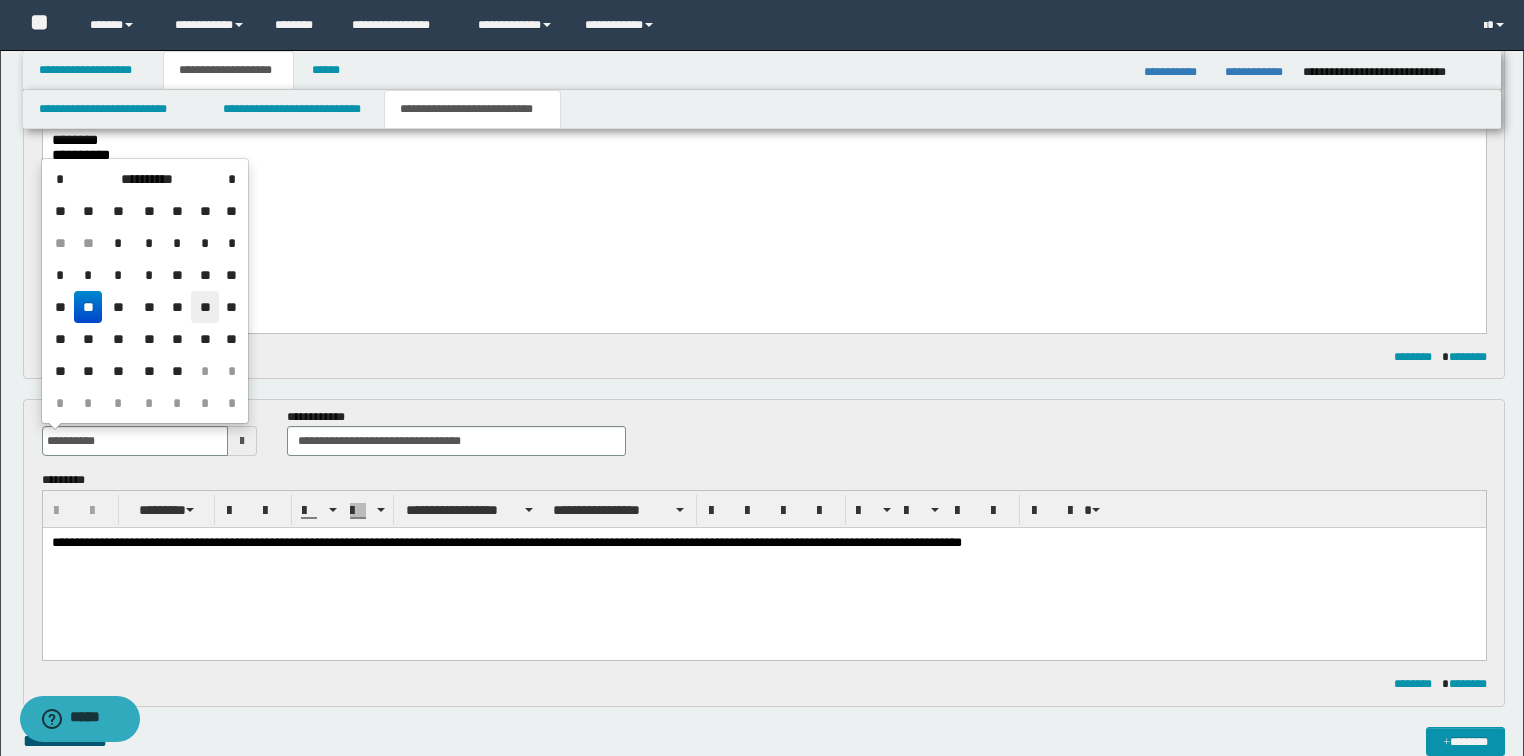 type on "**********" 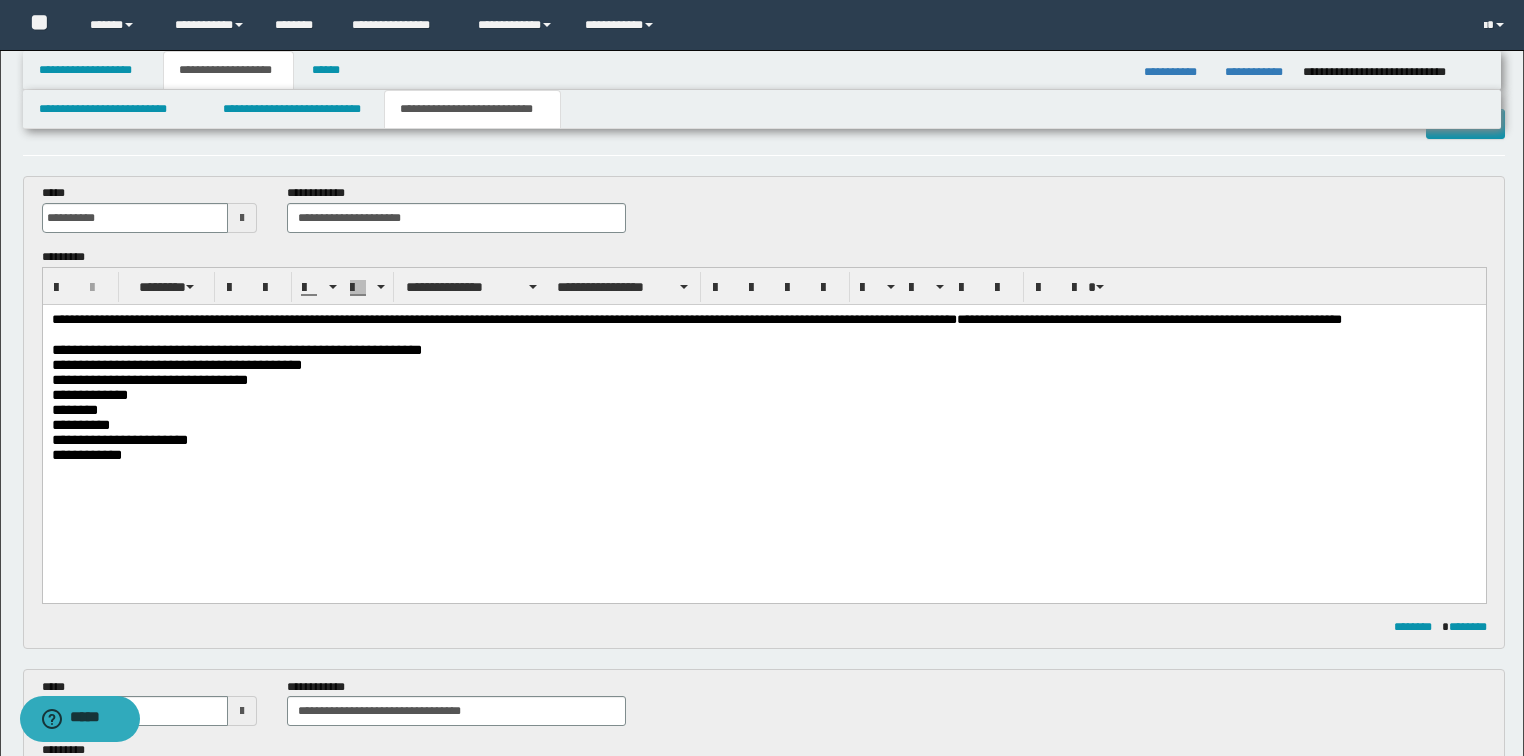 scroll, scrollTop: 0, scrollLeft: 0, axis: both 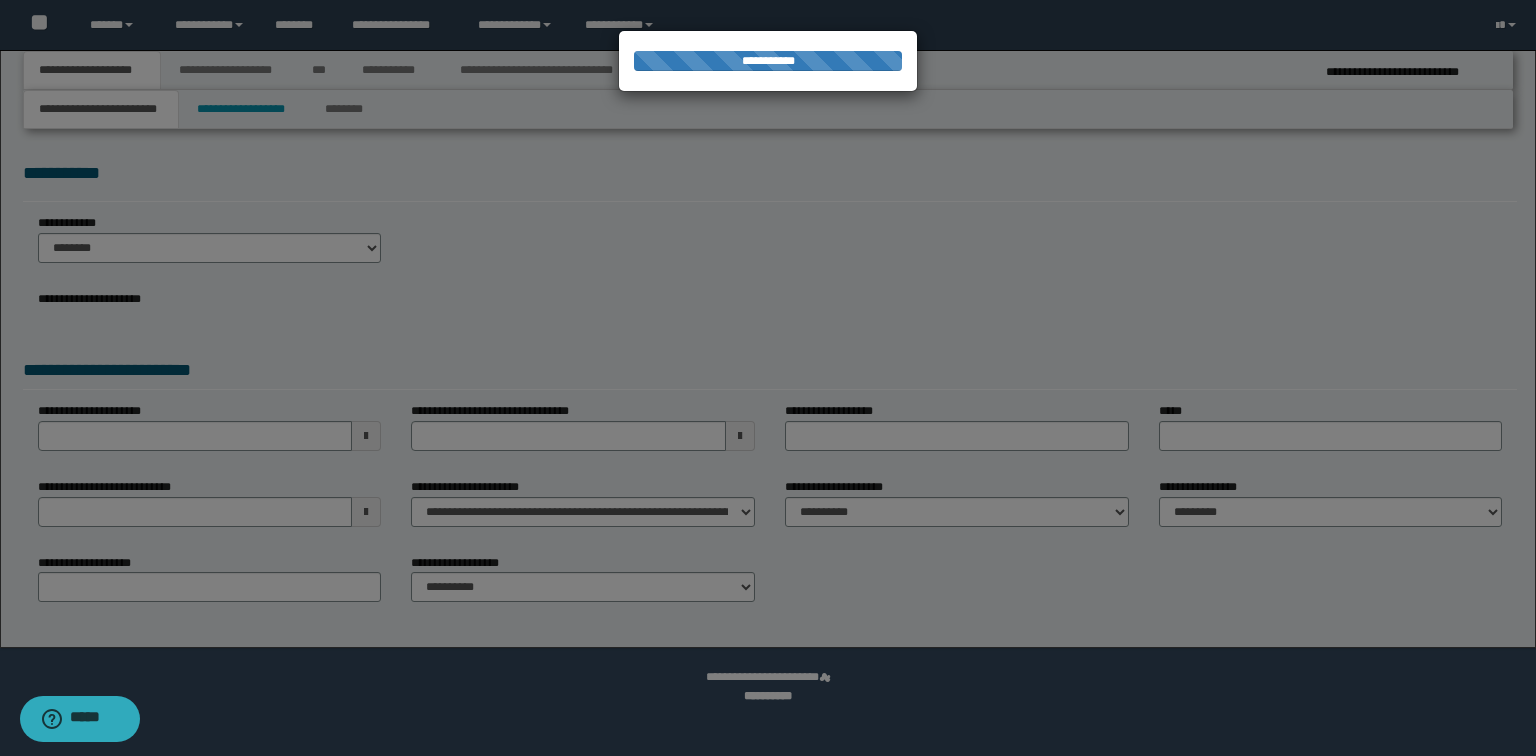 select on "*" 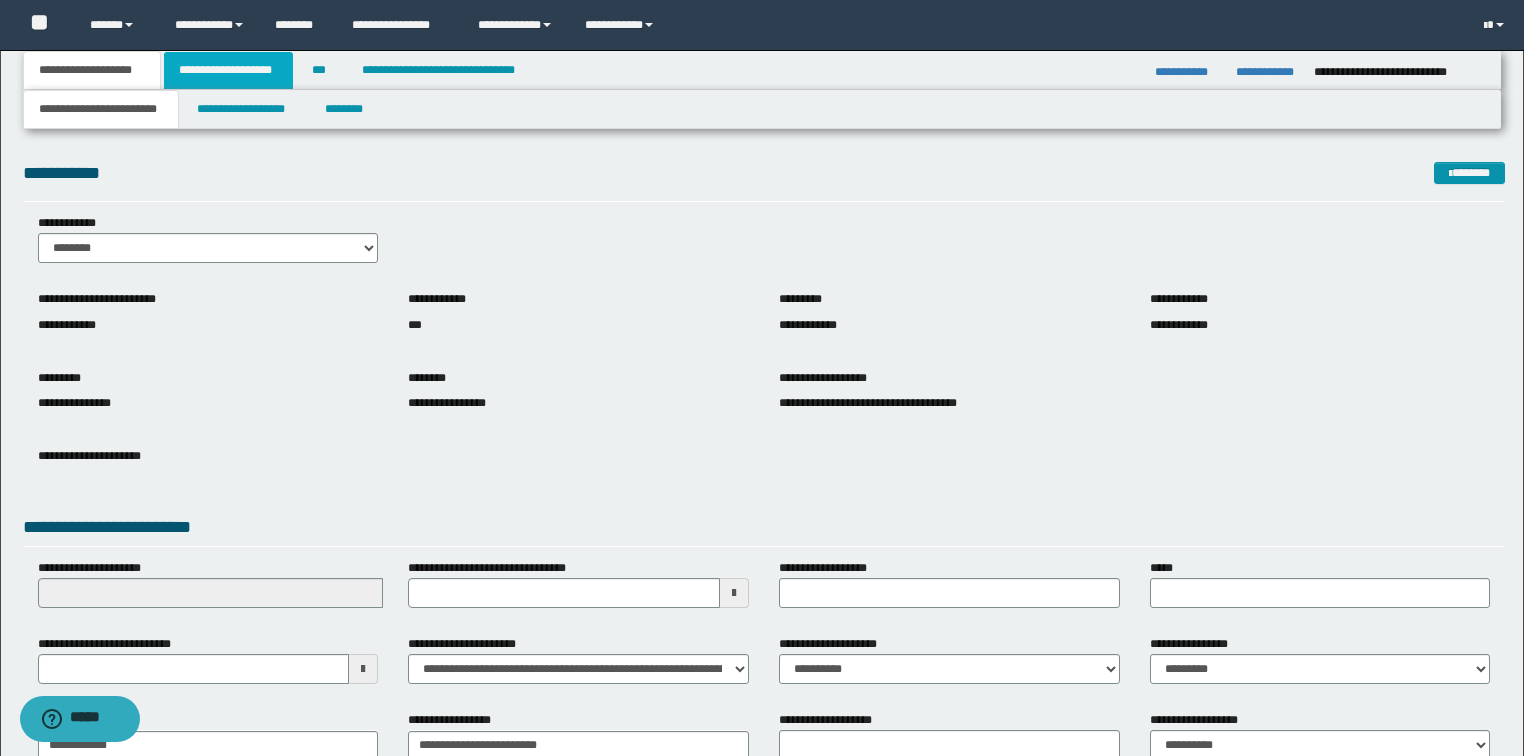 click on "**********" at bounding box center (228, 70) 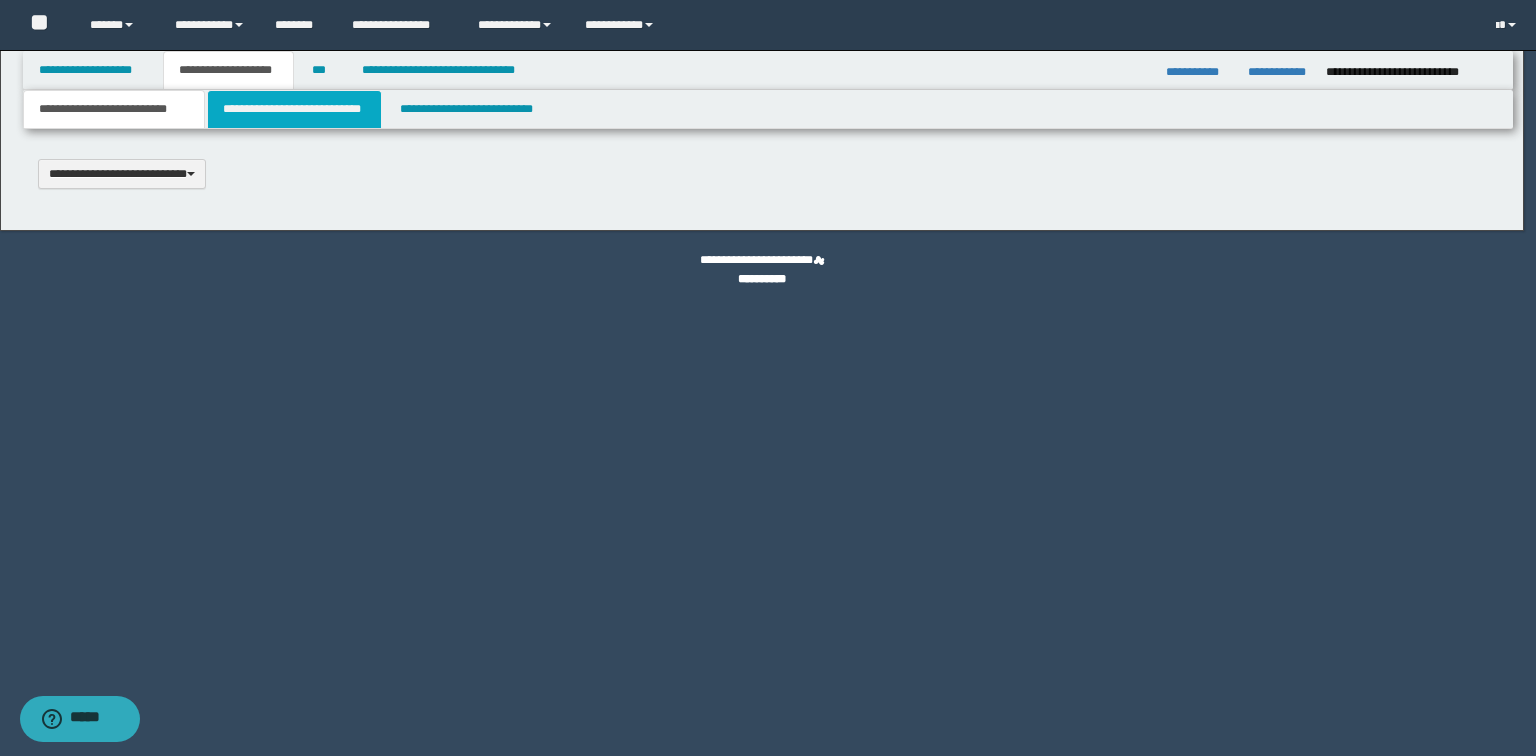 type 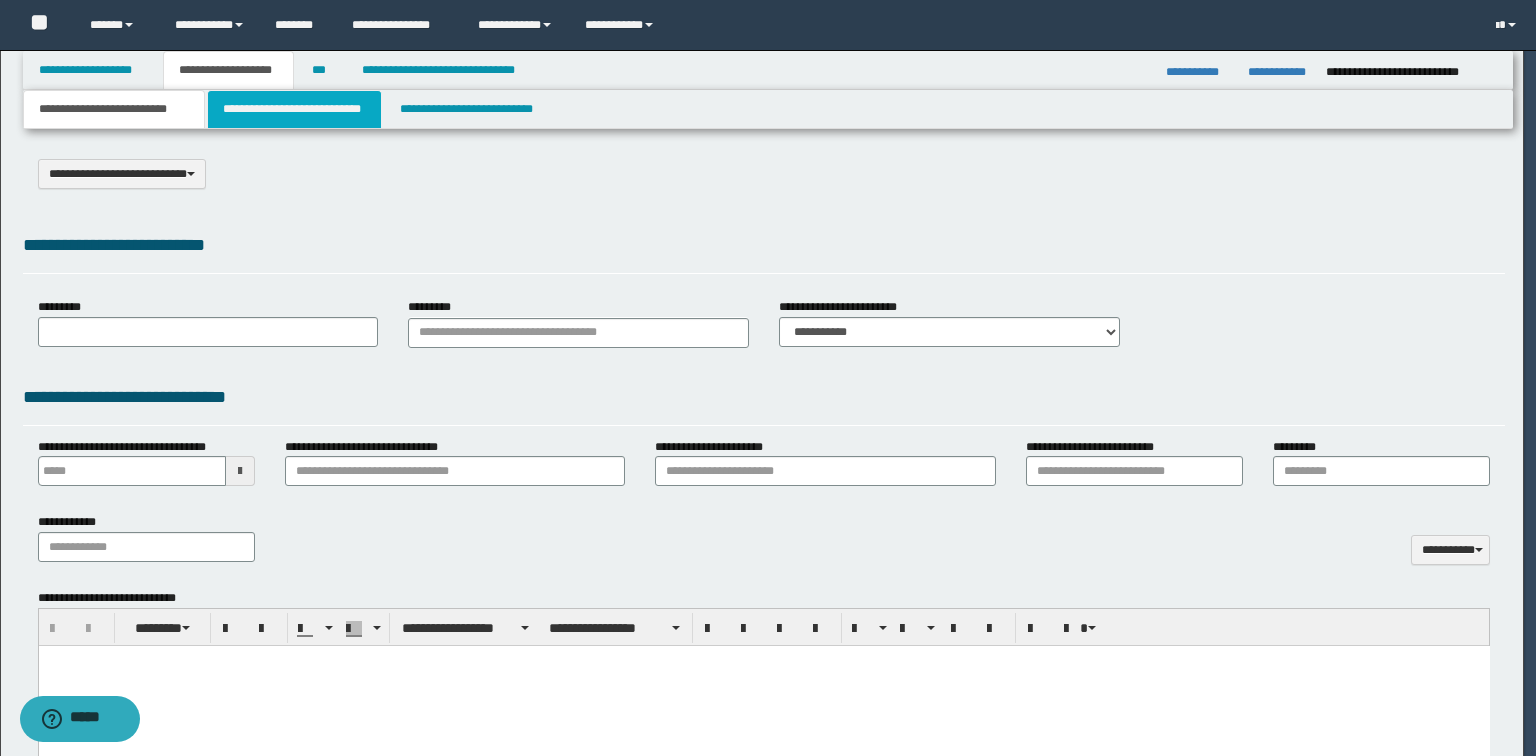 type on "*******" 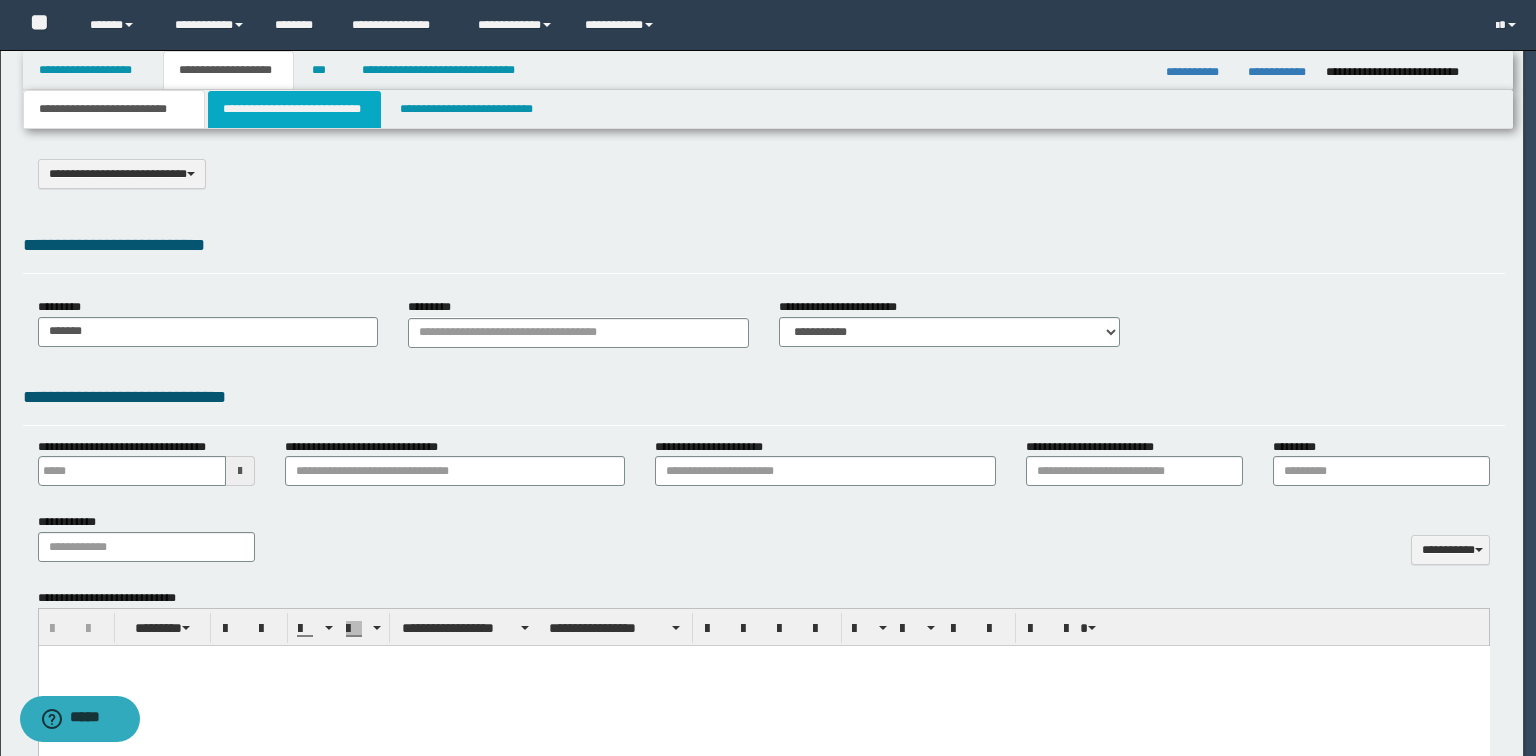 type on "*******" 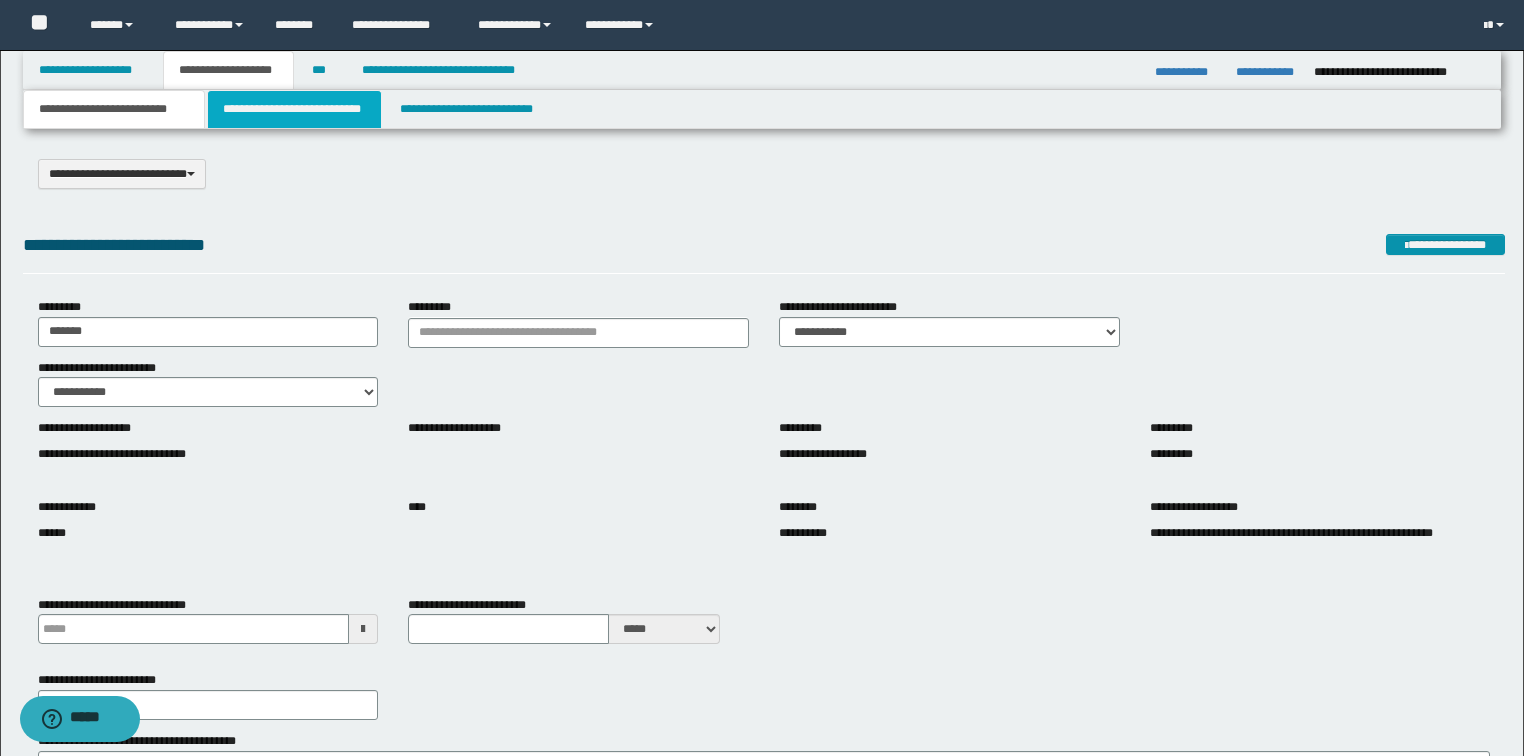 click on "**********" at bounding box center (294, 109) 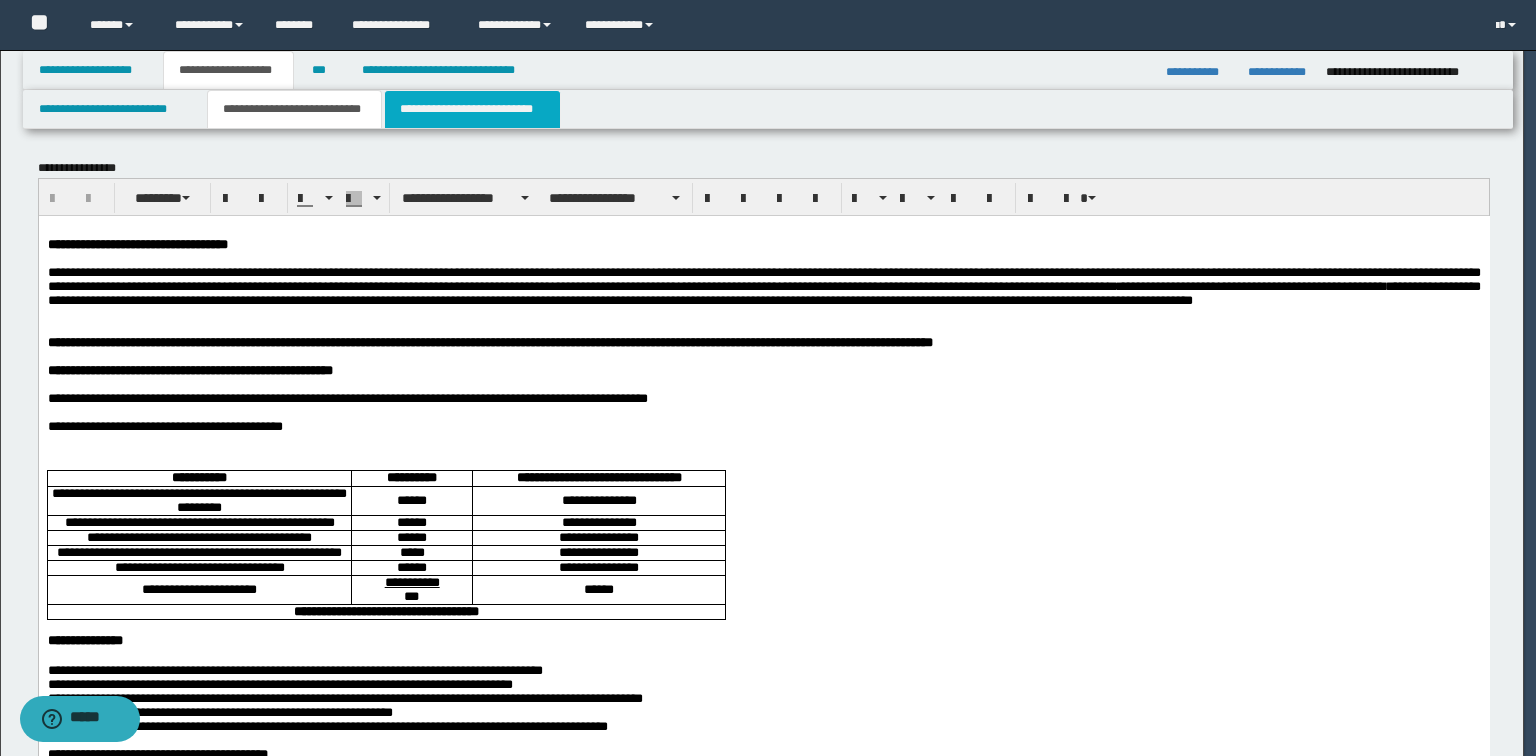 scroll, scrollTop: 0, scrollLeft: 0, axis: both 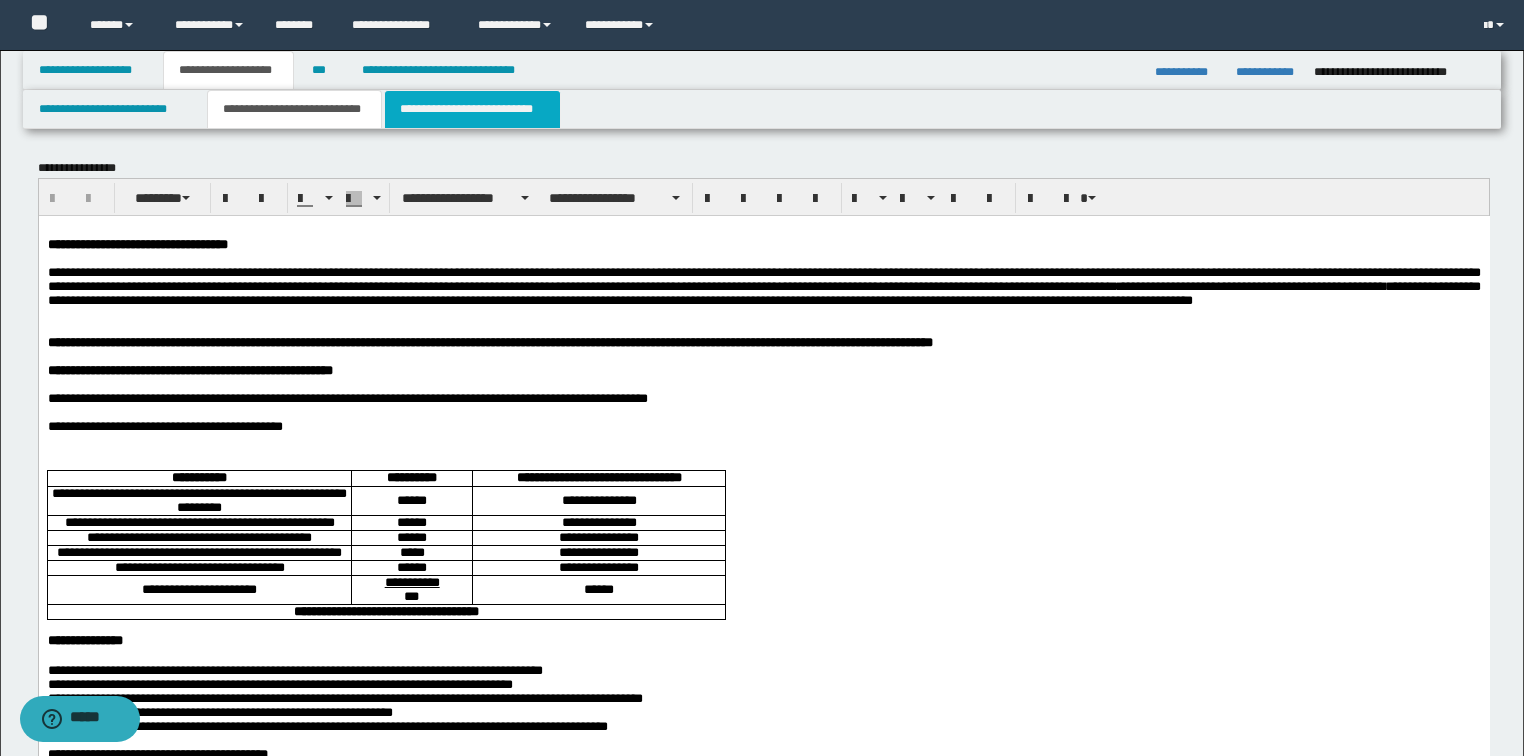 click on "**********" at bounding box center (472, 109) 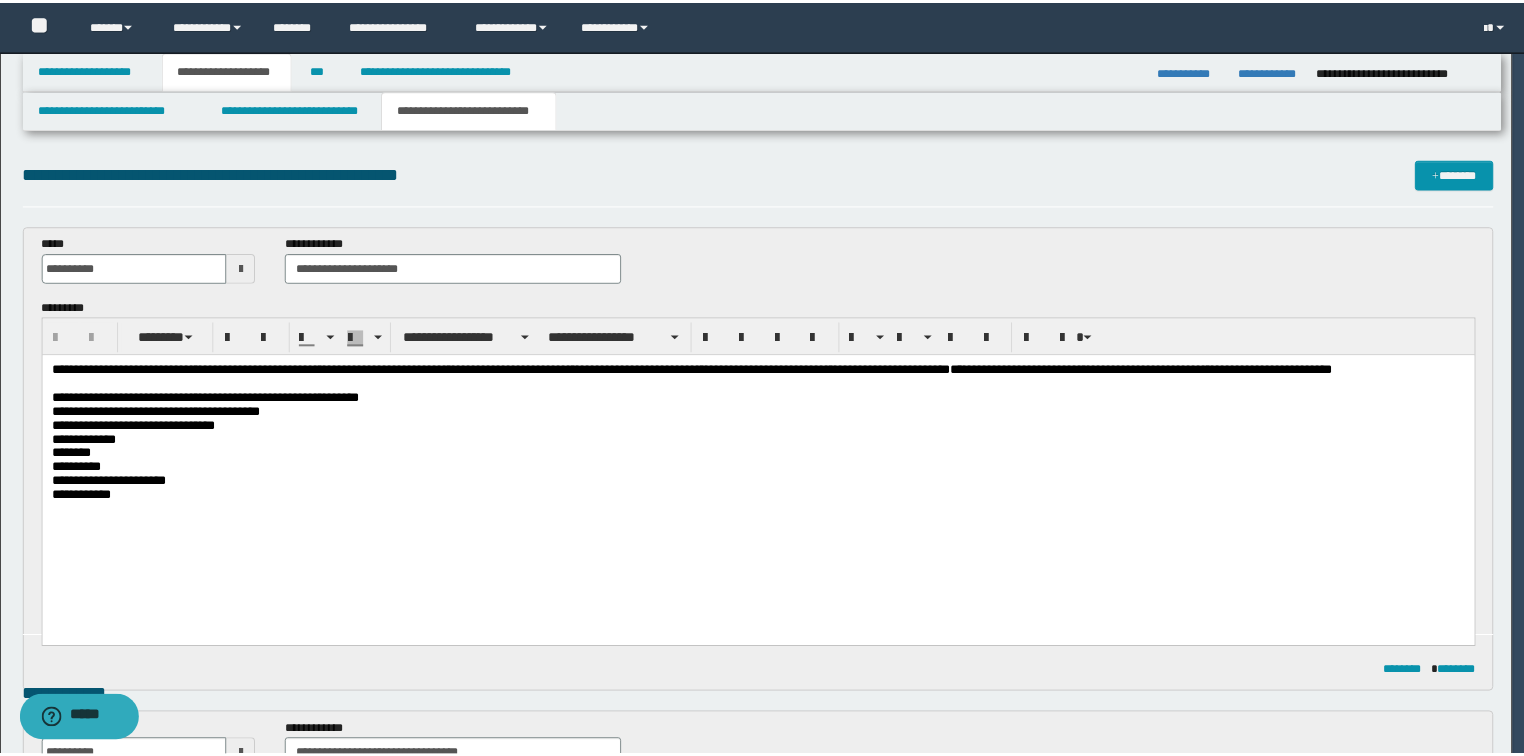 scroll, scrollTop: 0, scrollLeft: 0, axis: both 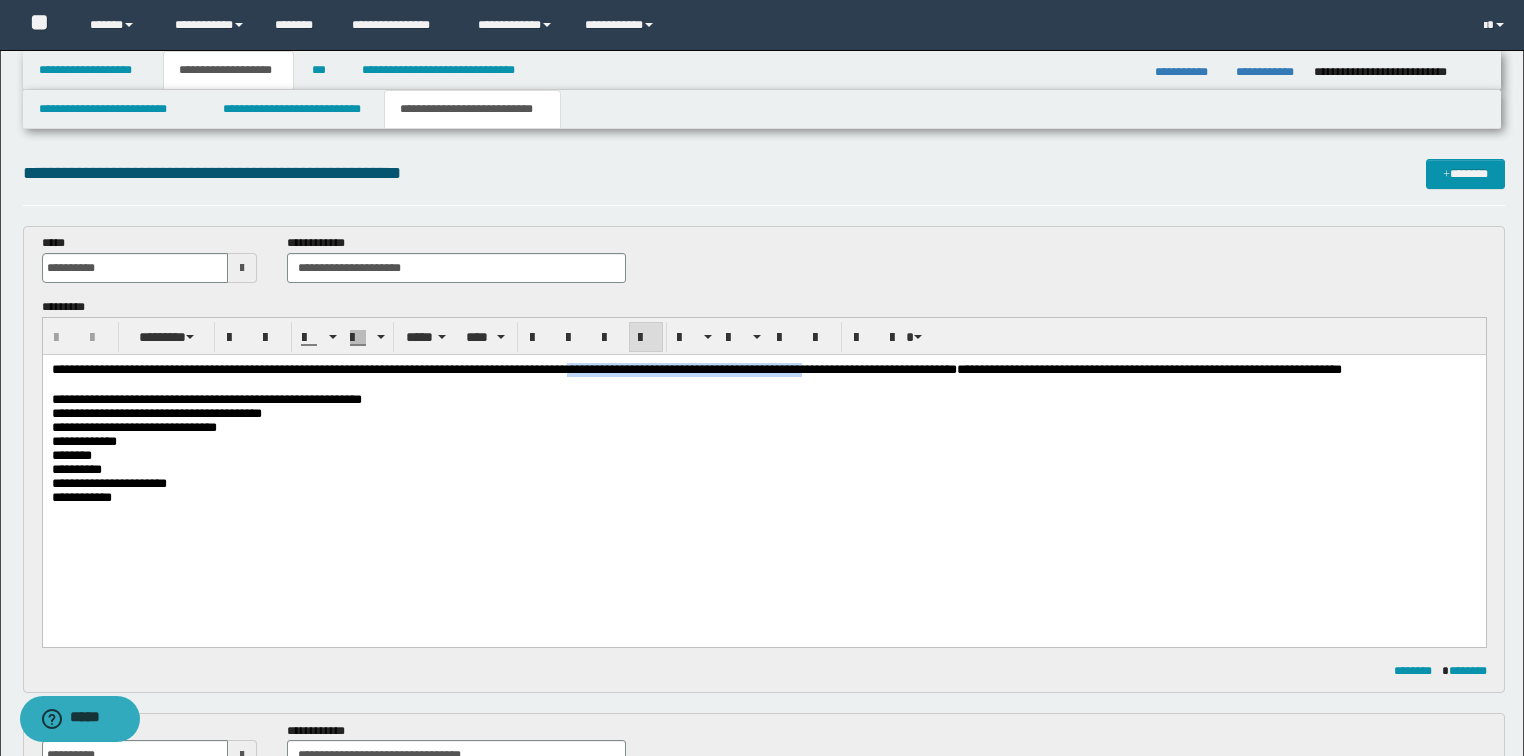 drag, startPoint x: 688, startPoint y: 369, endPoint x: 945, endPoint y: 375, distance: 257.07004 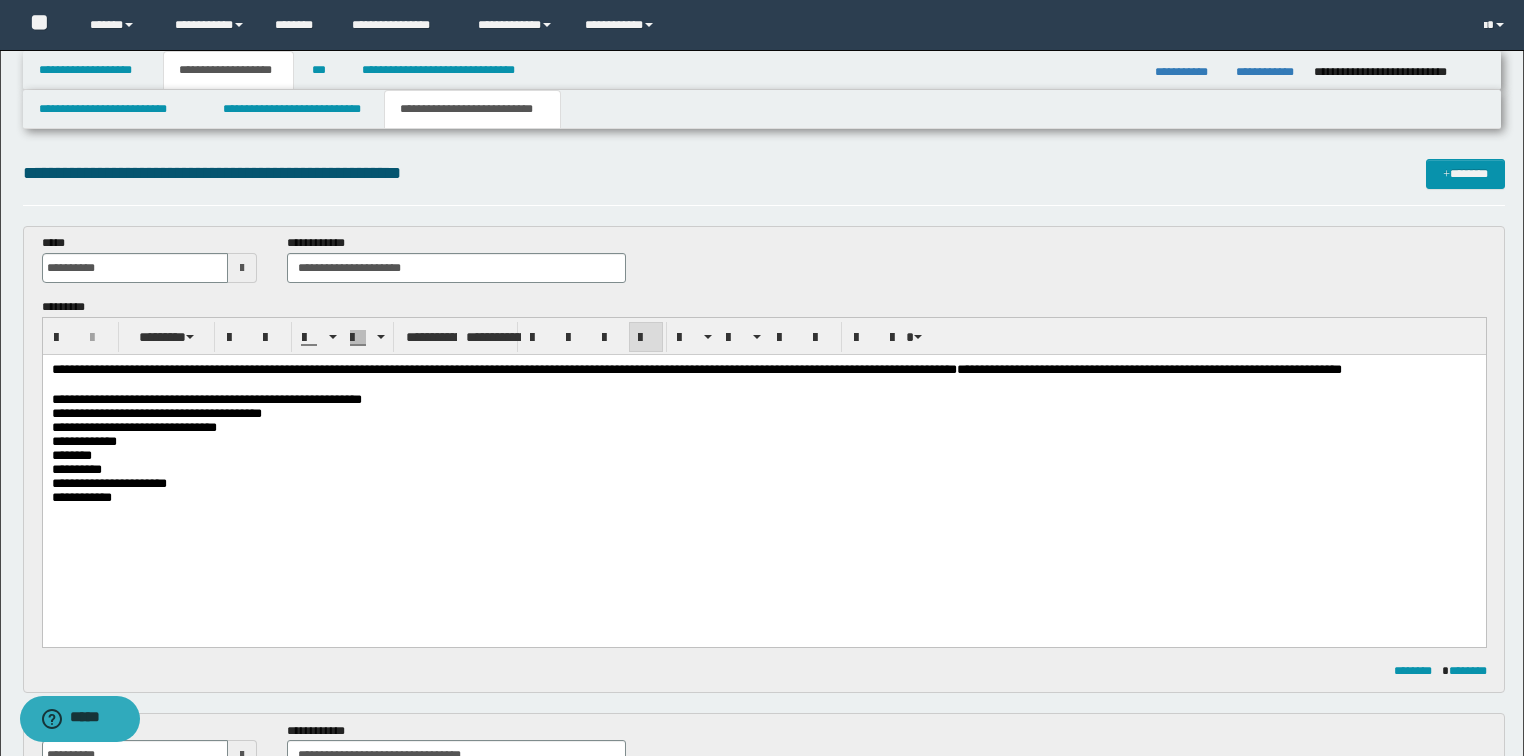 click at bounding box center (764, 384) 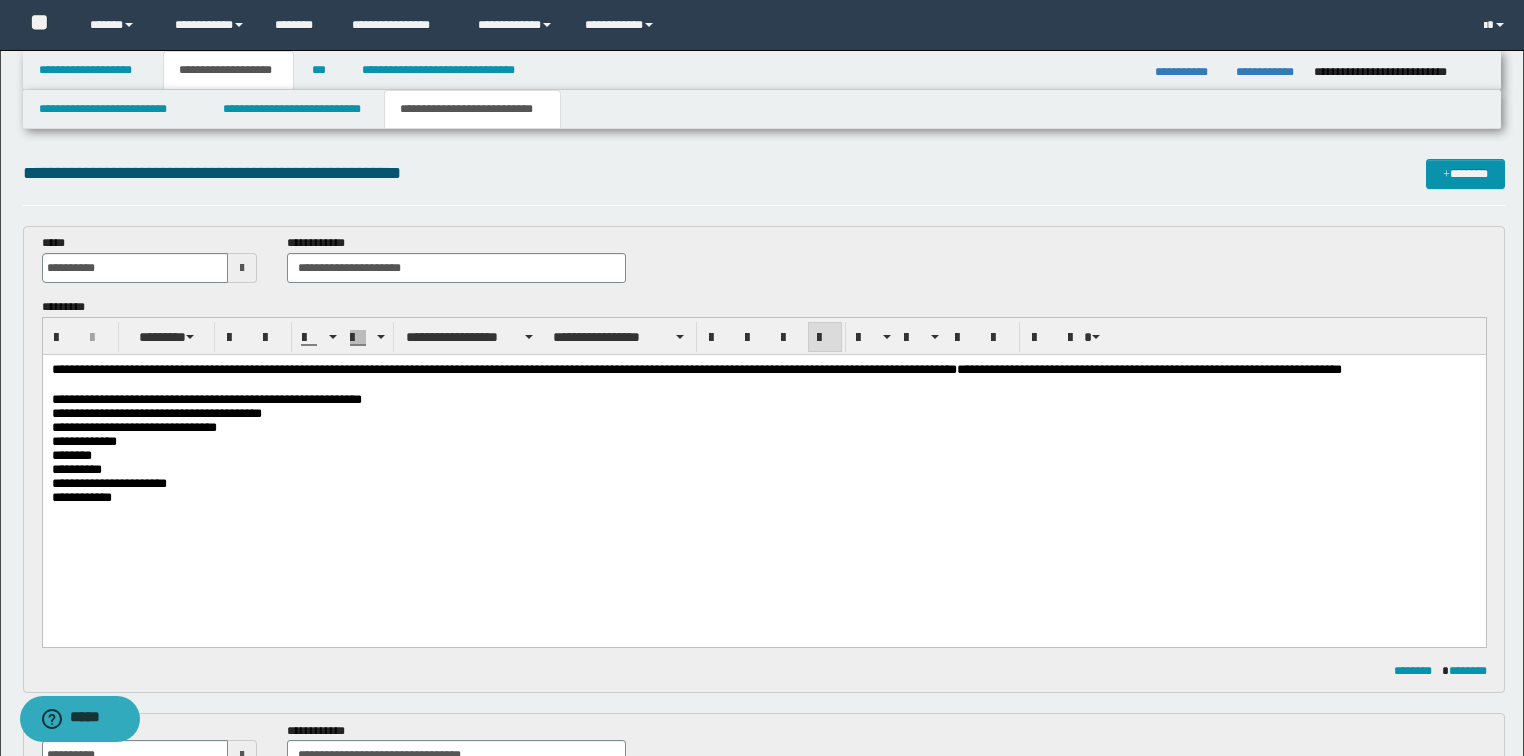 click on "**********" at bounding box center (763, 369) 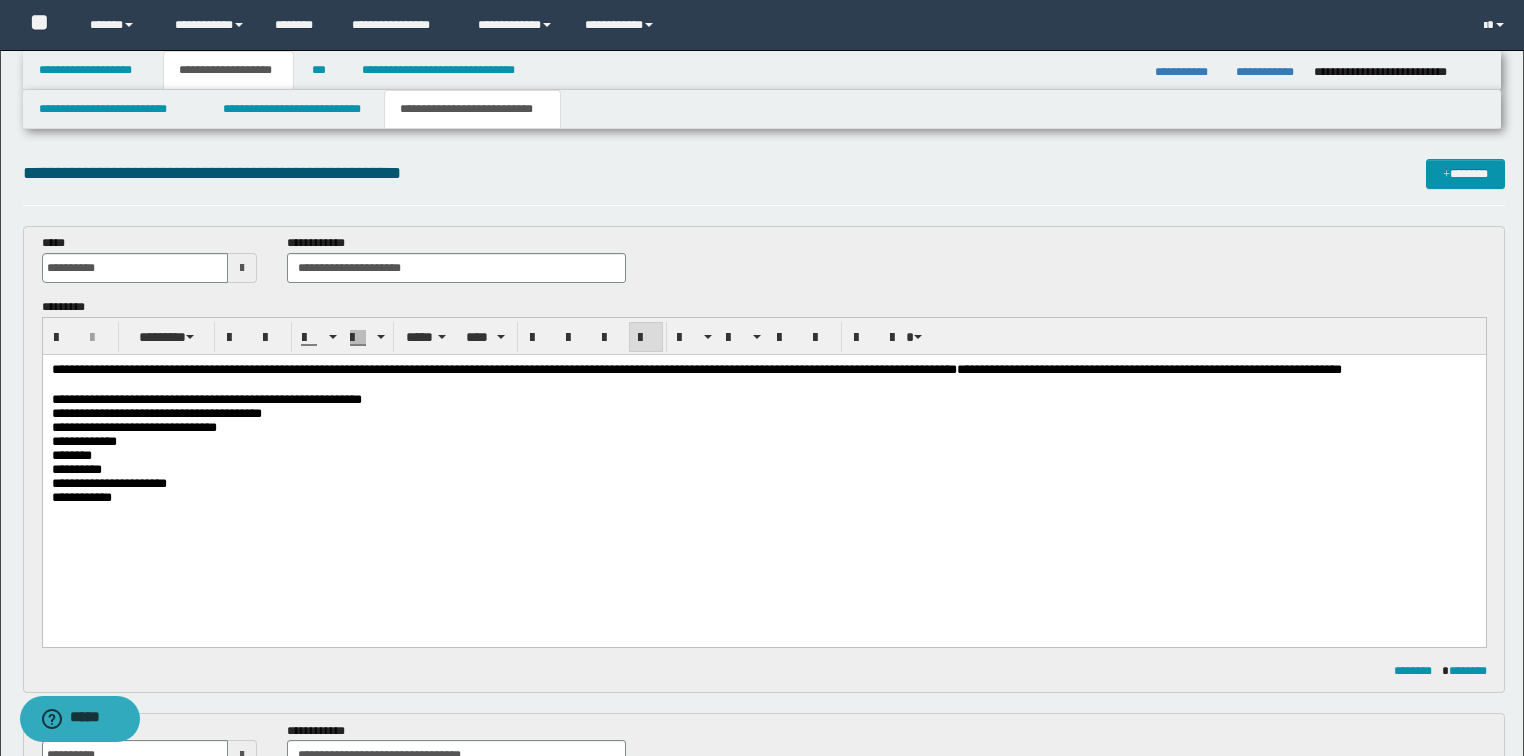 type 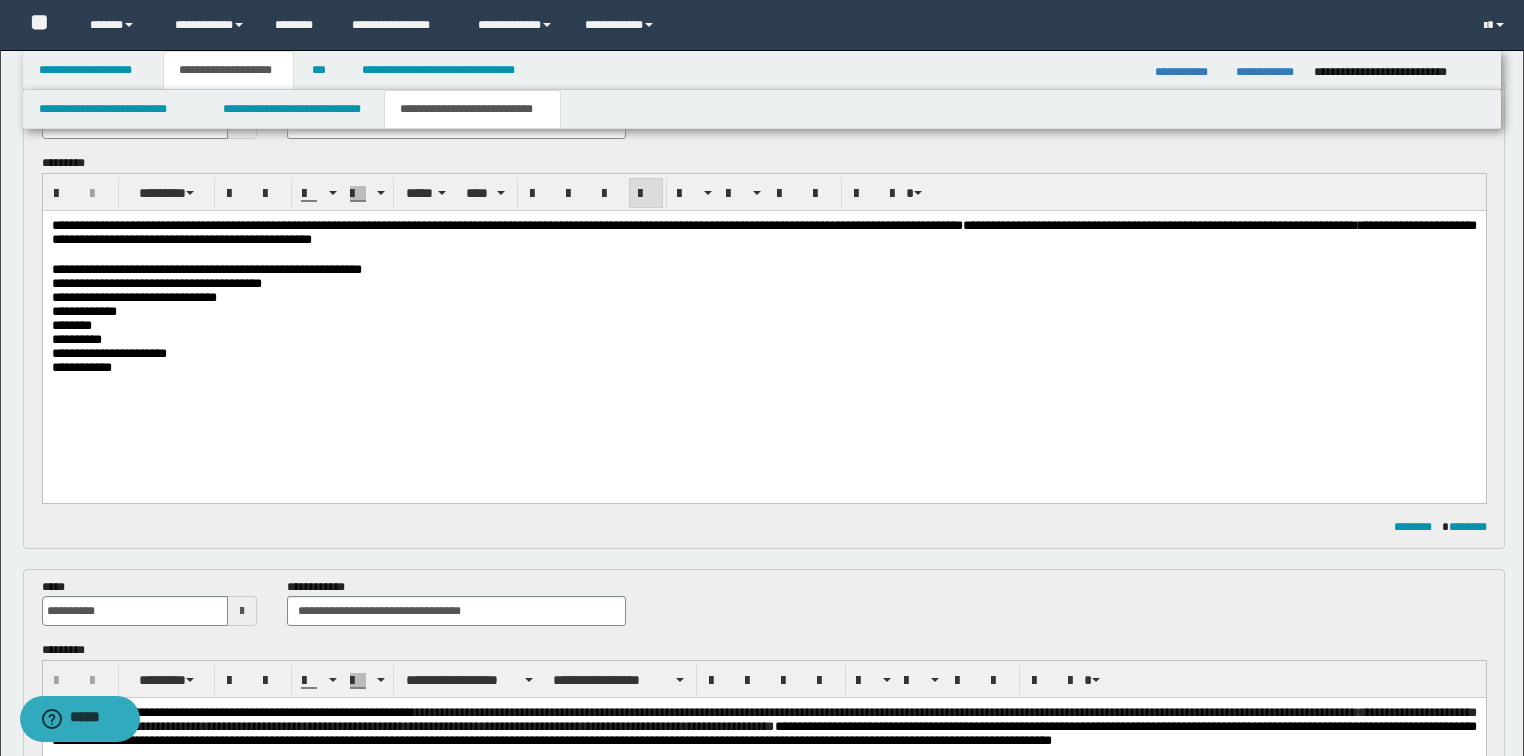 scroll, scrollTop: 160, scrollLeft: 0, axis: vertical 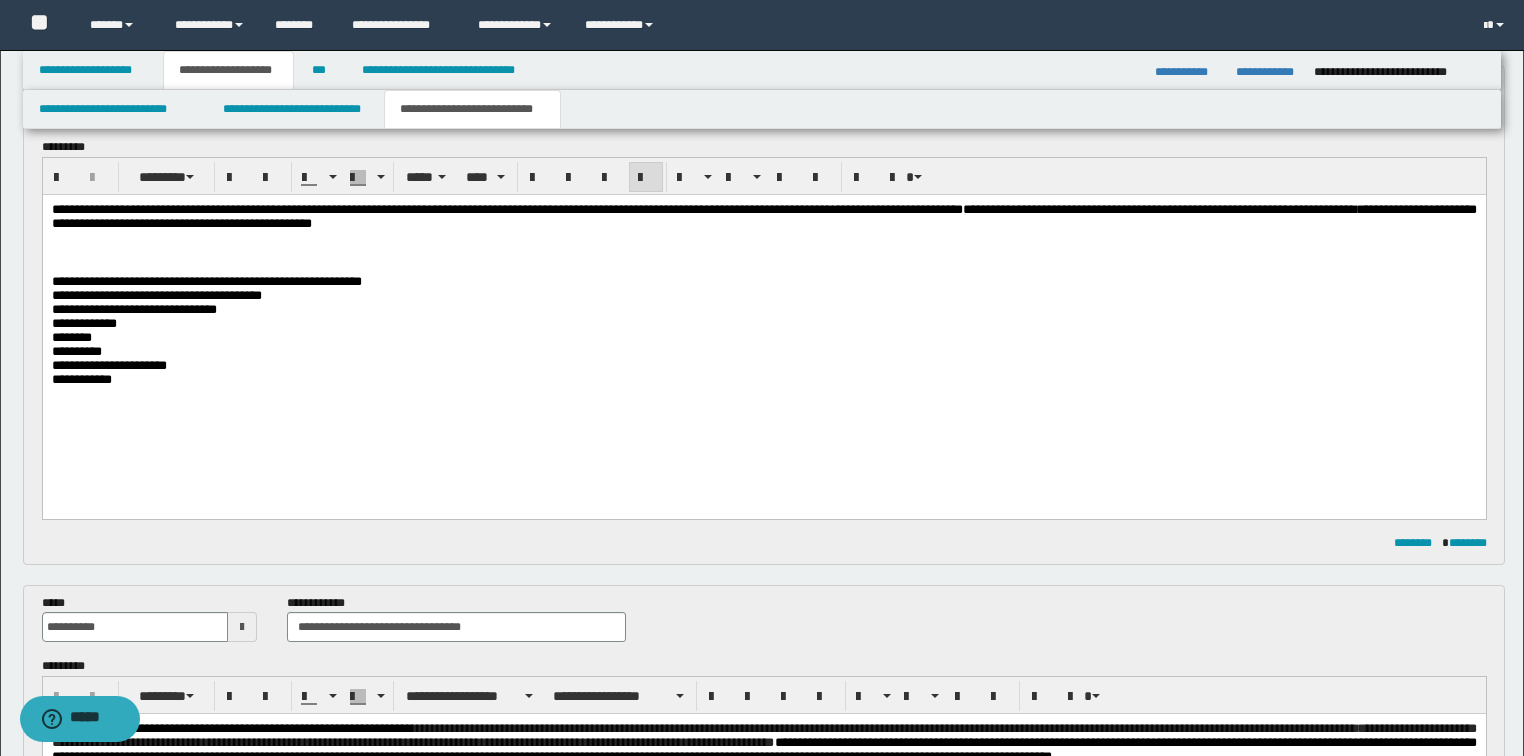 click at bounding box center (763, 251) 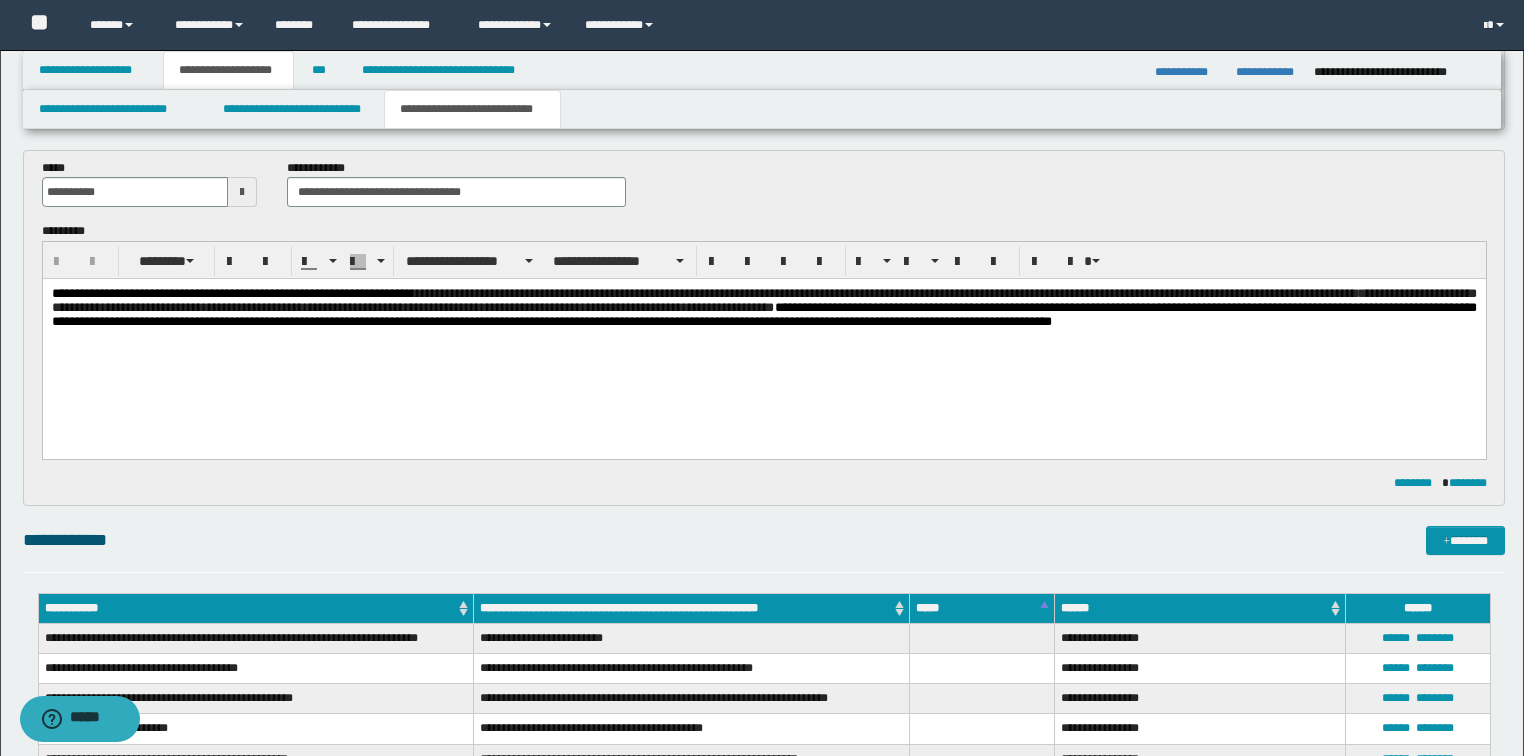 scroll, scrollTop: 640, scrollLeft: 0, axis: vertical 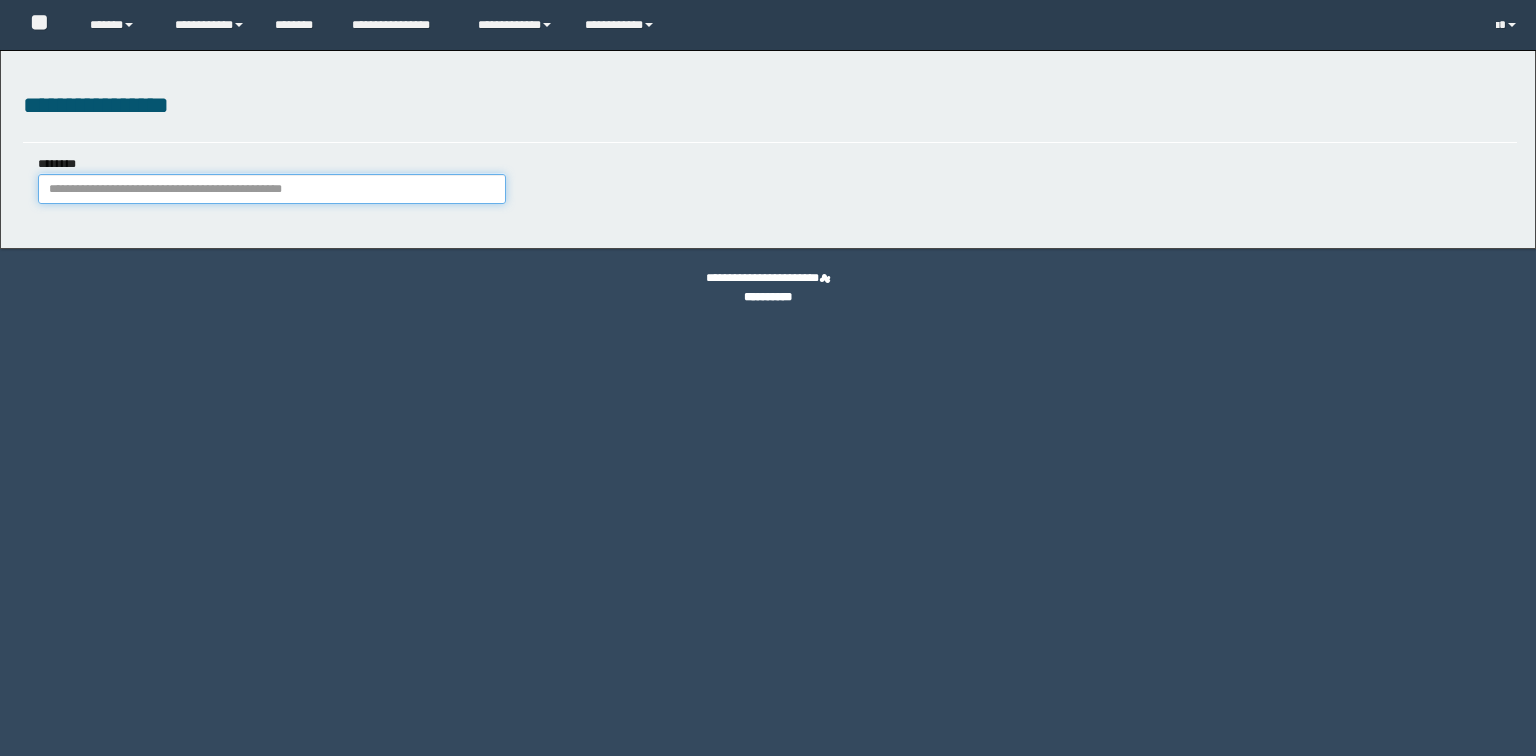 click on "********" at bounding box center (272, 189) 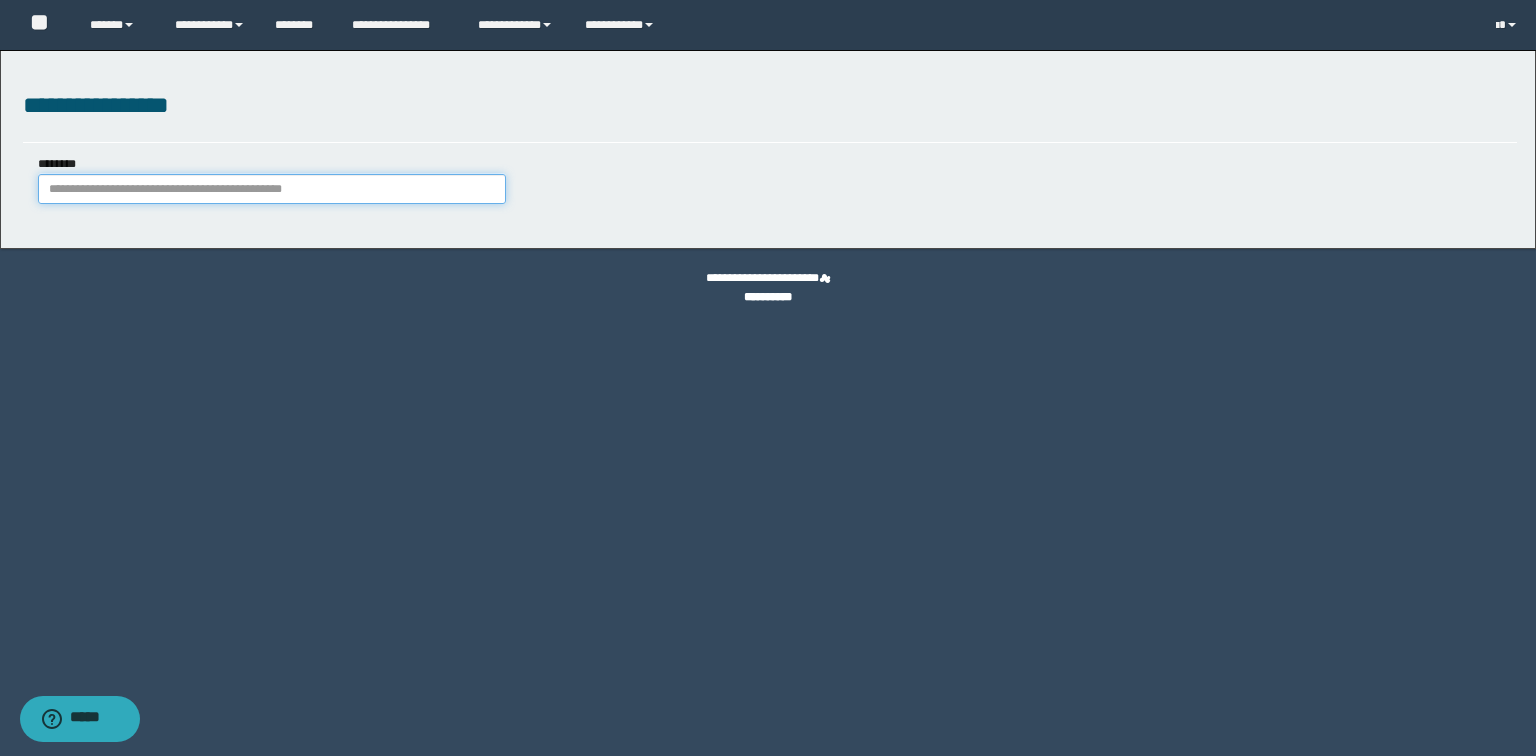 paste on "*******" 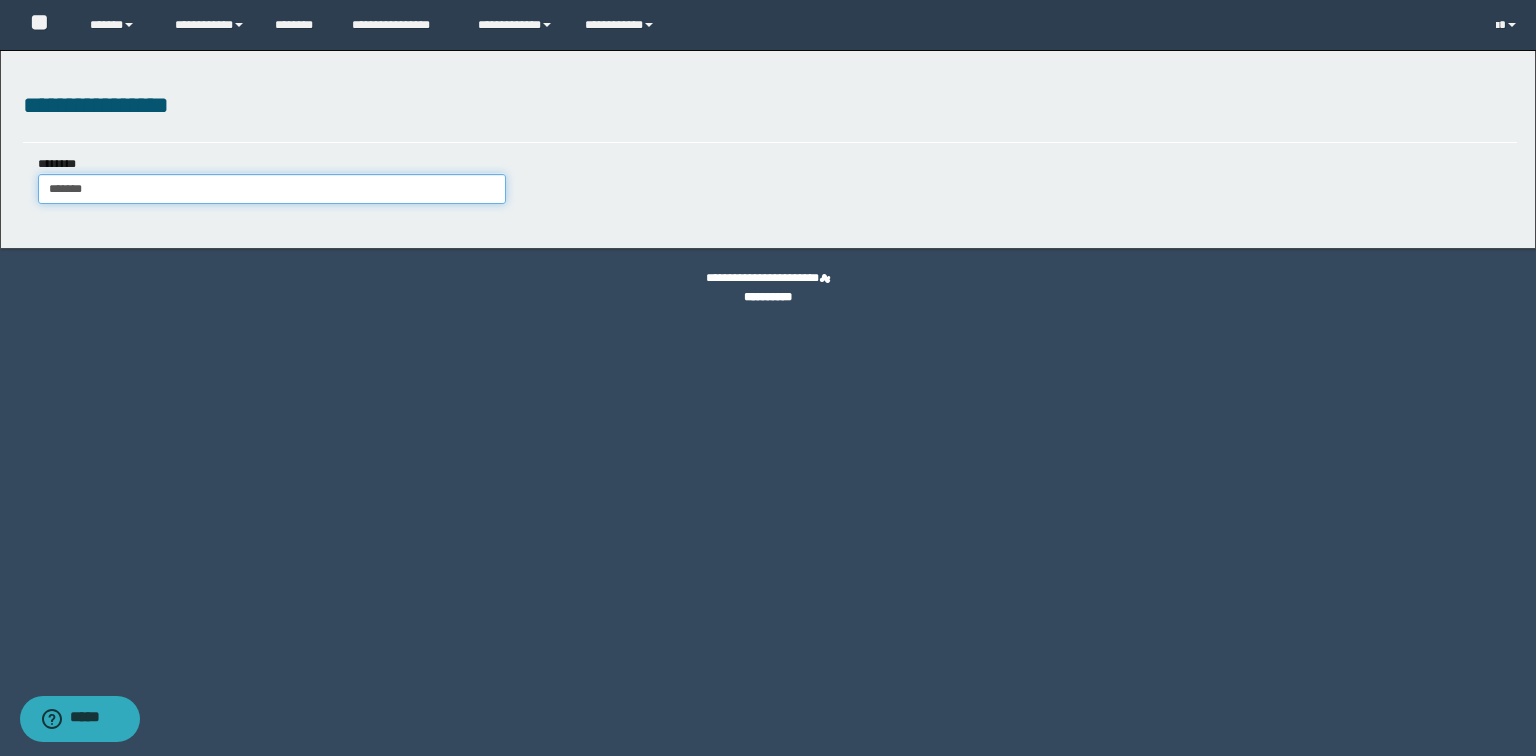 type on "*******" 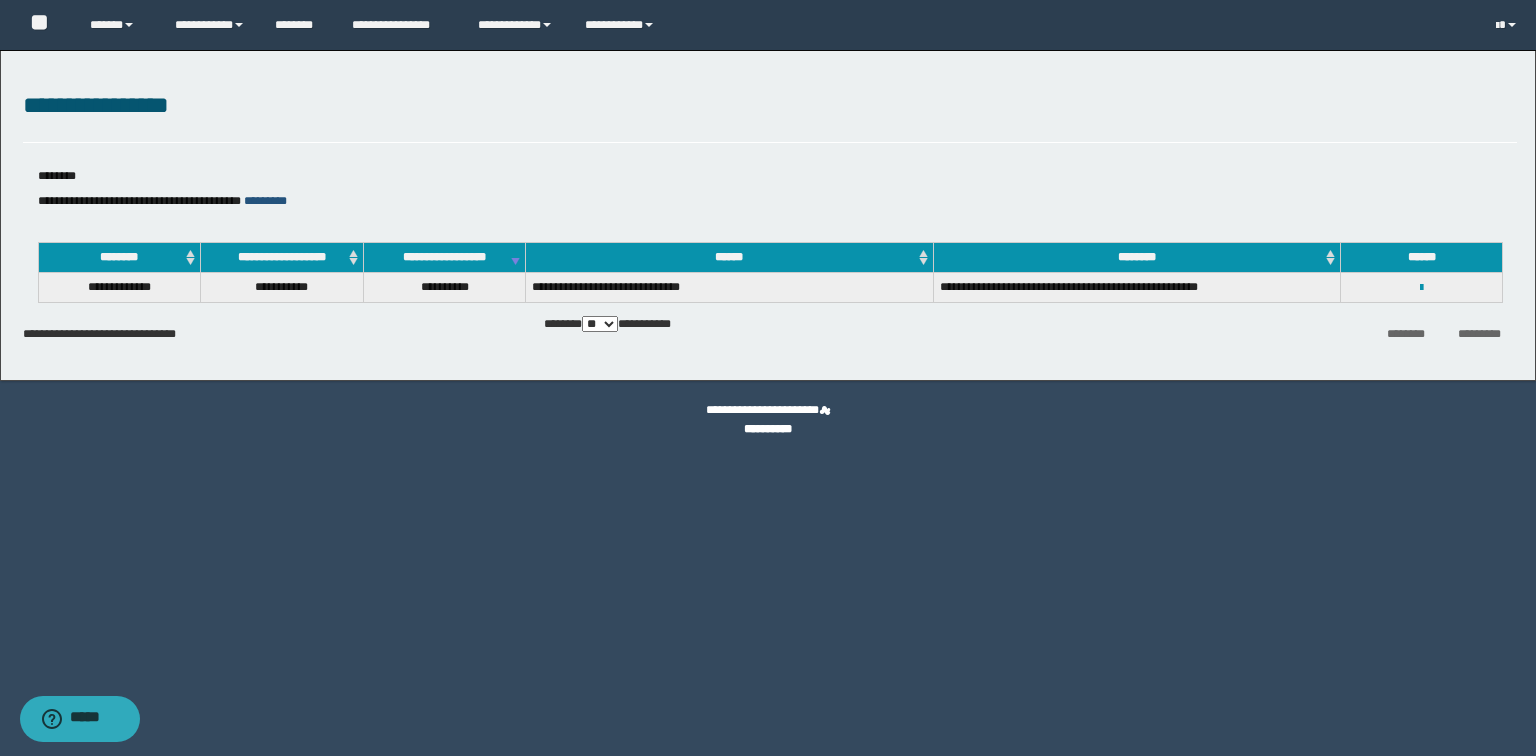 click on "*********" at bounding box center [265, 201] 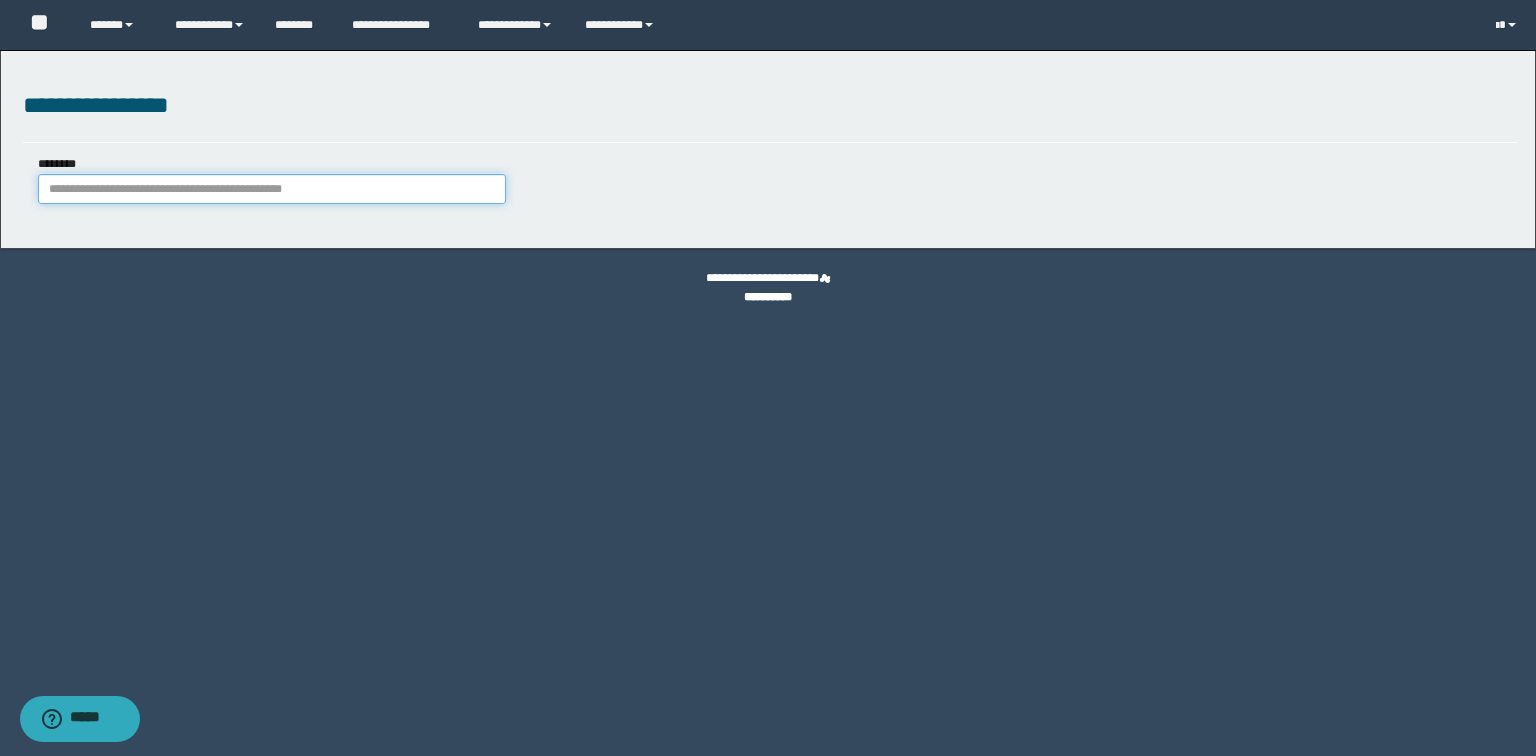 click on "********" at bounding box center (272, 189) 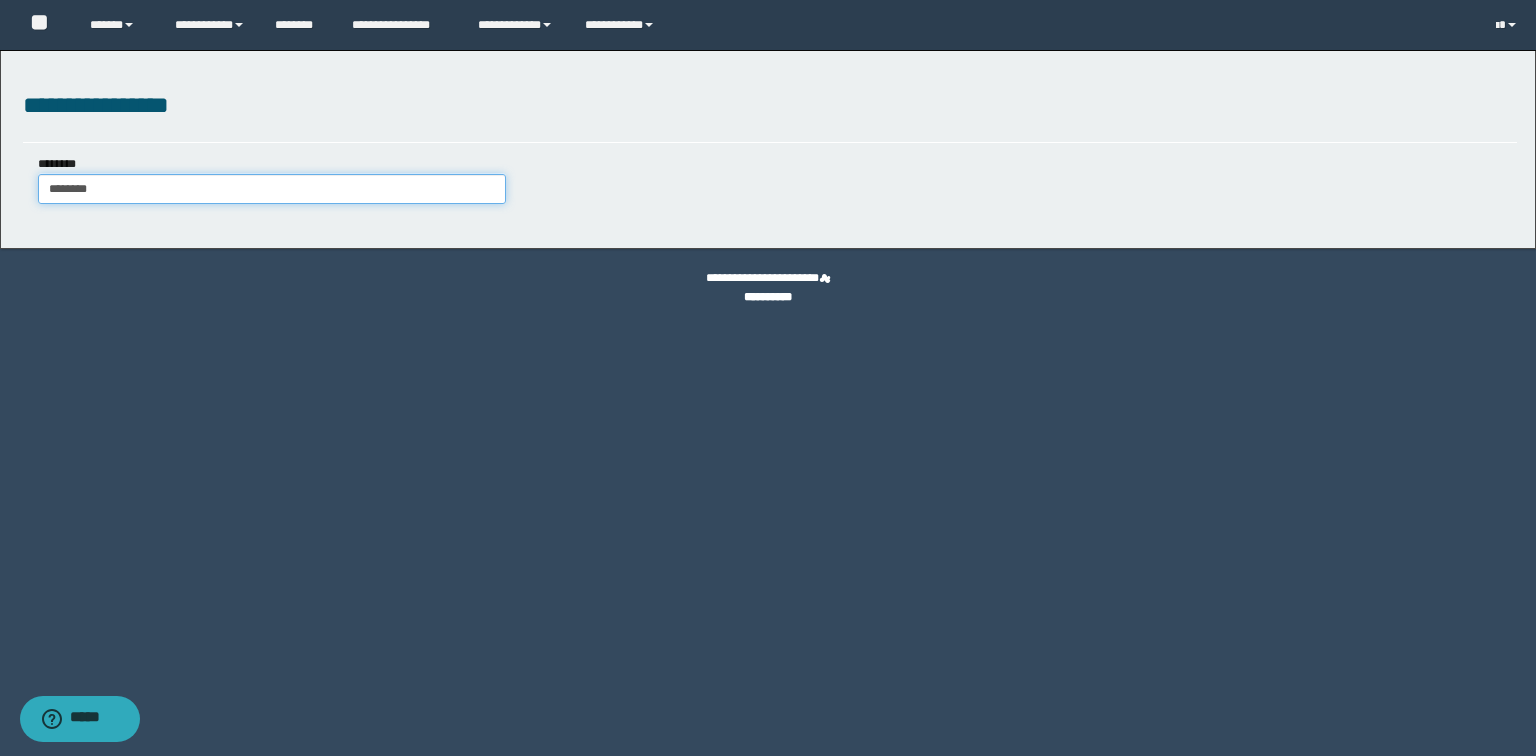 type on "********" 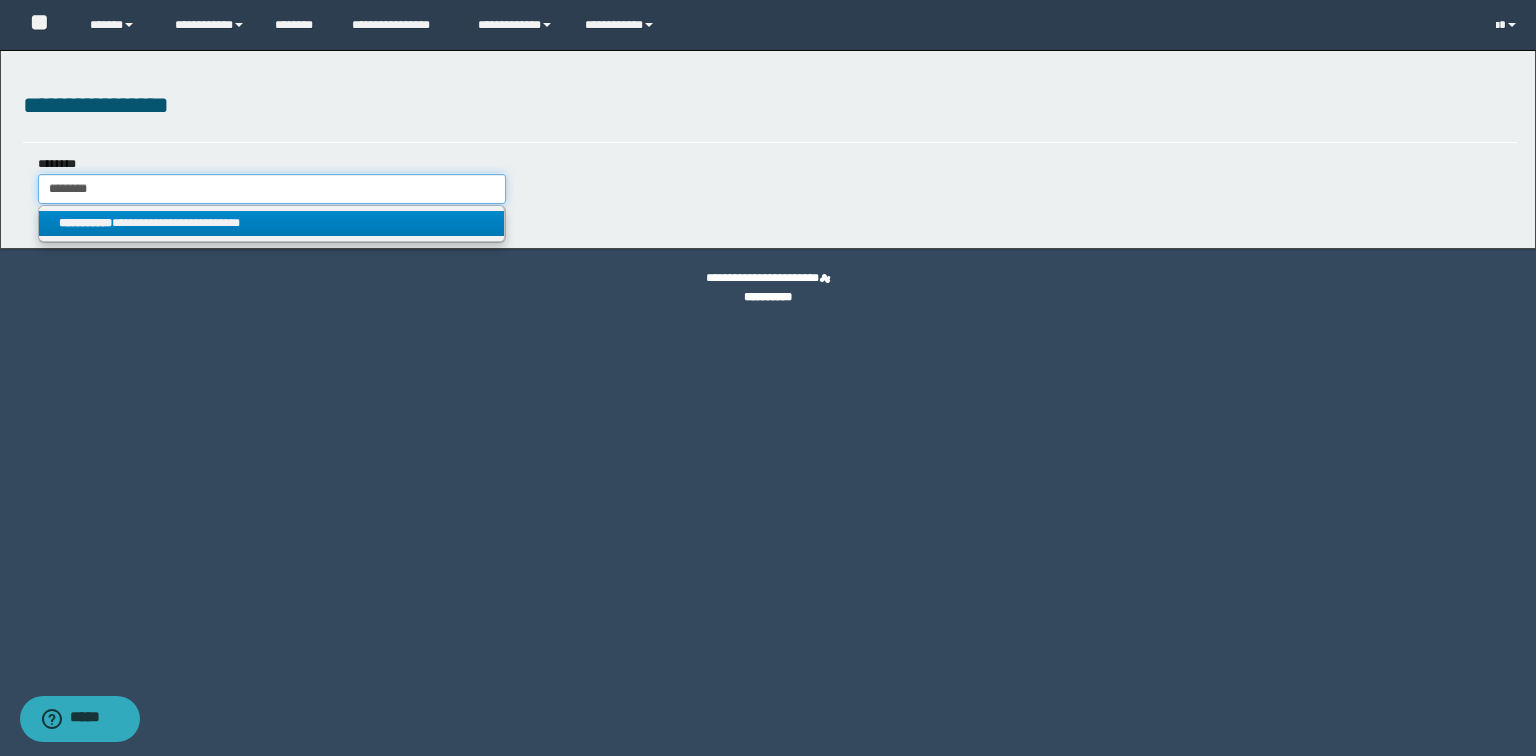 type on "********" 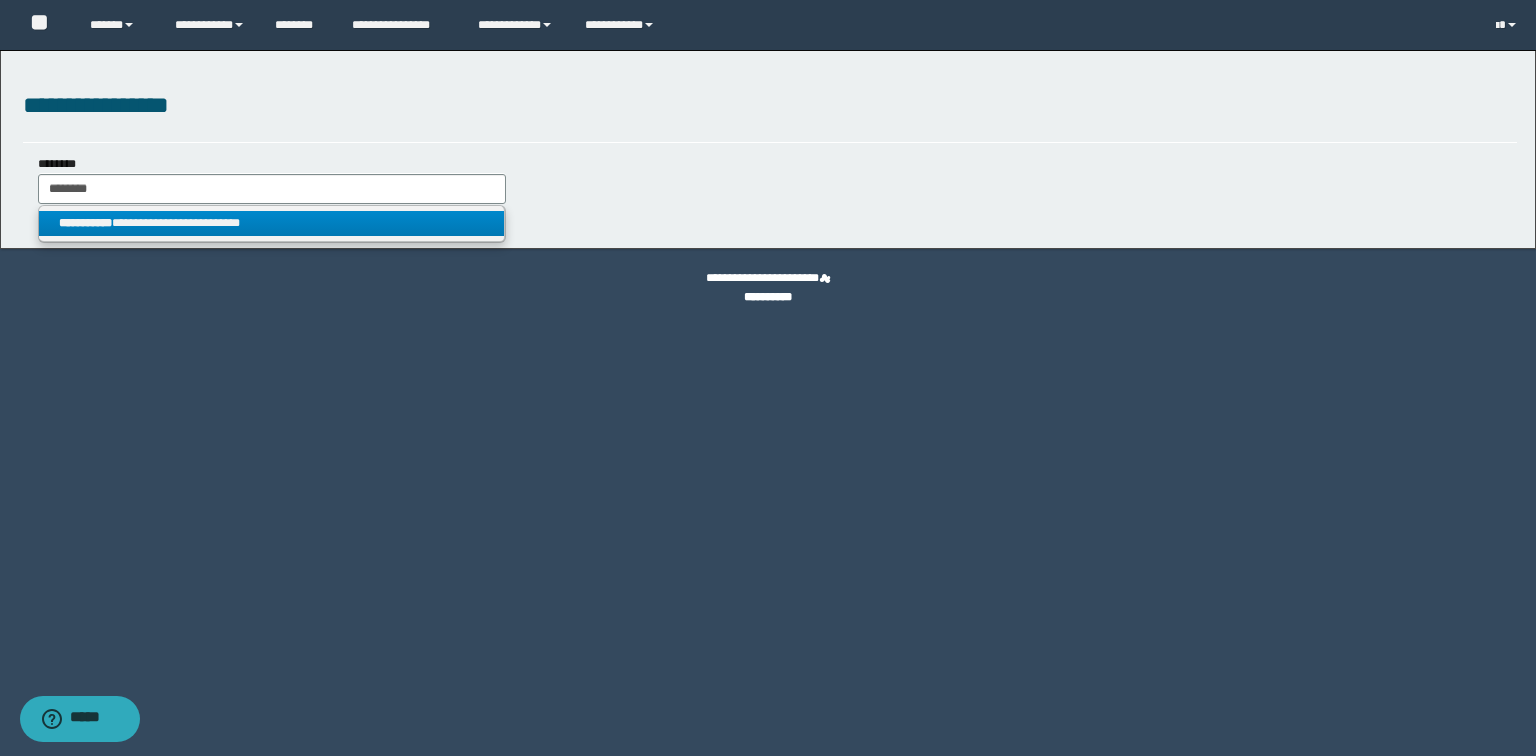 click on "**********" at bounding box center (85, 223) 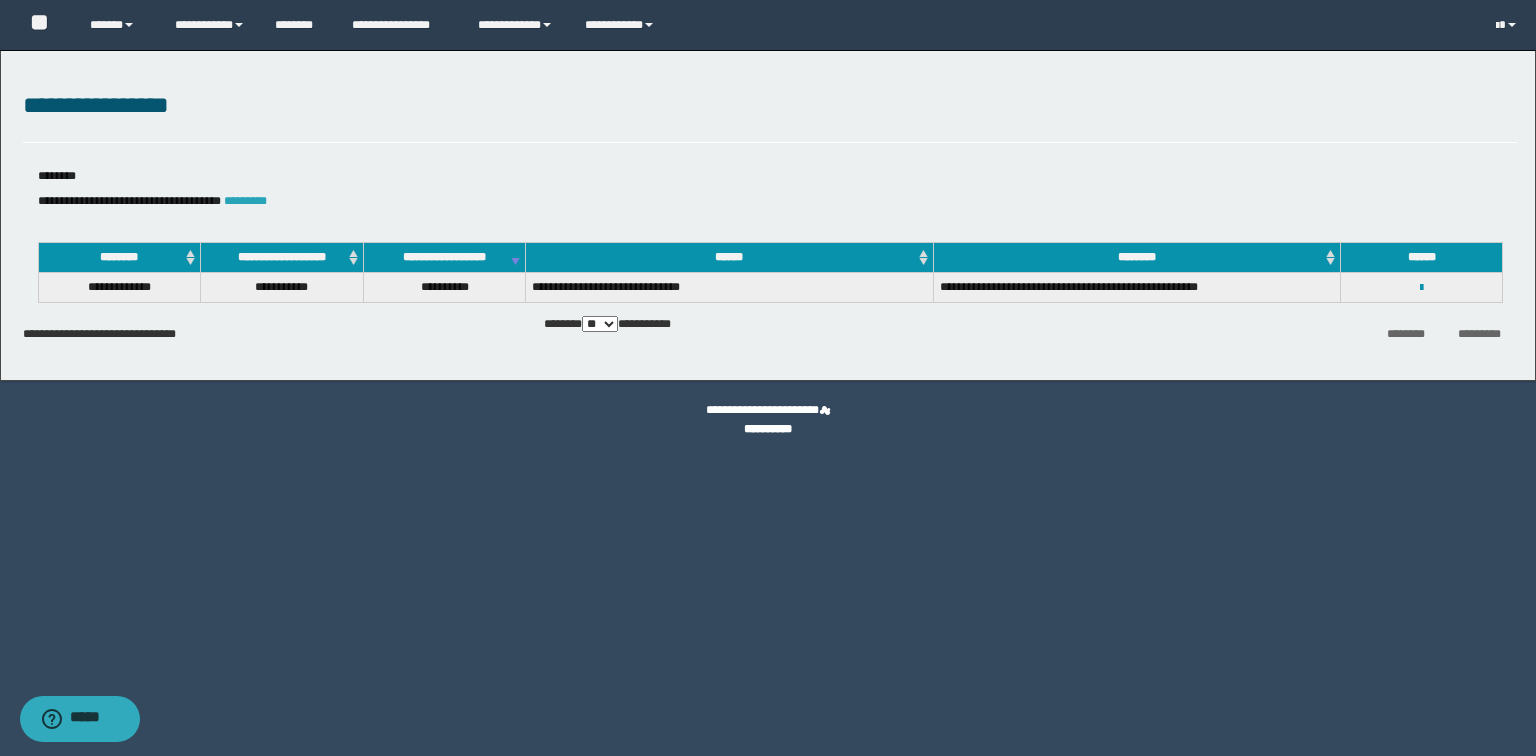 click on "*********" at bounding box center [245, 201] 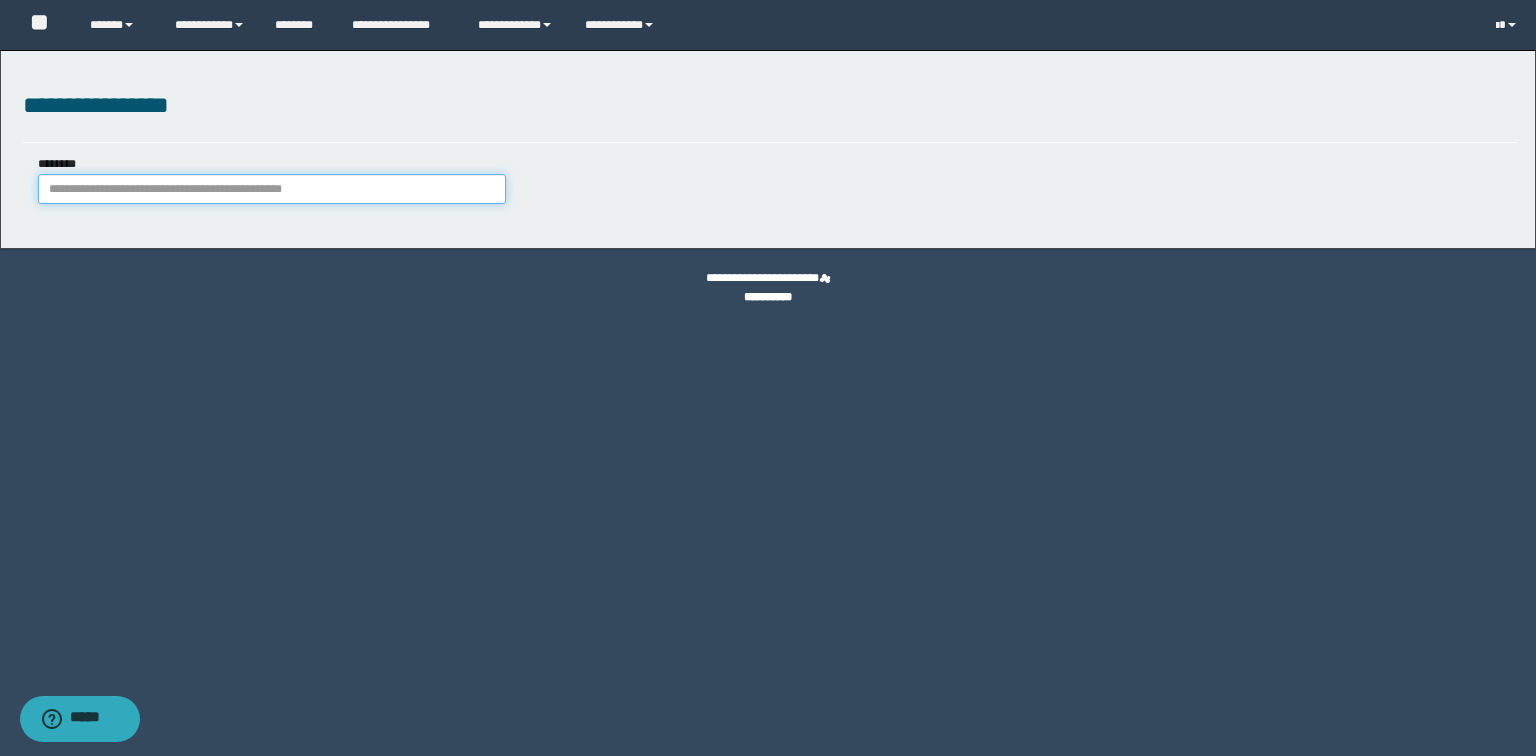click on "********" at bounding box center (272, 189) 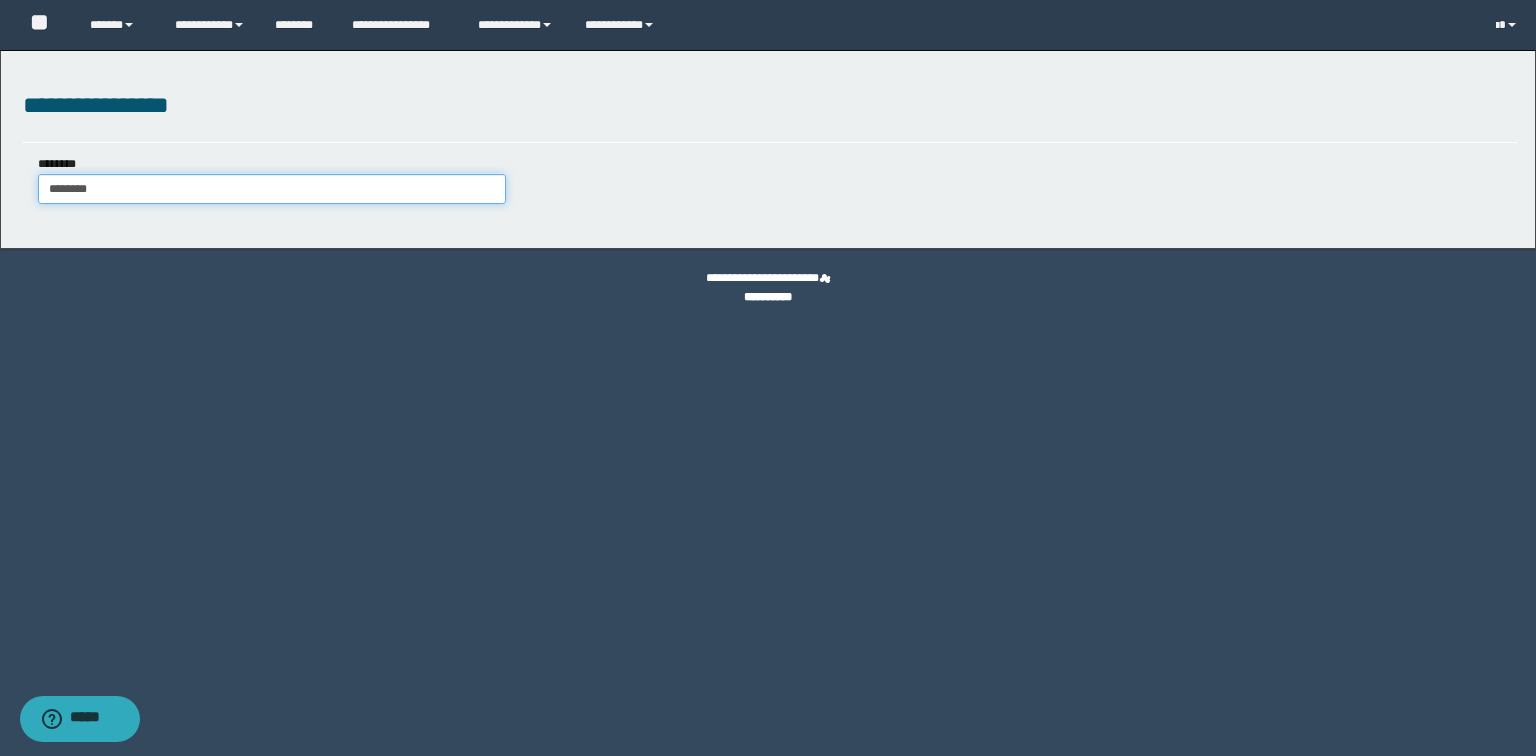type on "********" 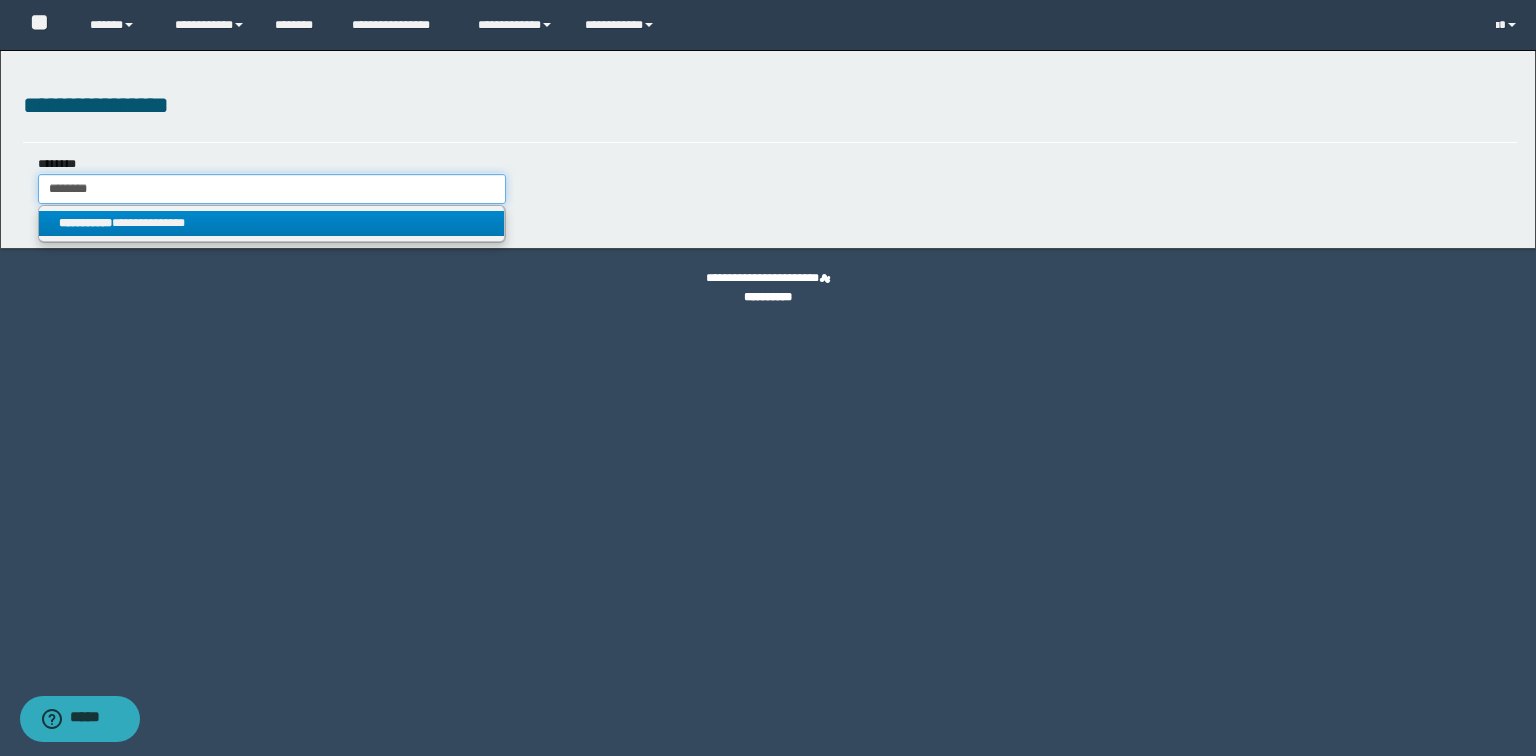 type on "********" 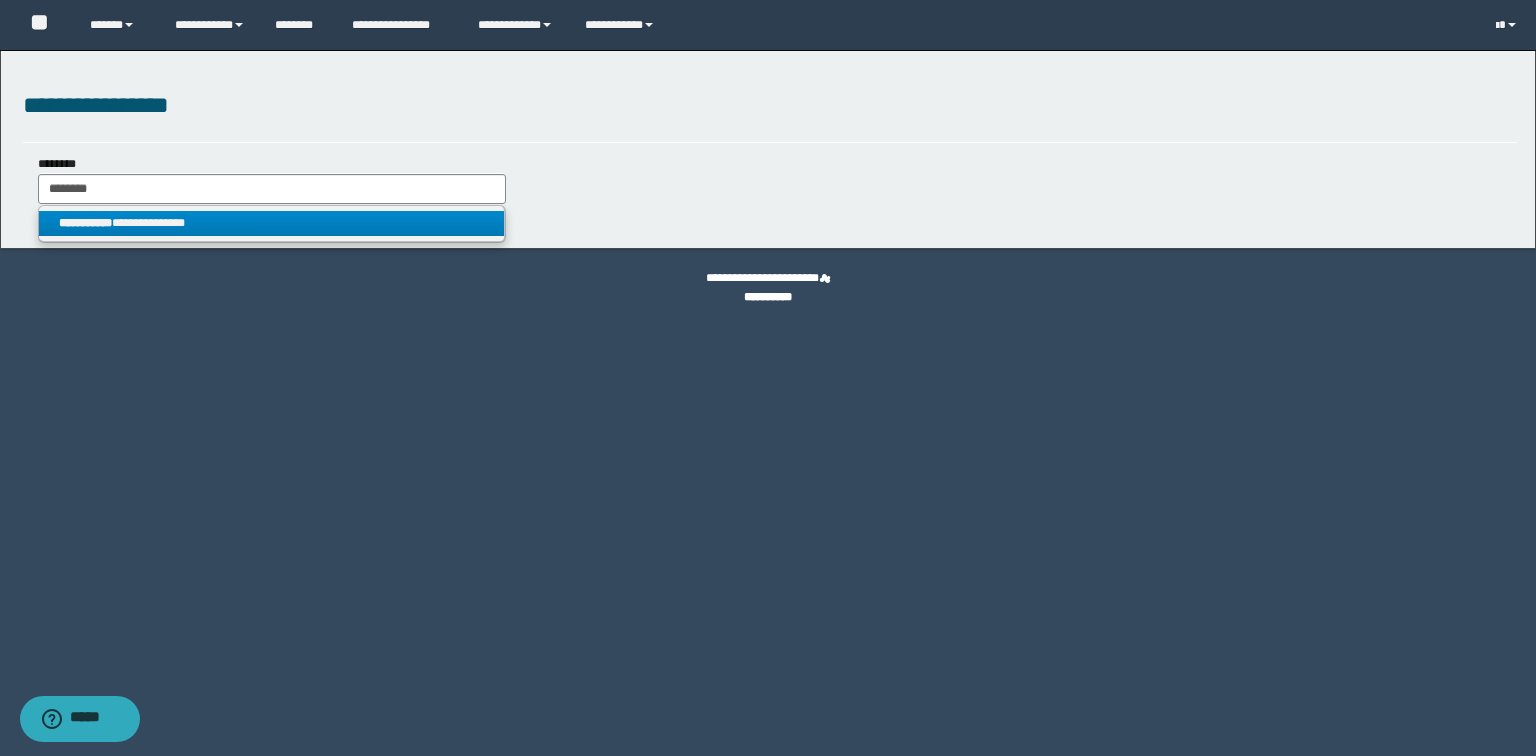 click on "**********" at bounding box center [272, 223] 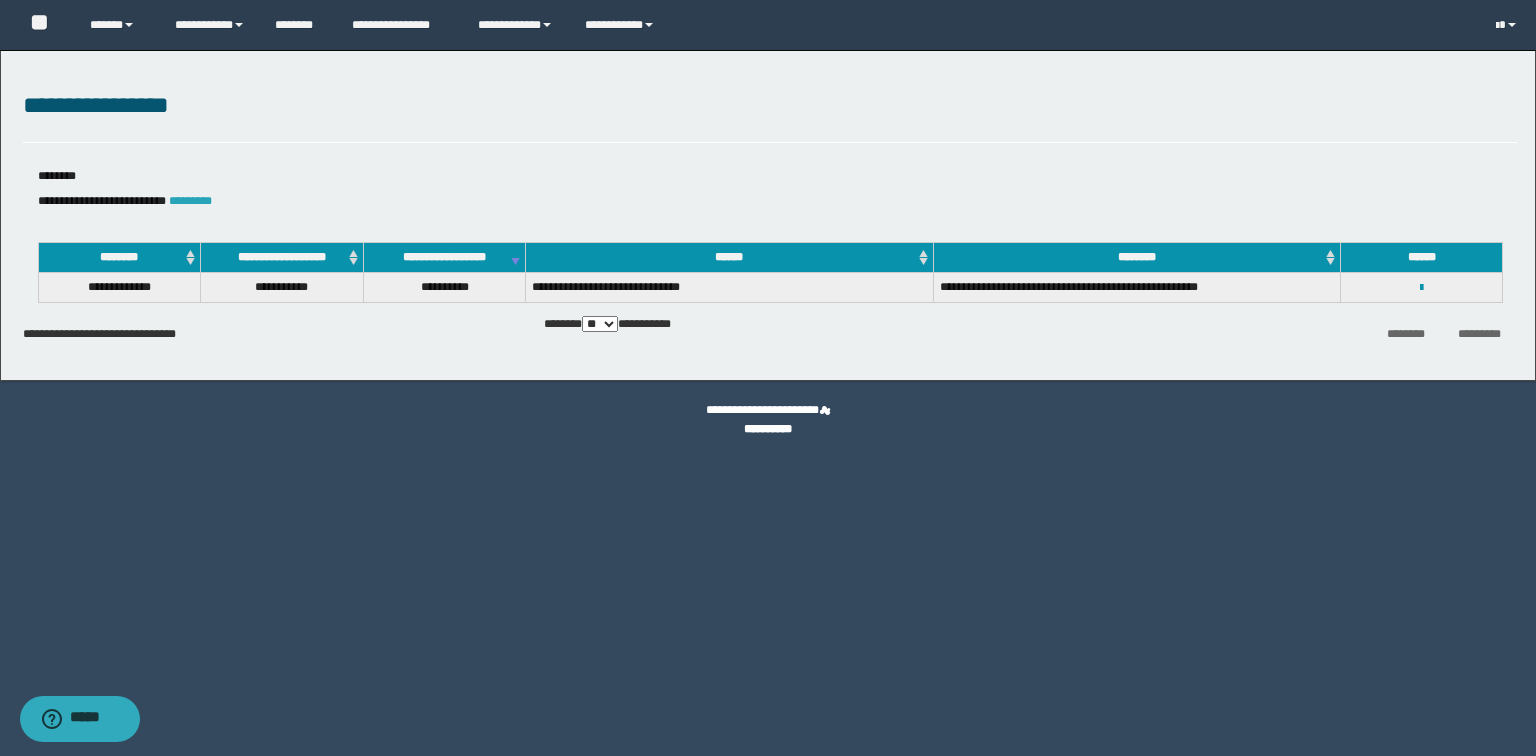 click on "*********" at bounding box center (190, 201) 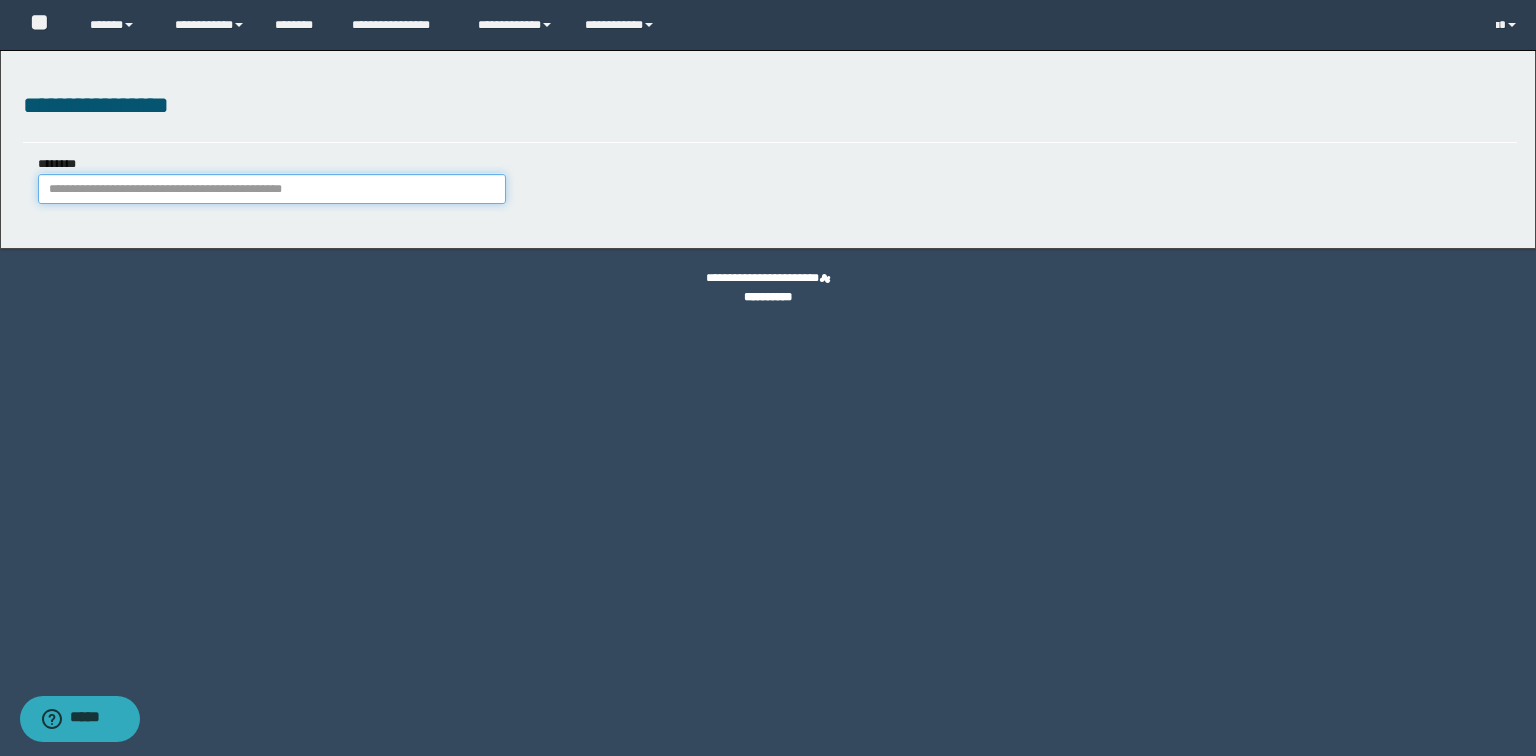 click on "********" at bounding box center [272, 189] 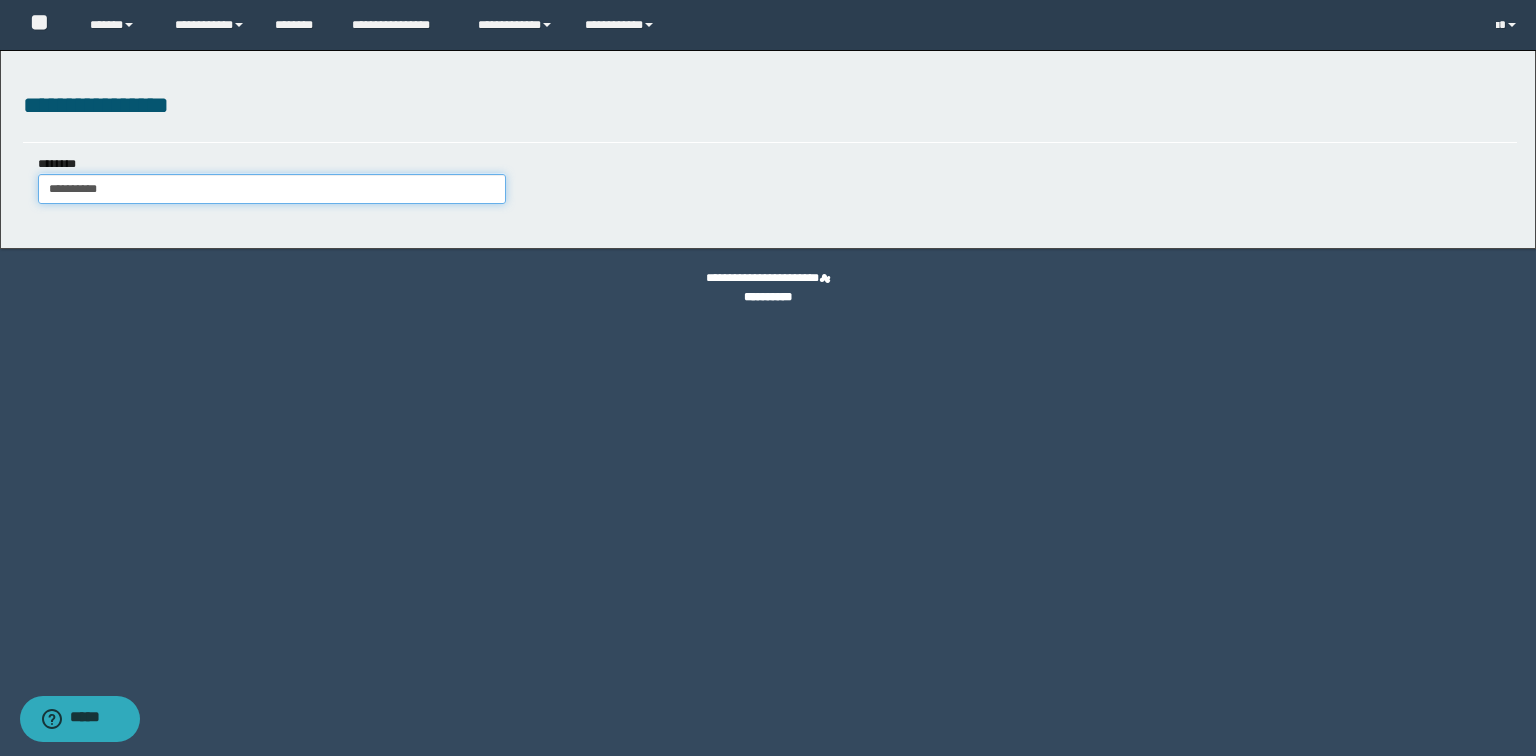 type on "**********" 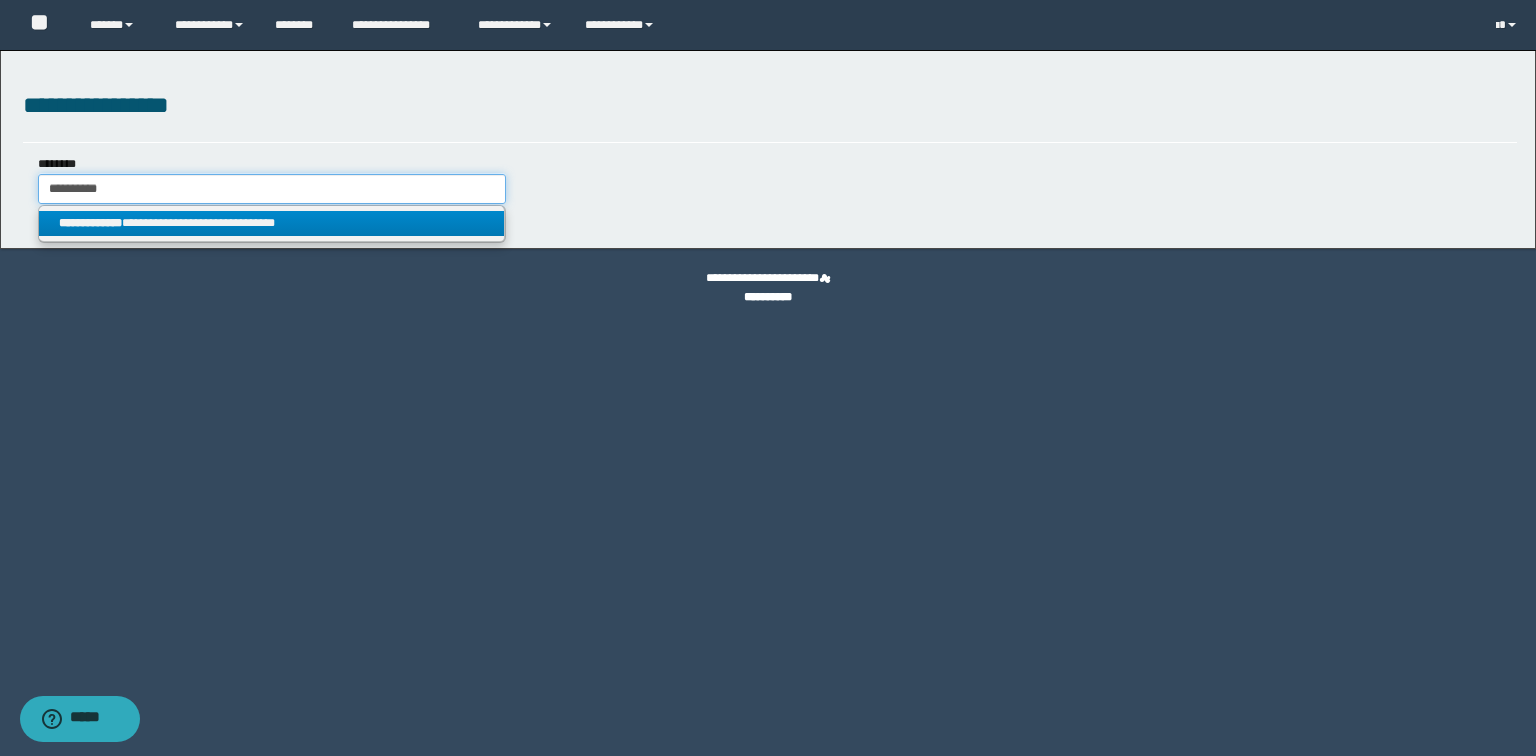 type on "**********" 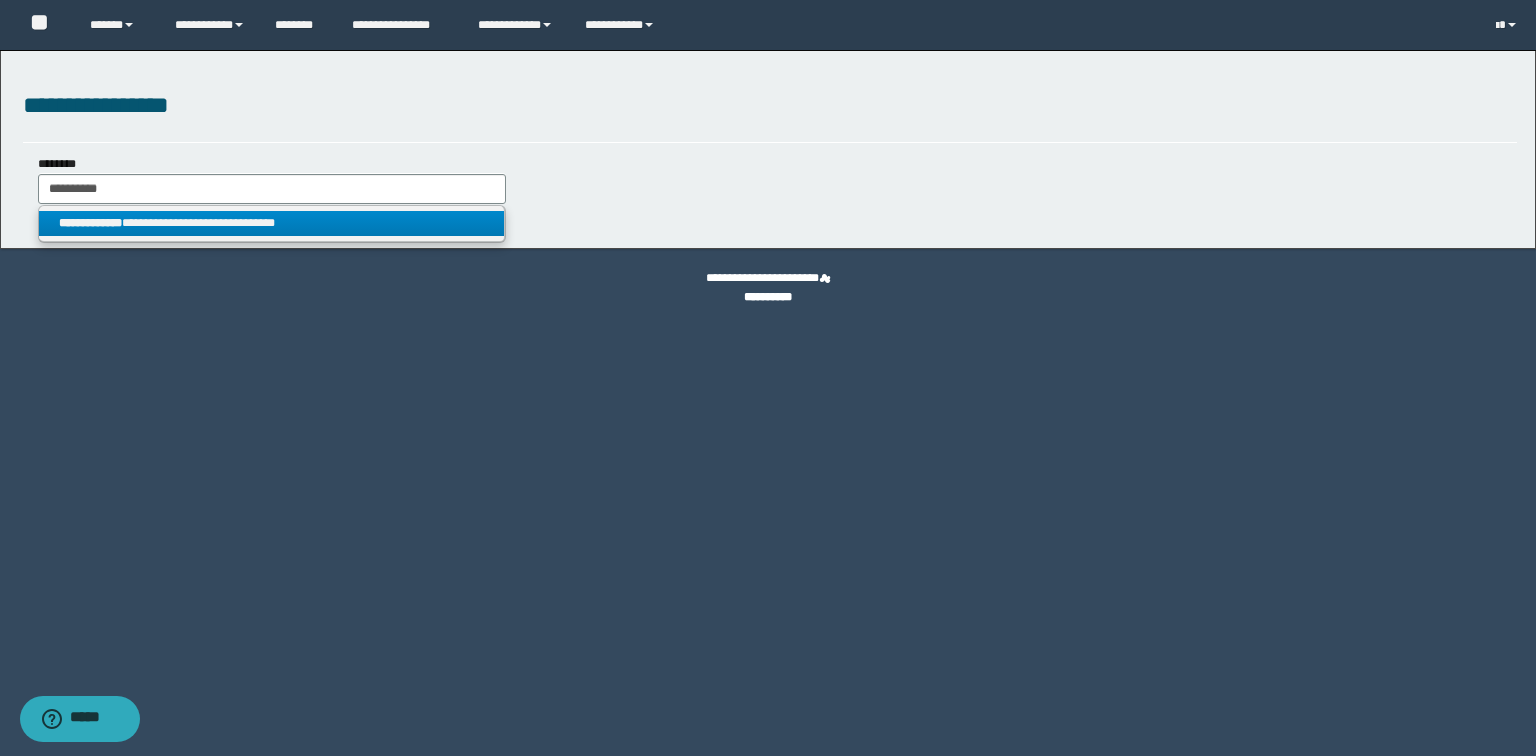 click on "**********" at bounding box center (272, 223) 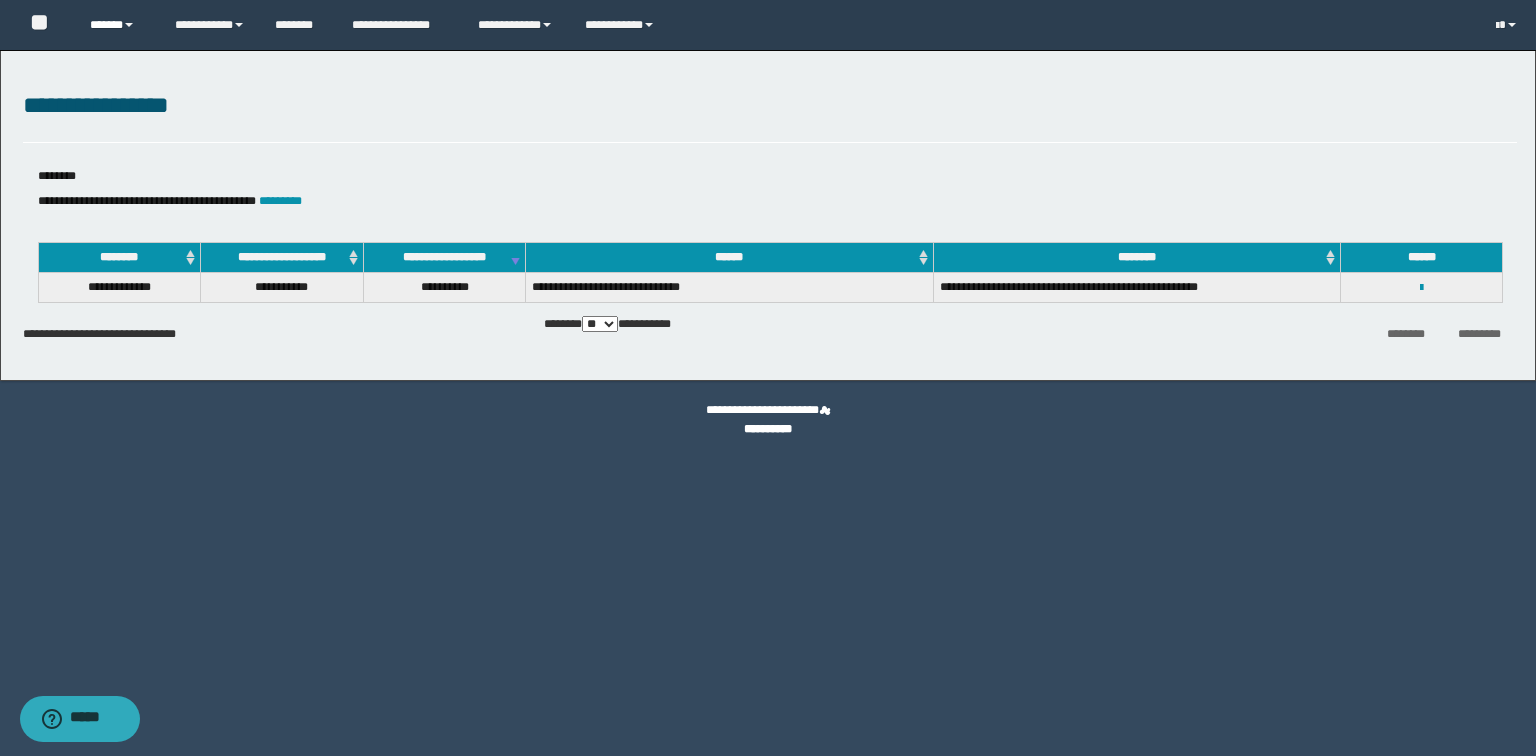 click on "******" at bounding box center [117, 25] 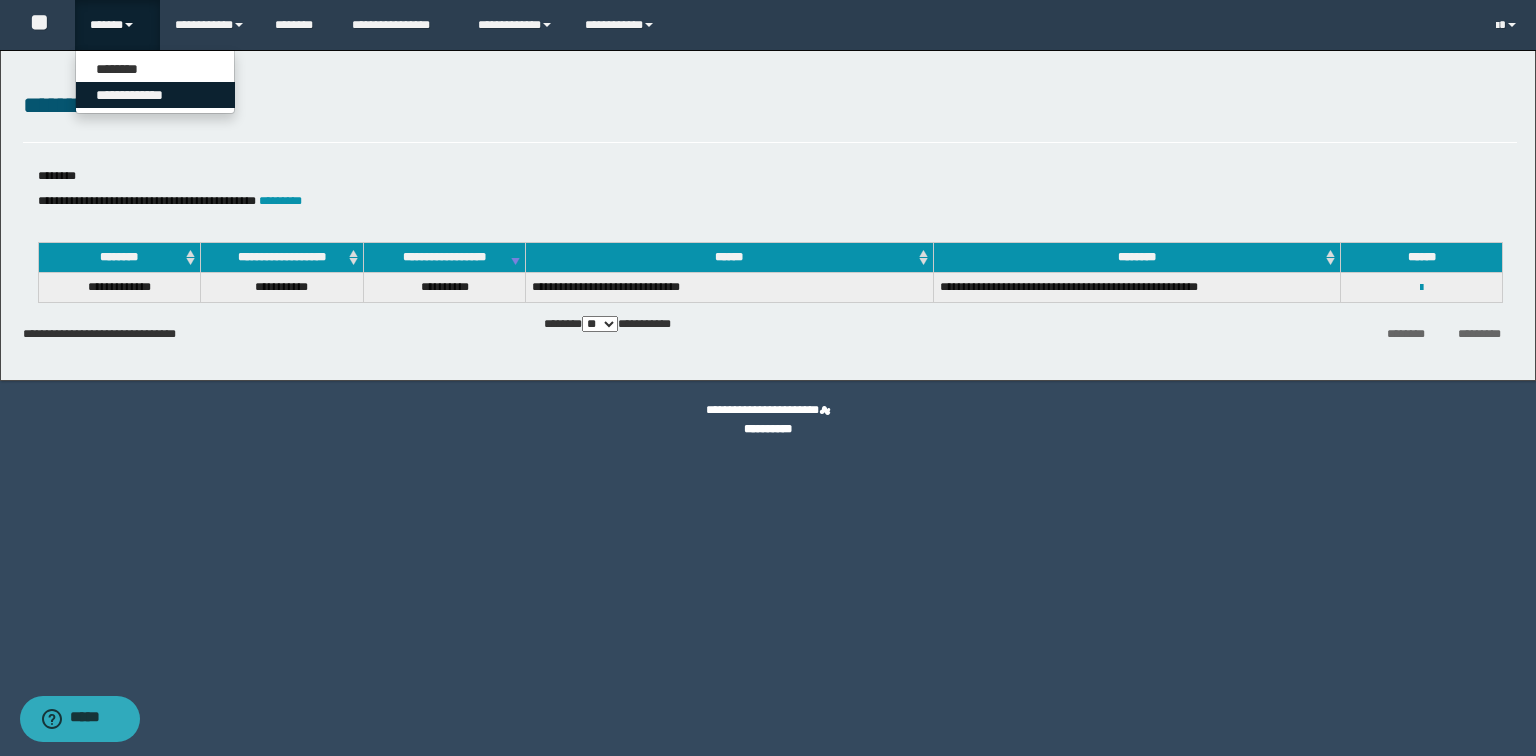 click on "**********" at bounding box center (155, 95) 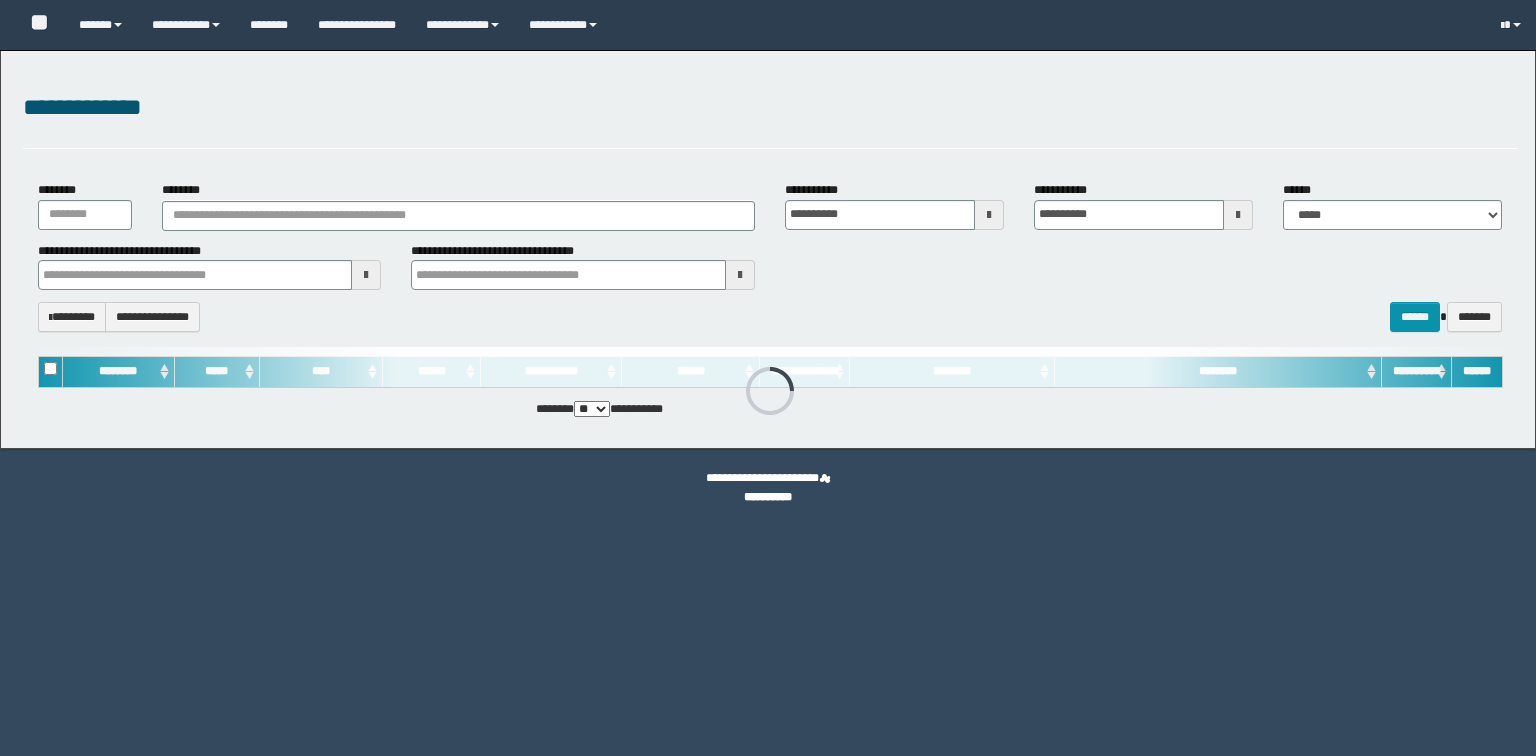 scroll, scrollTop: 0, scrollLeft: 0, axis: both 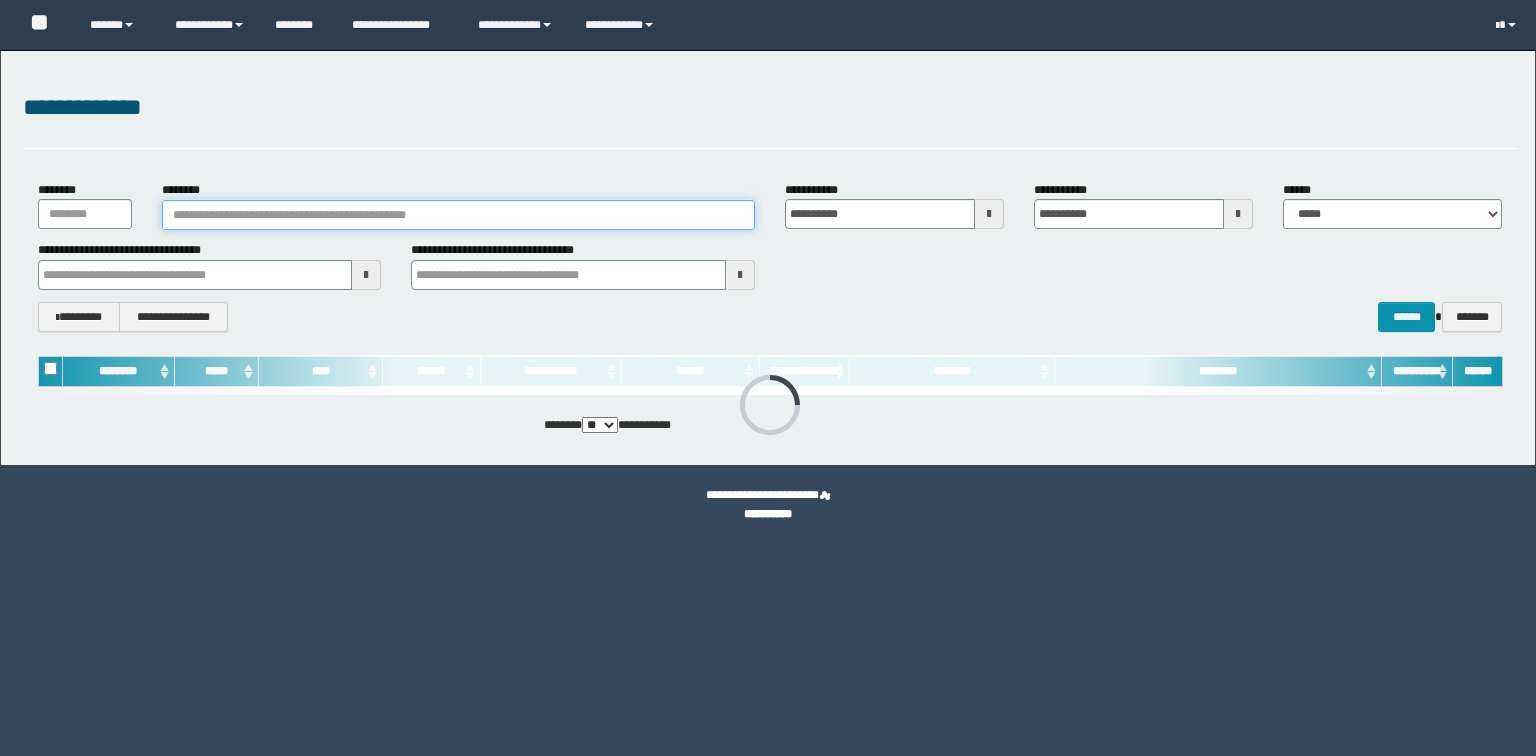 click on "********" at bounding box center [458, 215] 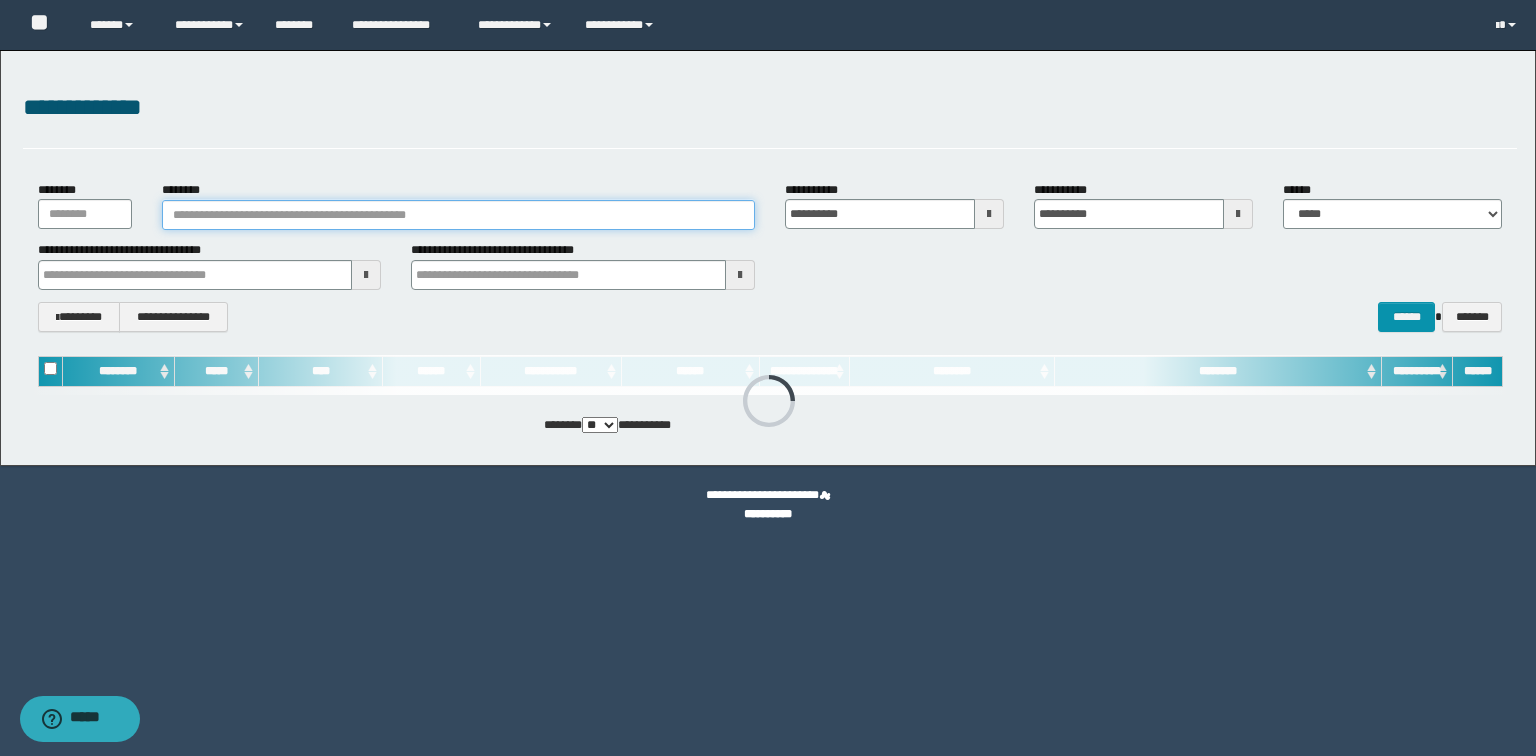 paste on "********" 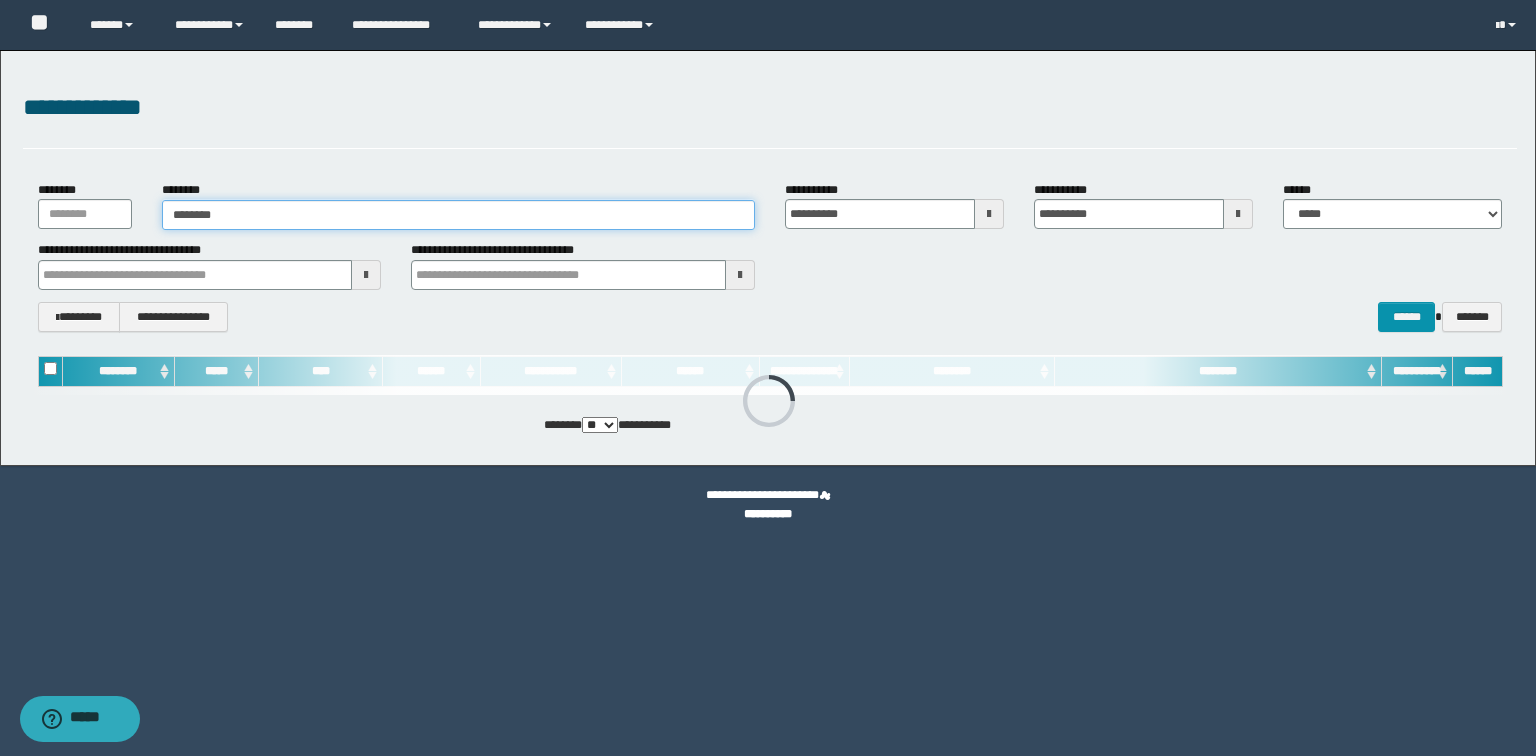 click on "********" at bounding box center (458, 215) 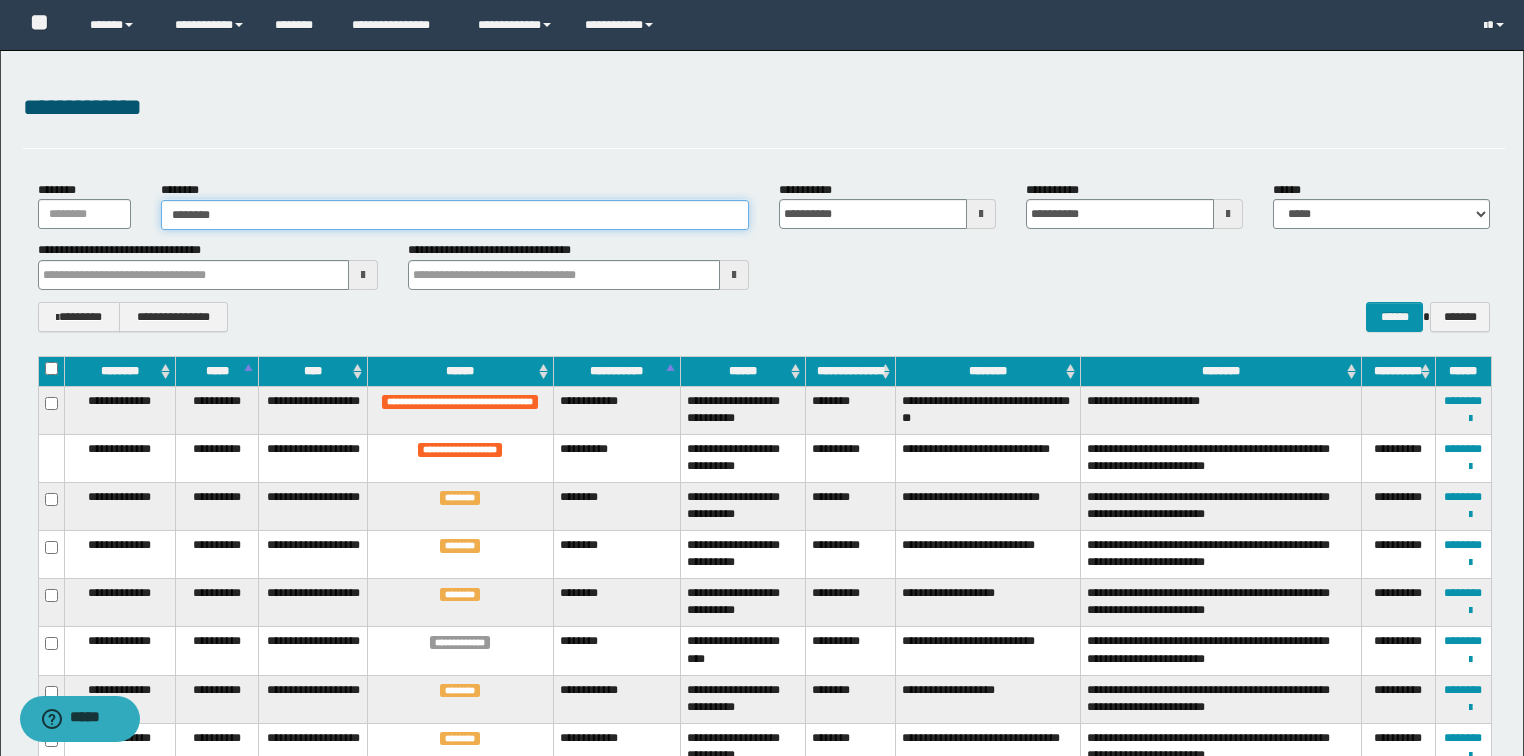 click on "********" at bounding box center (455, 215) 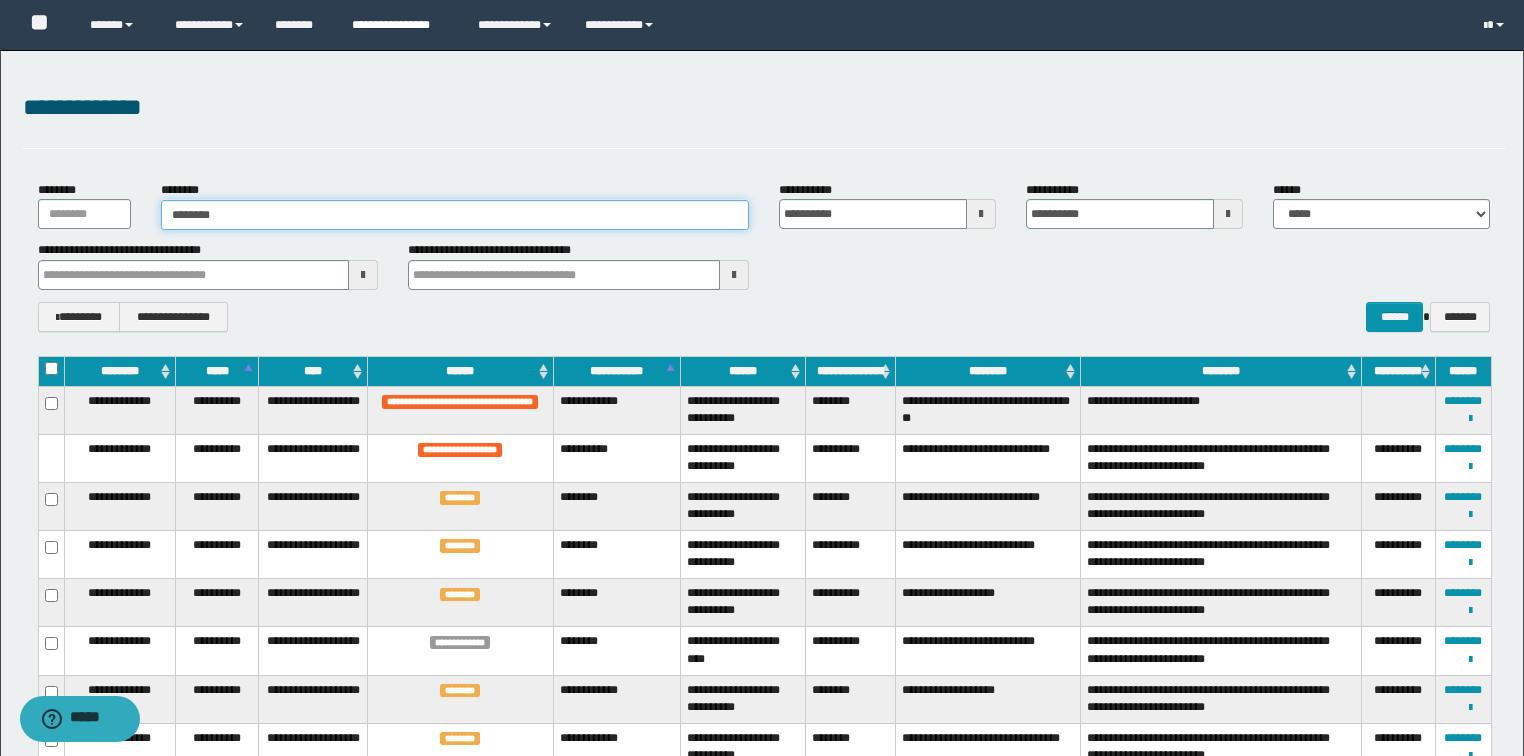 type on "********" 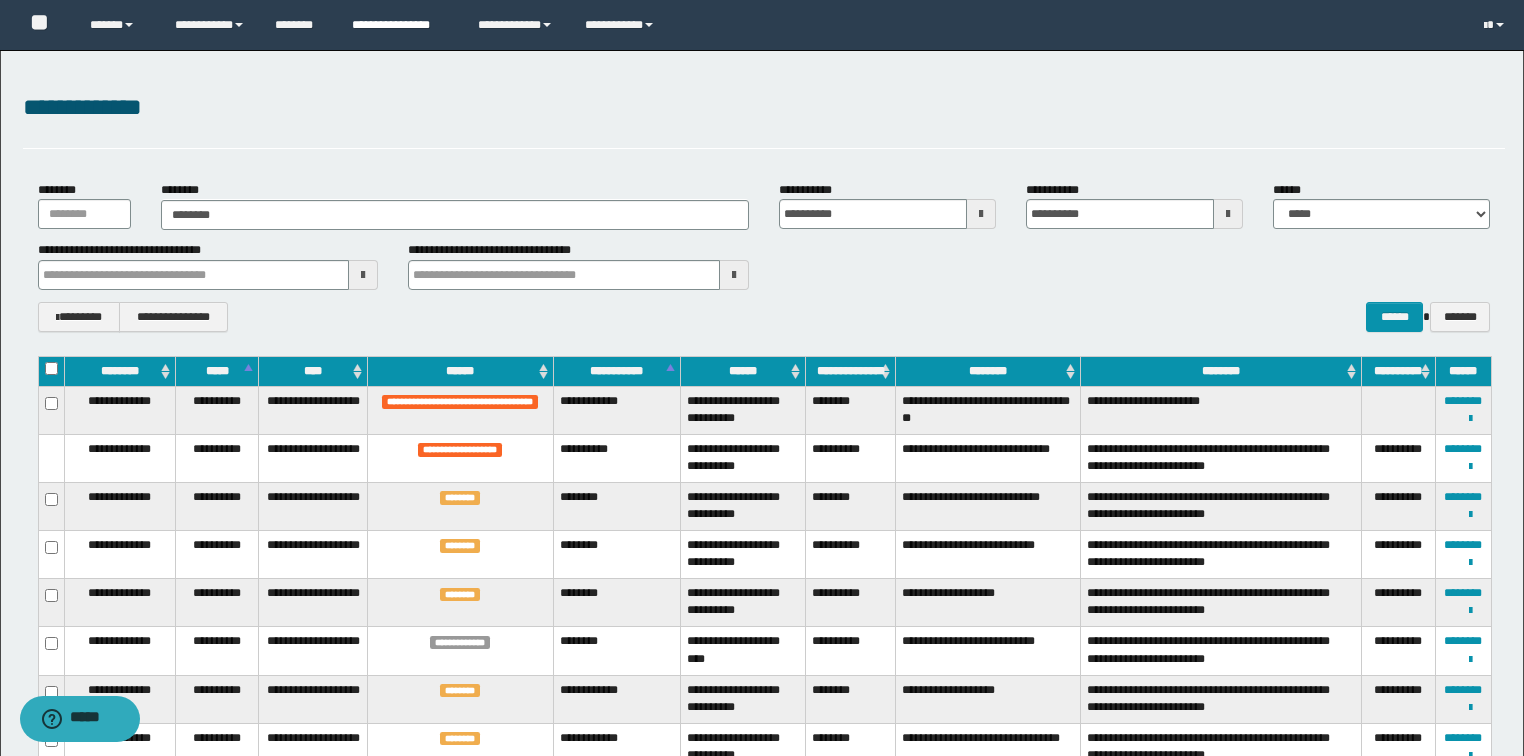 click on "**********" at bounding box center (400, 25) 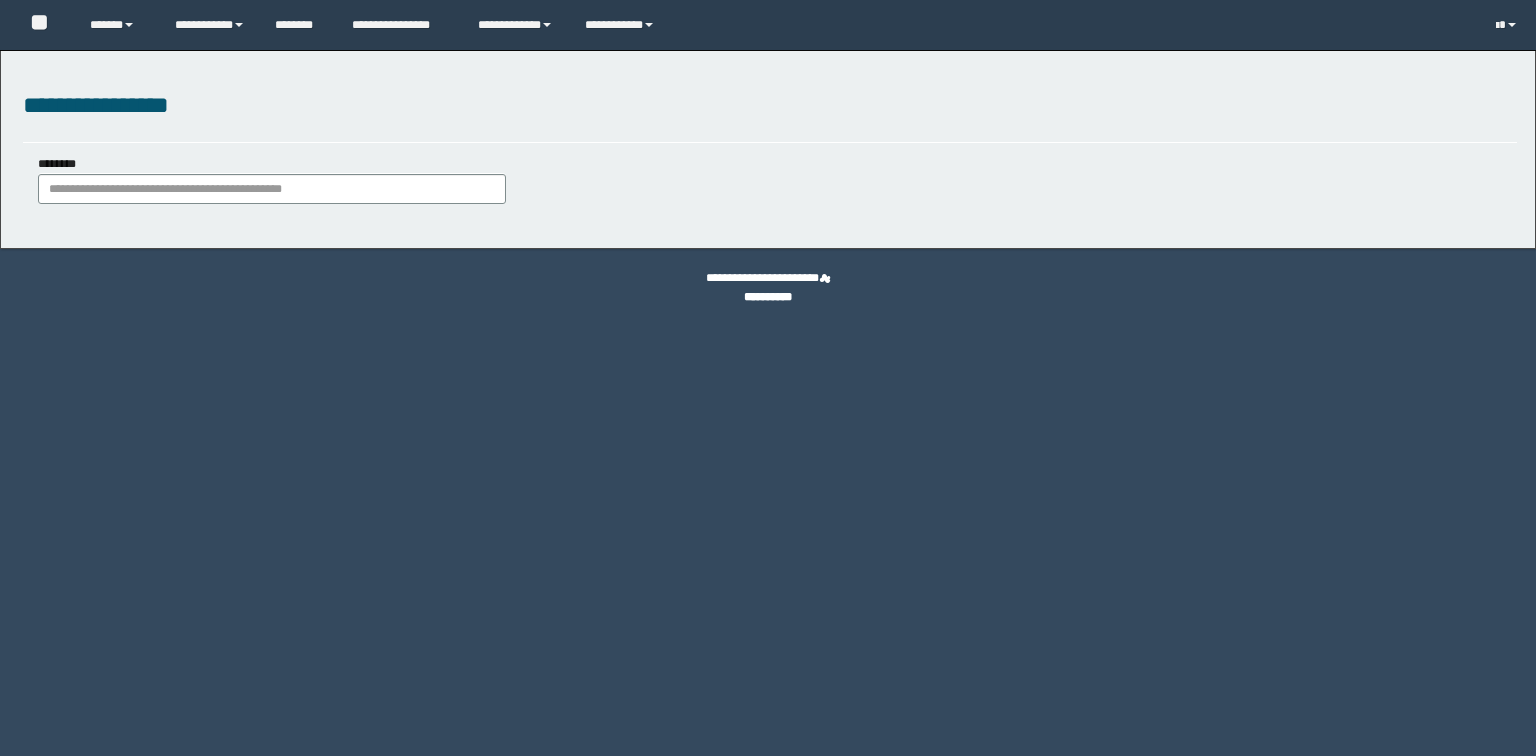 scroll, scrollTop: 0, scrollLeft: 0, axis: both 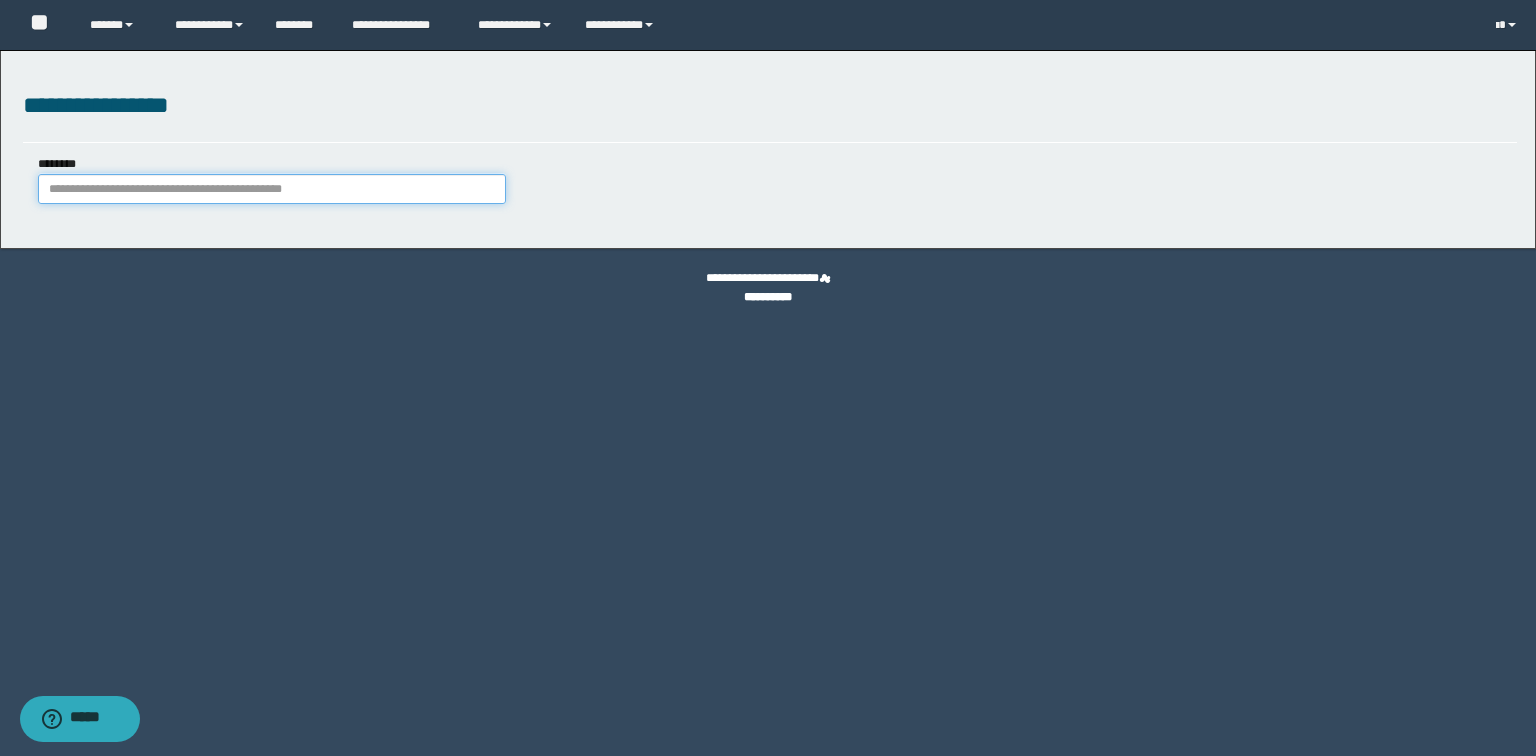 click on "********" at bounding box center [272, 189] 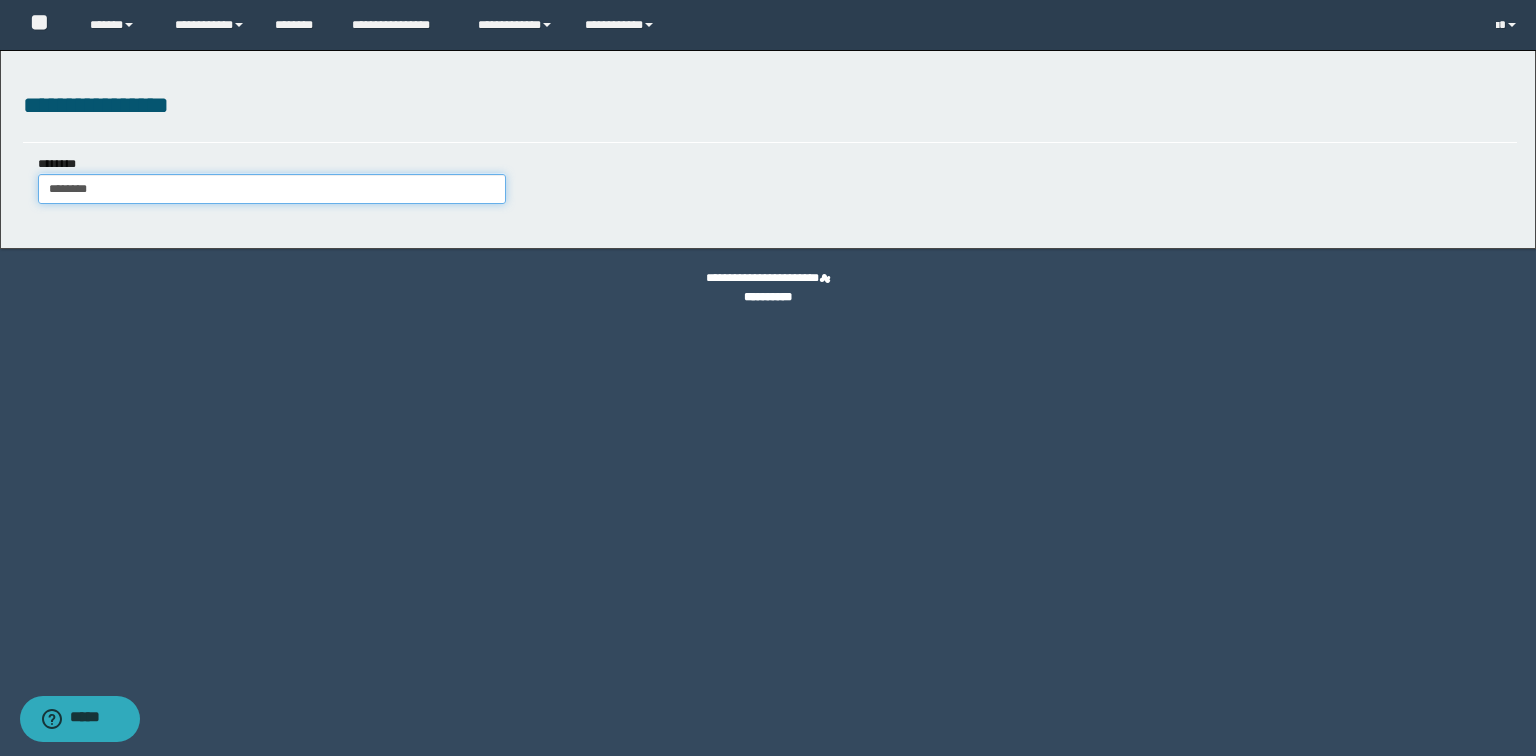 type on "********" 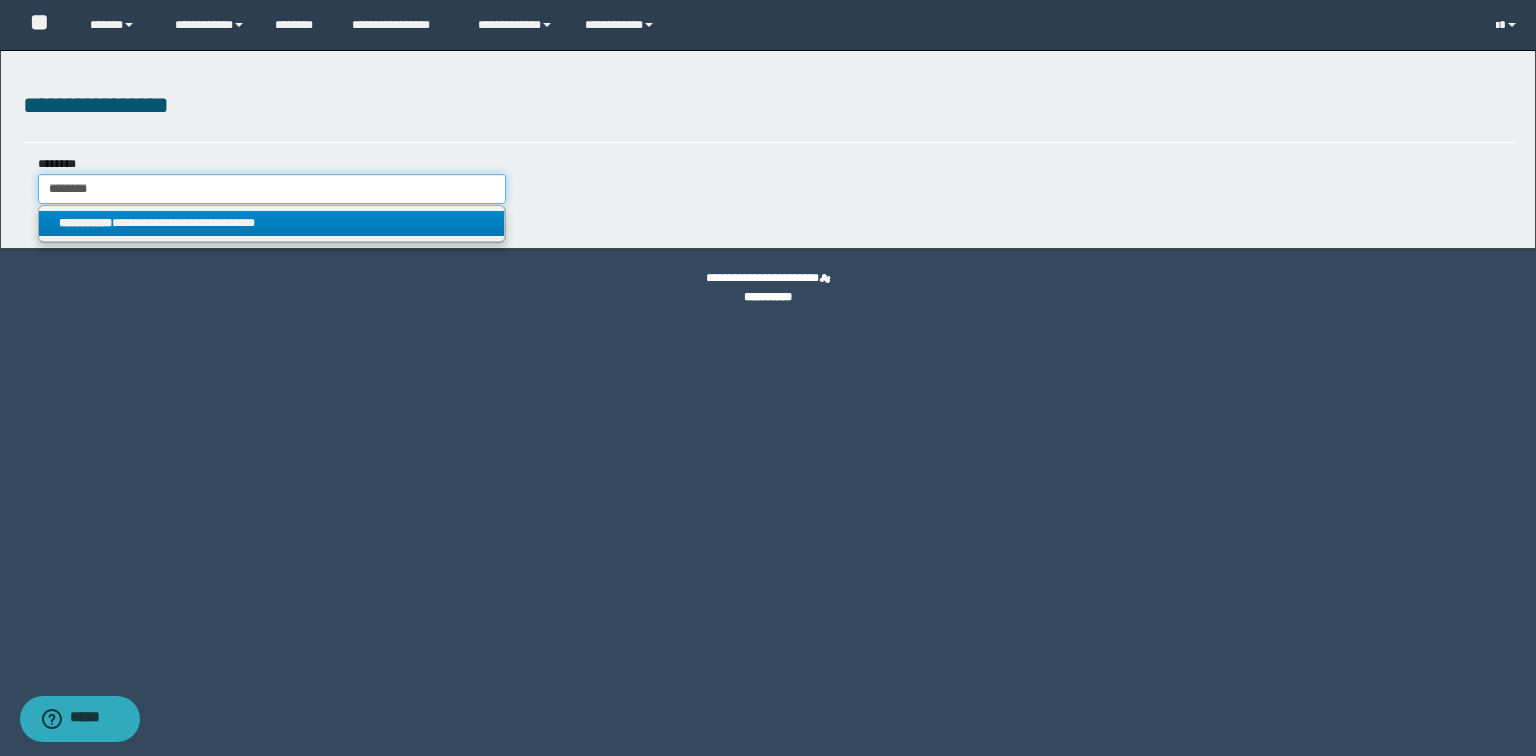 type on "********" 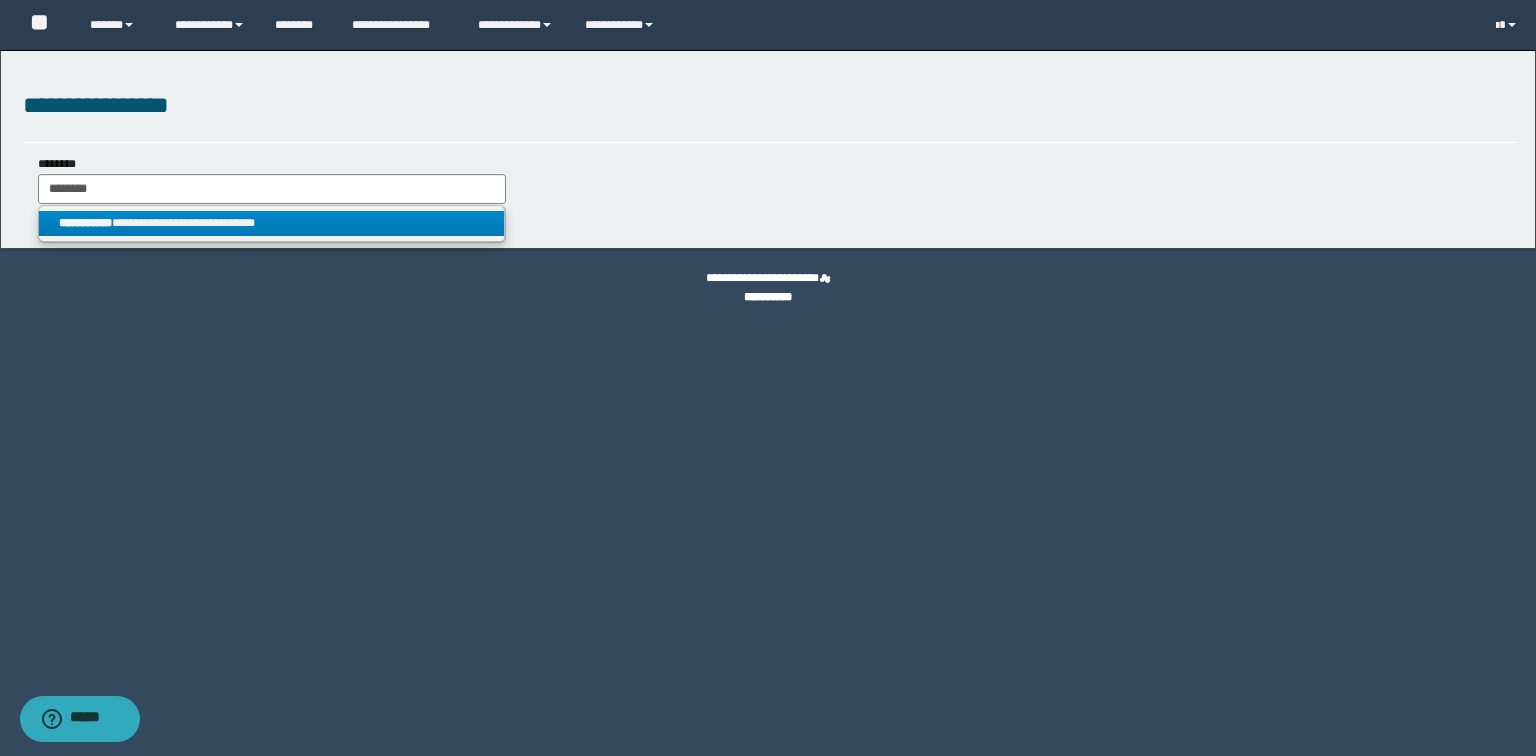 click on "**********" at bounding box center [272, 223] 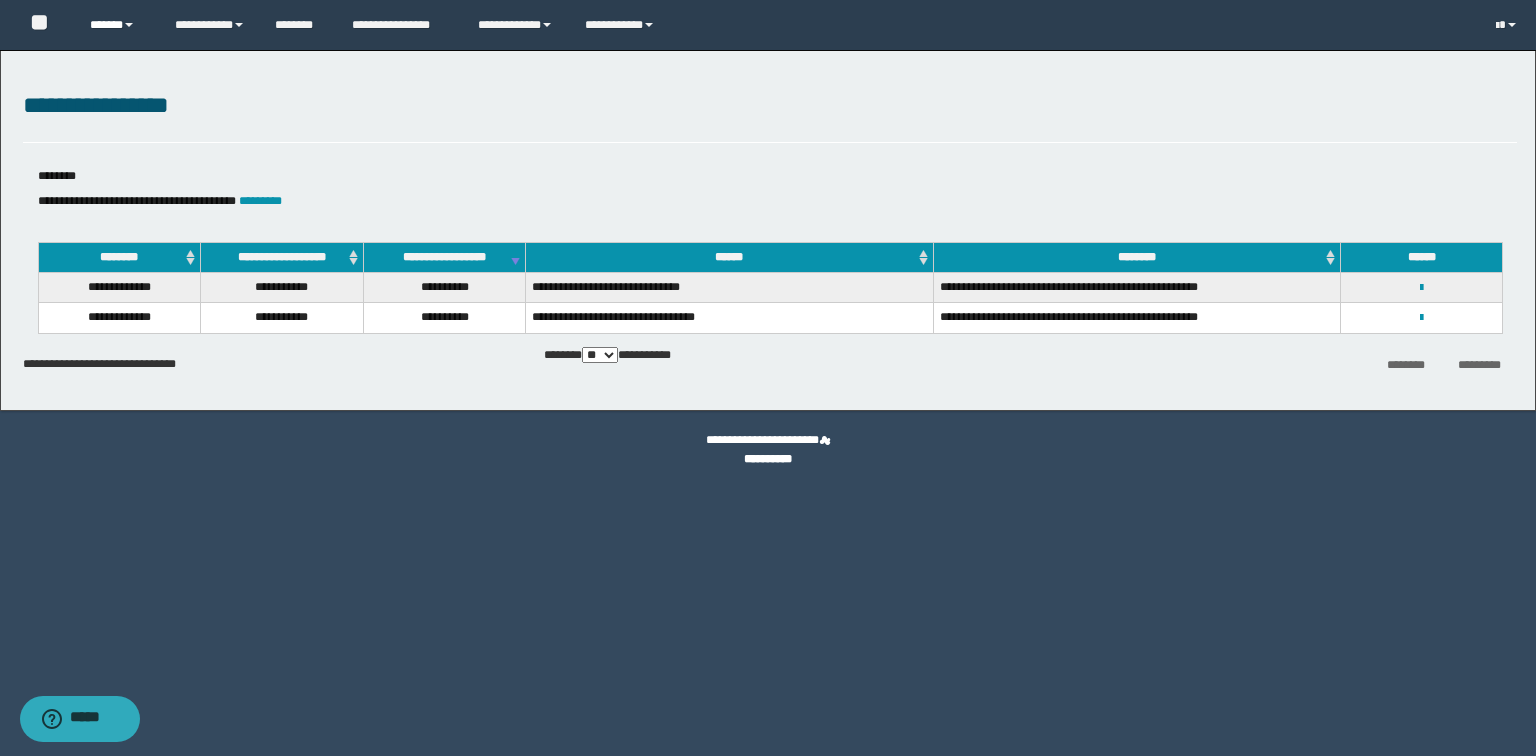 click on "******" at bounding box center [117, 25] 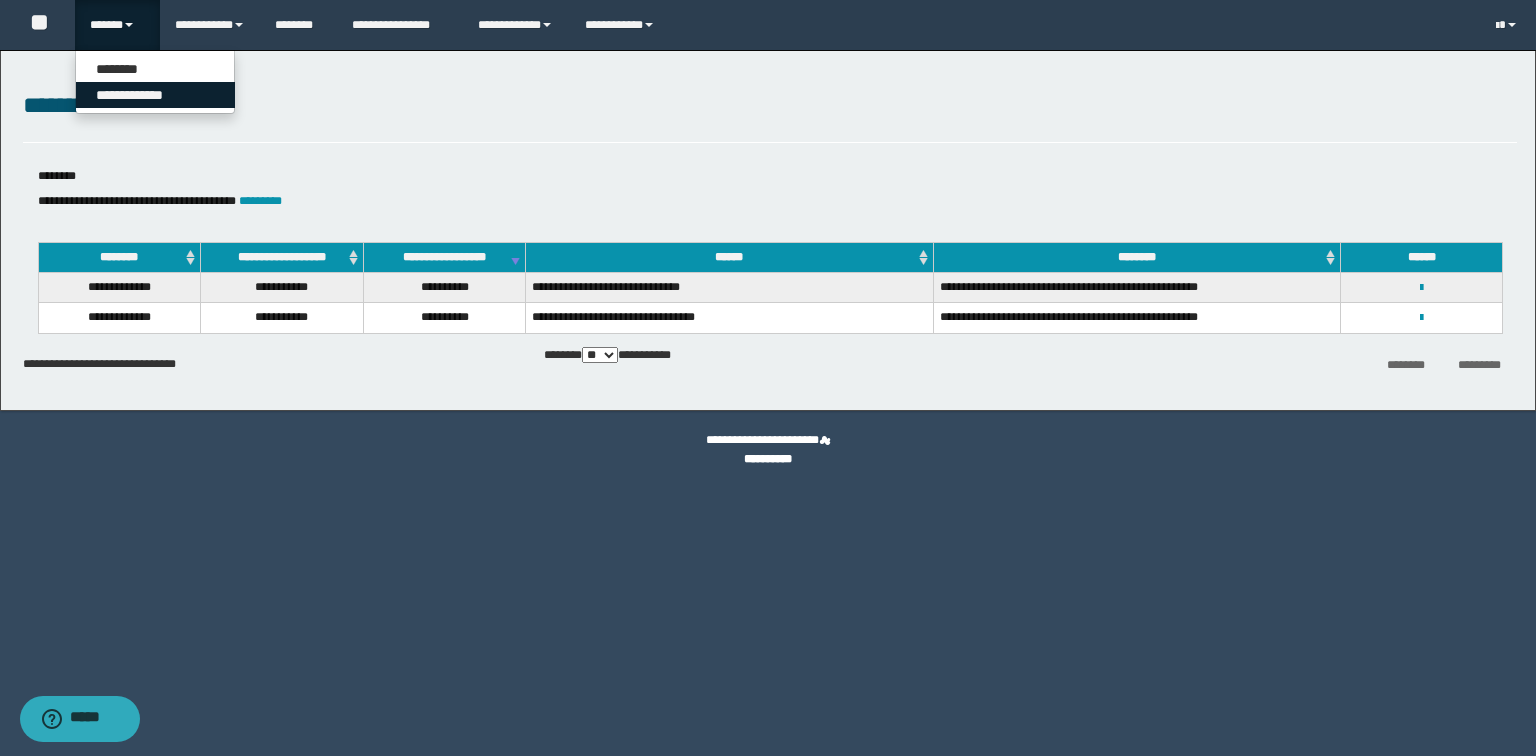 click on "**********" at bounding box center (155, 95) 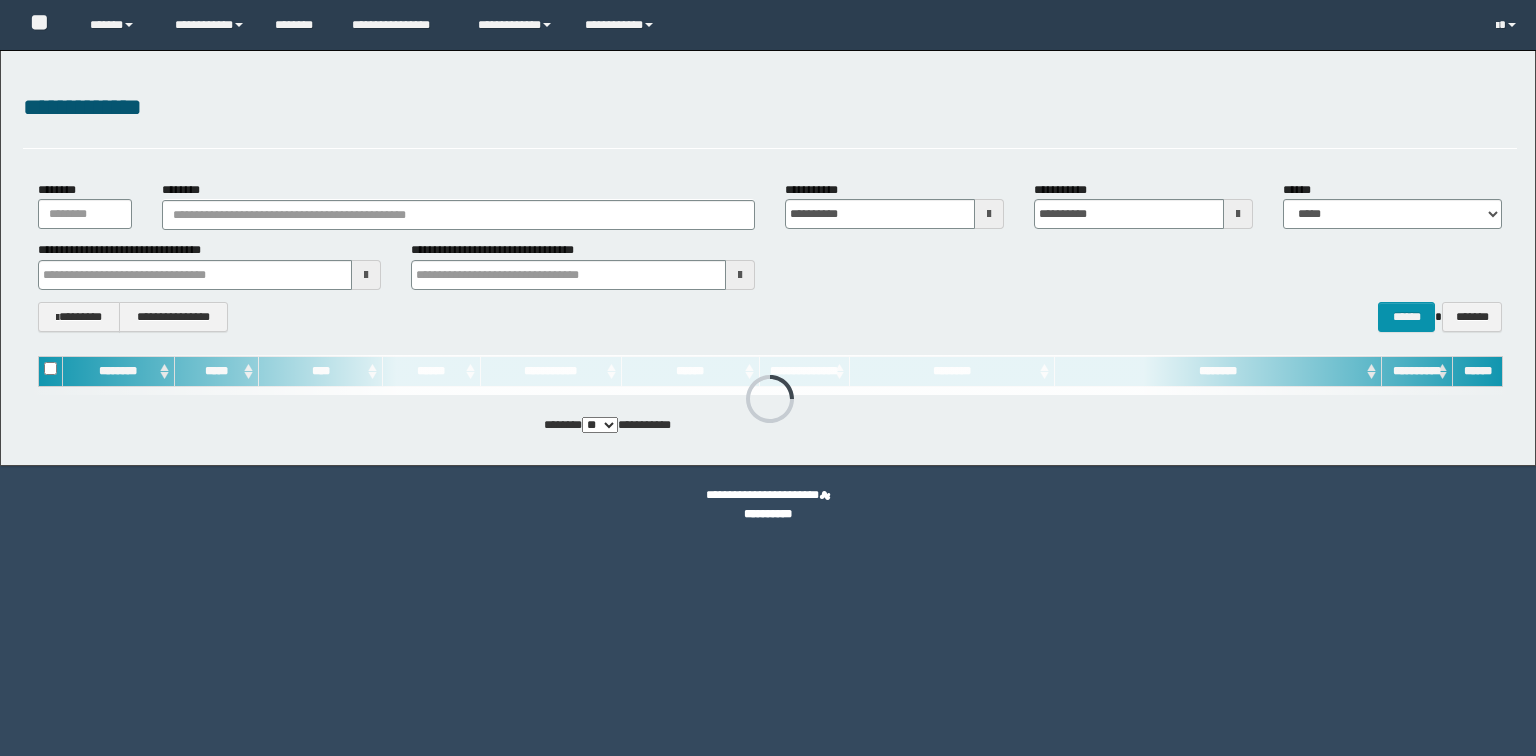 scroll, scrollTop: 0, scrollLeft: 0, axis: both 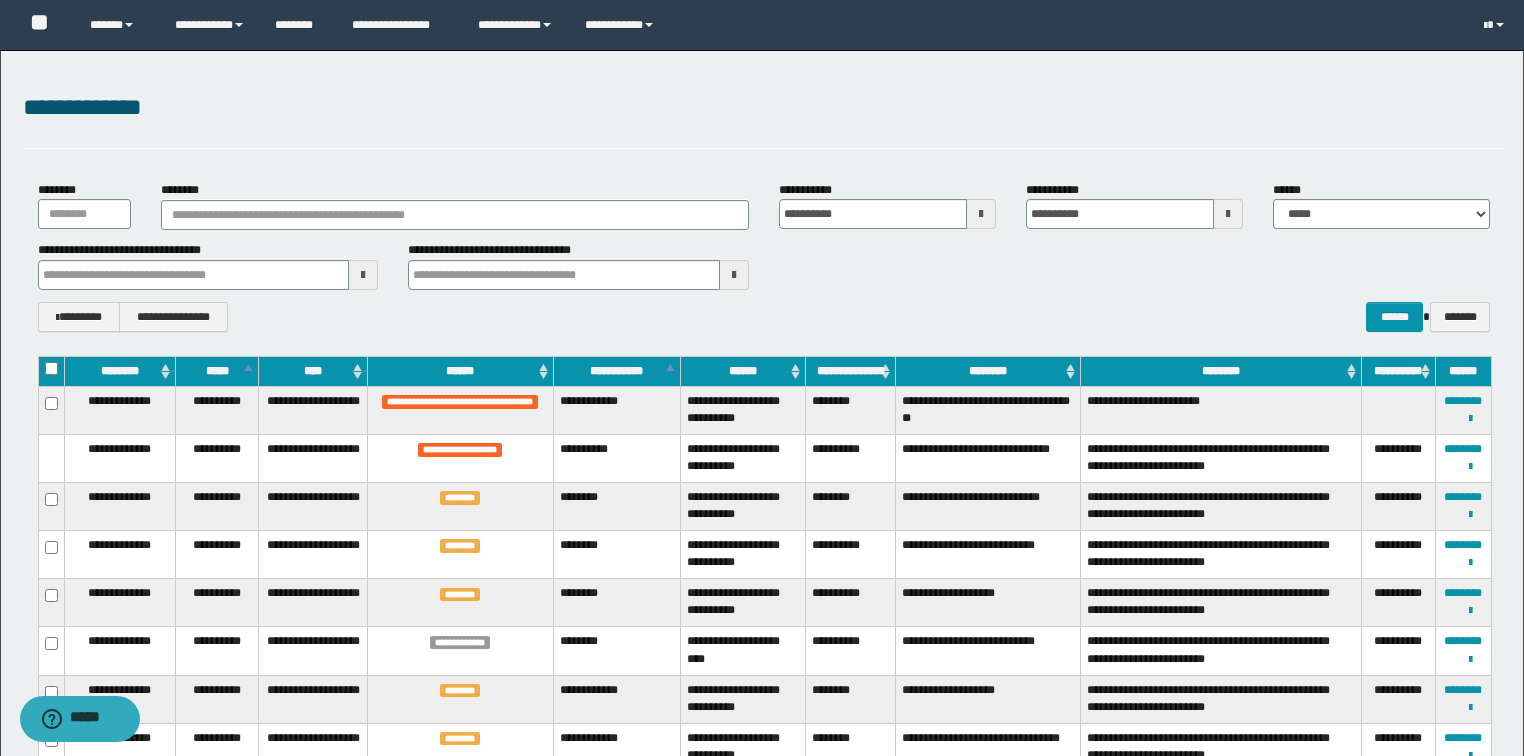 click on "**********" at bounding box center (764, 256) 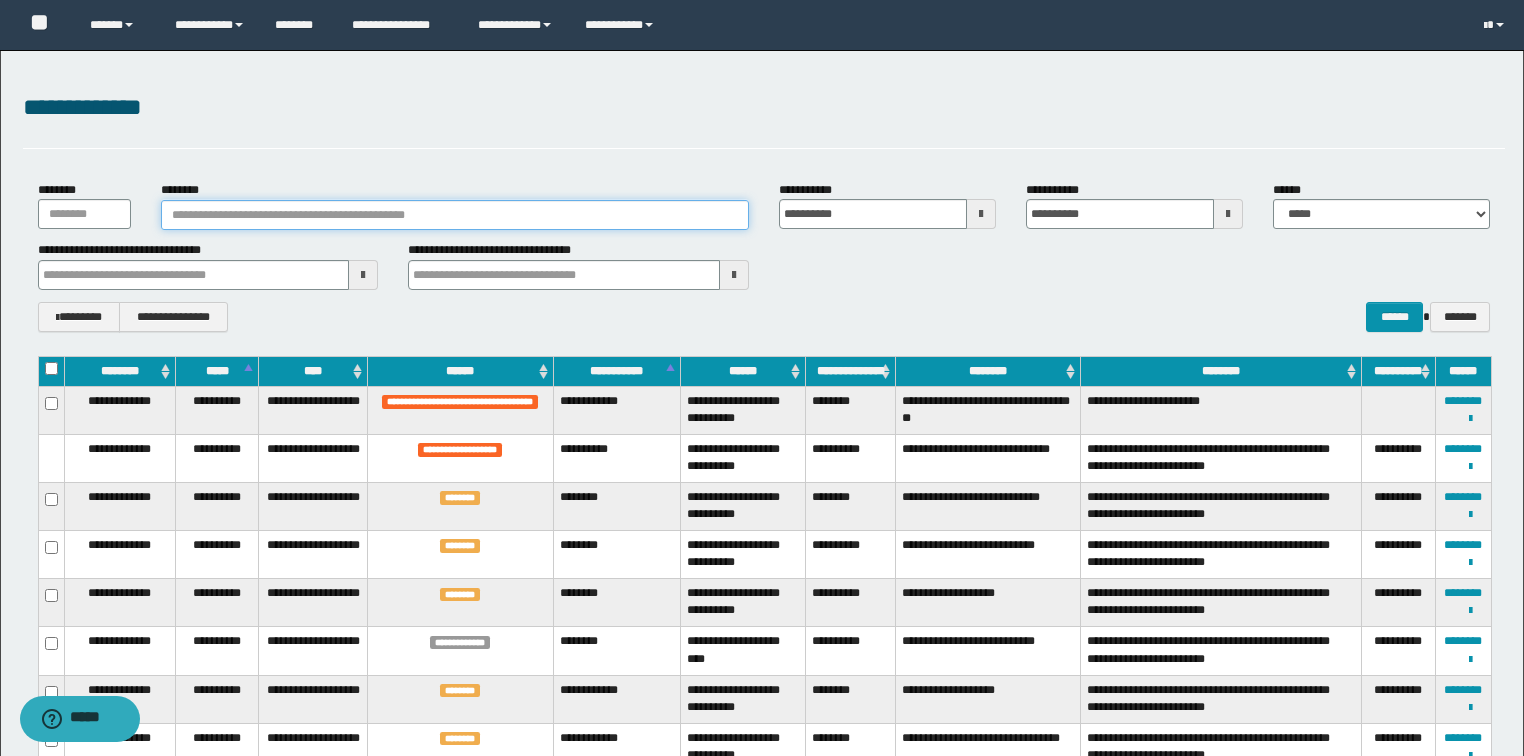 click on "********" at bounding box center (455, 215) 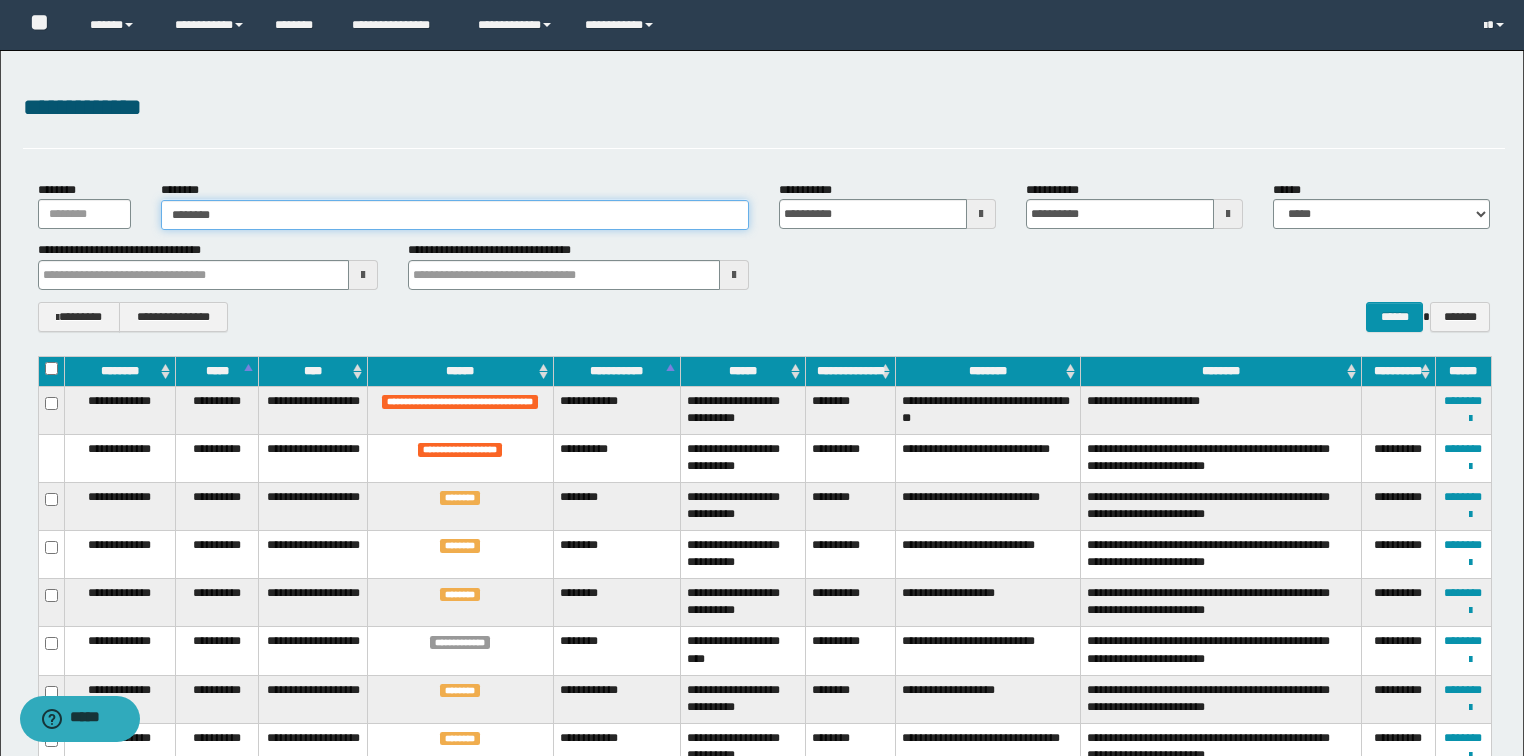 type on "********" 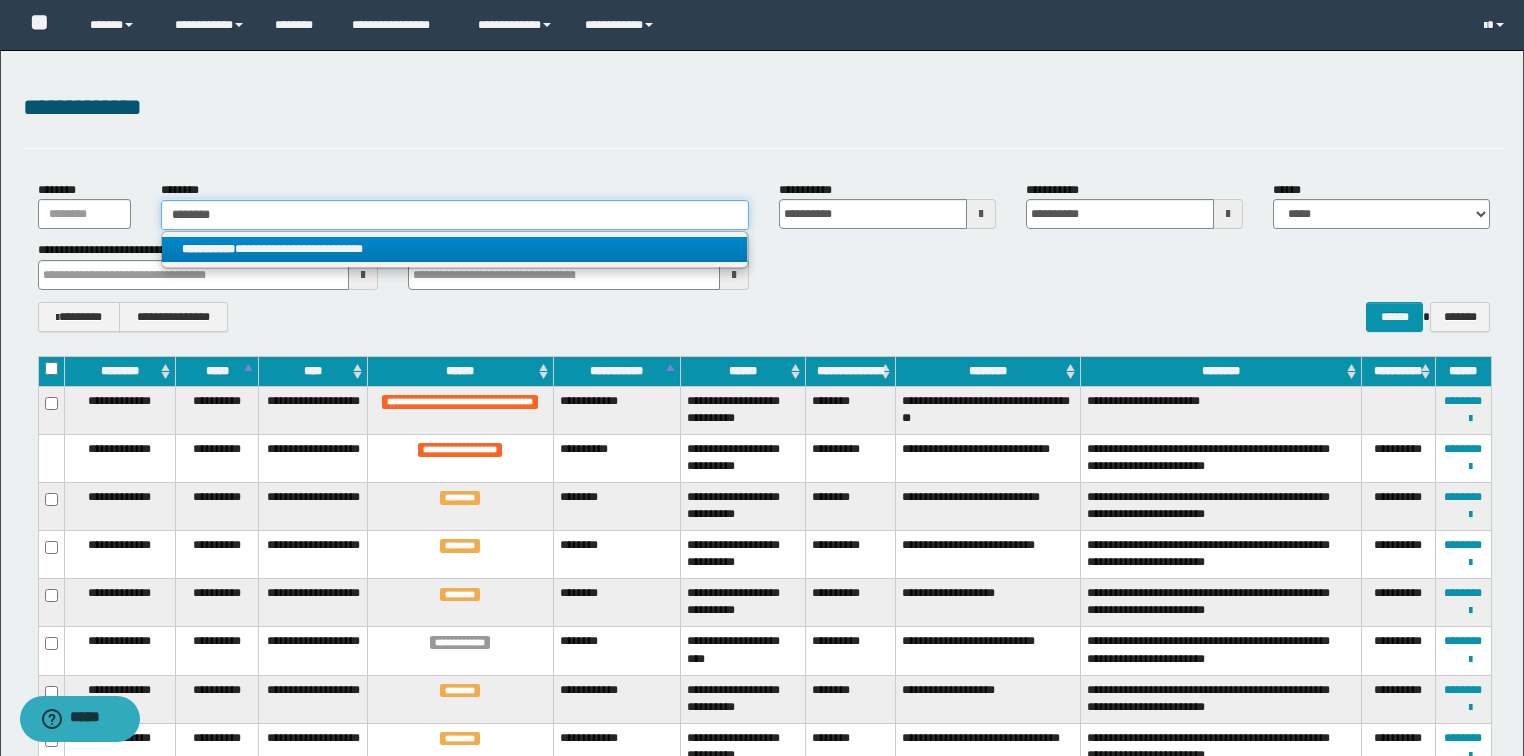 type on "********" 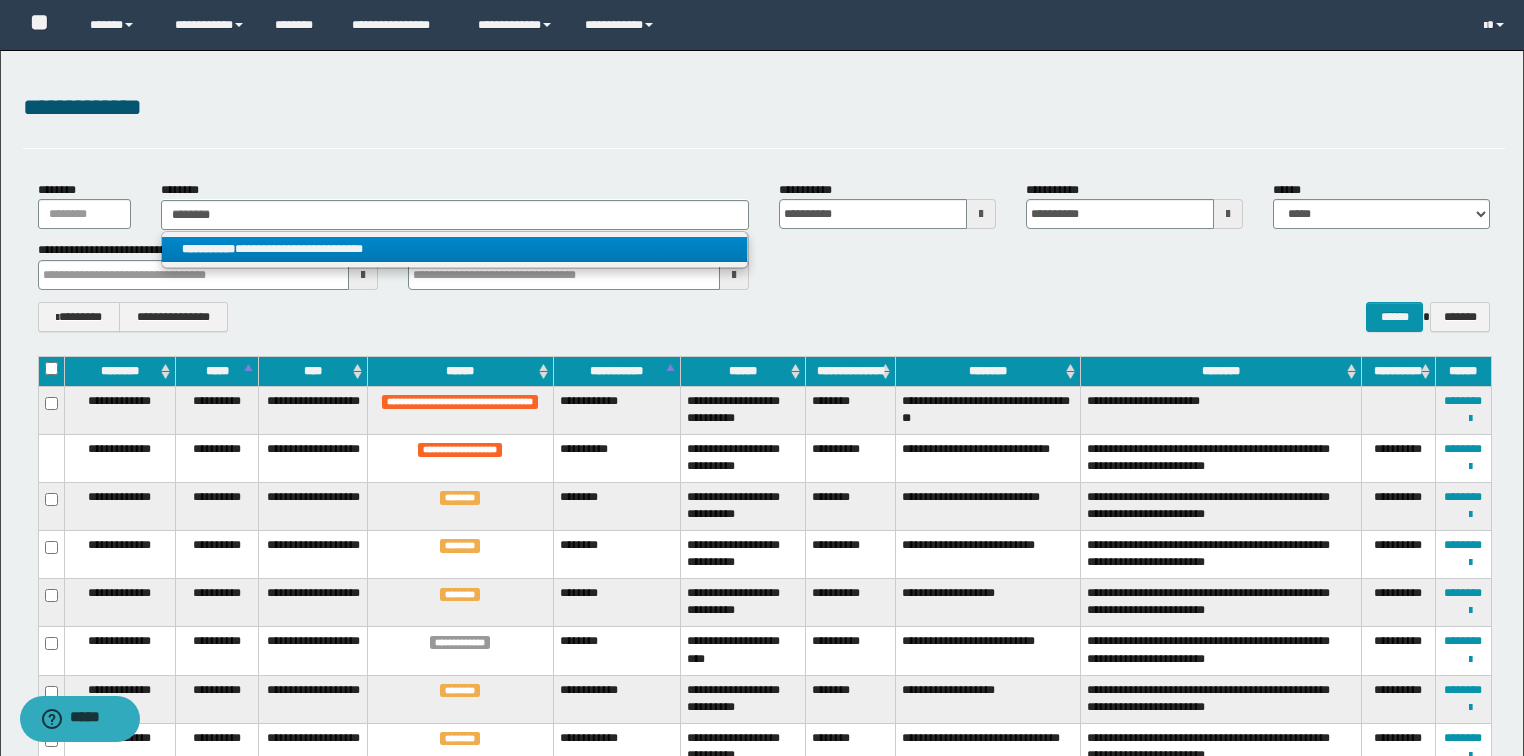 click on "**********" at bounding box center [454, 249] 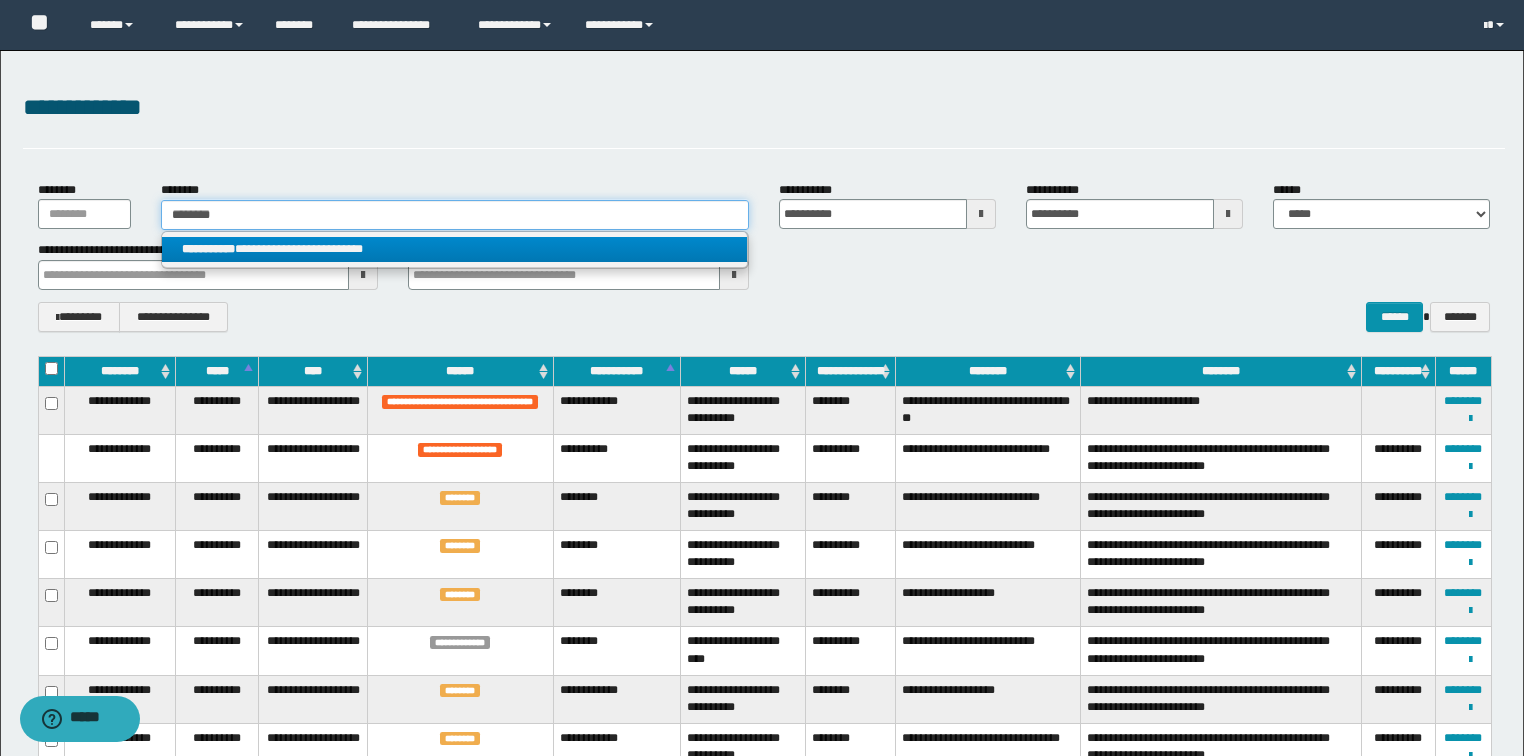 type 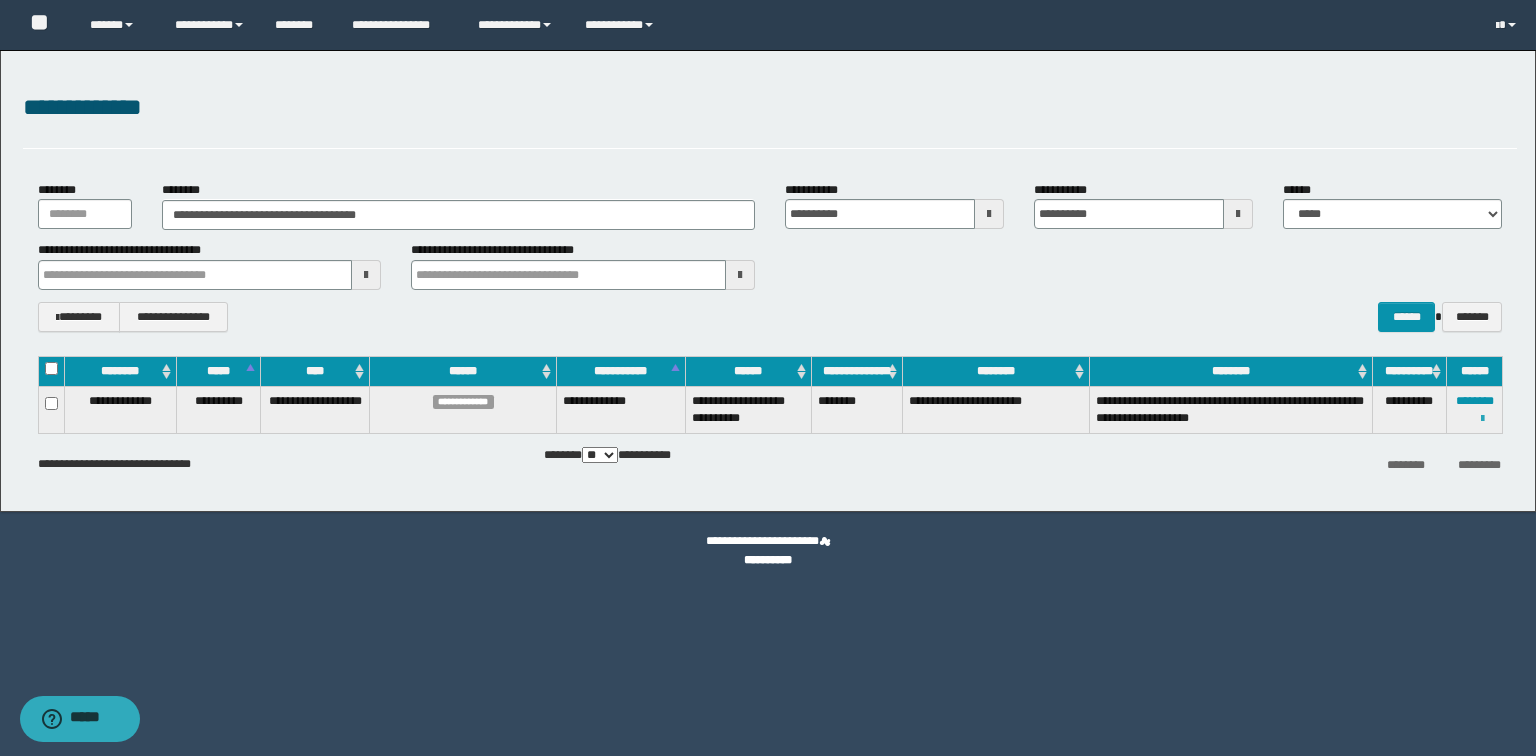 click at bounding box center (1482, 419) 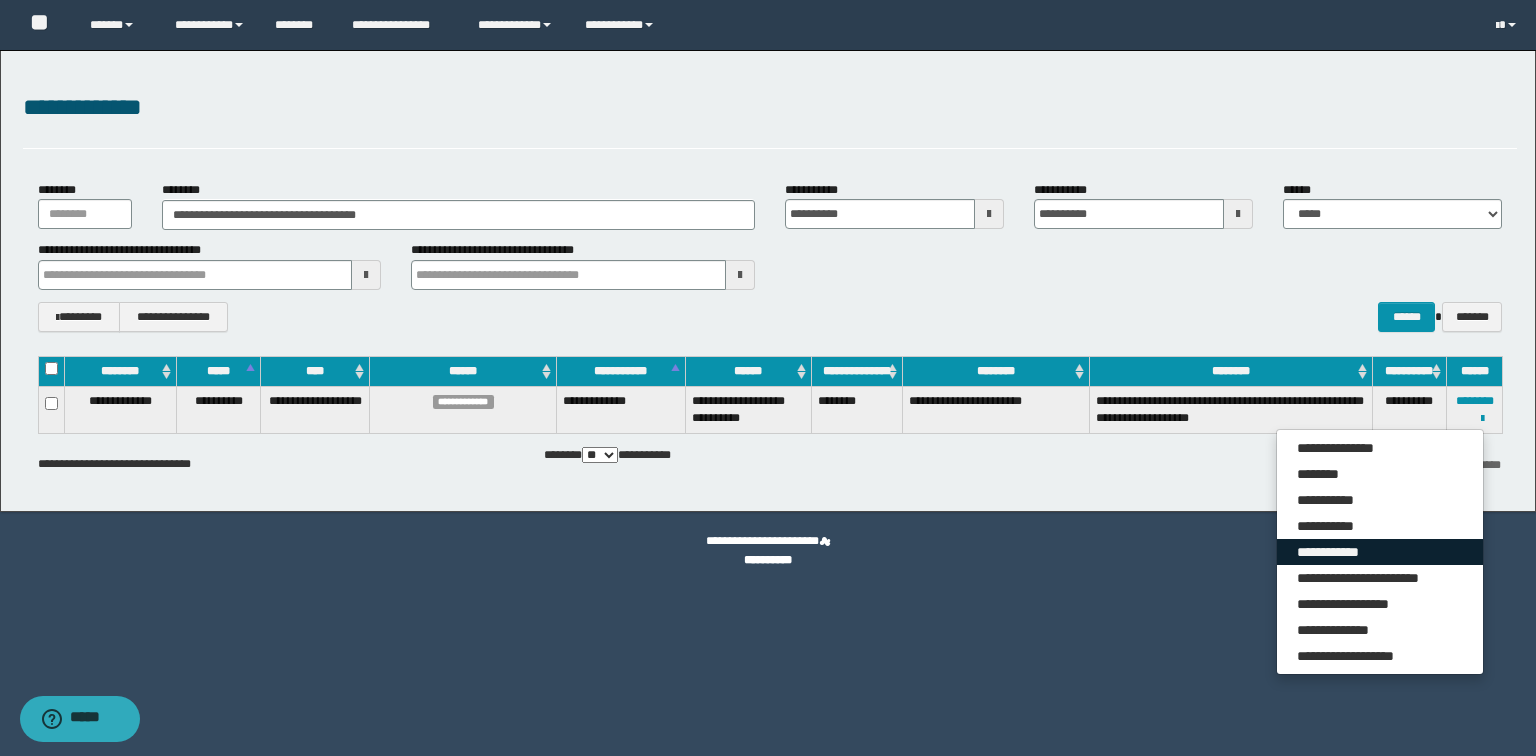 click on "**********" at bounding box center (1380, 552) 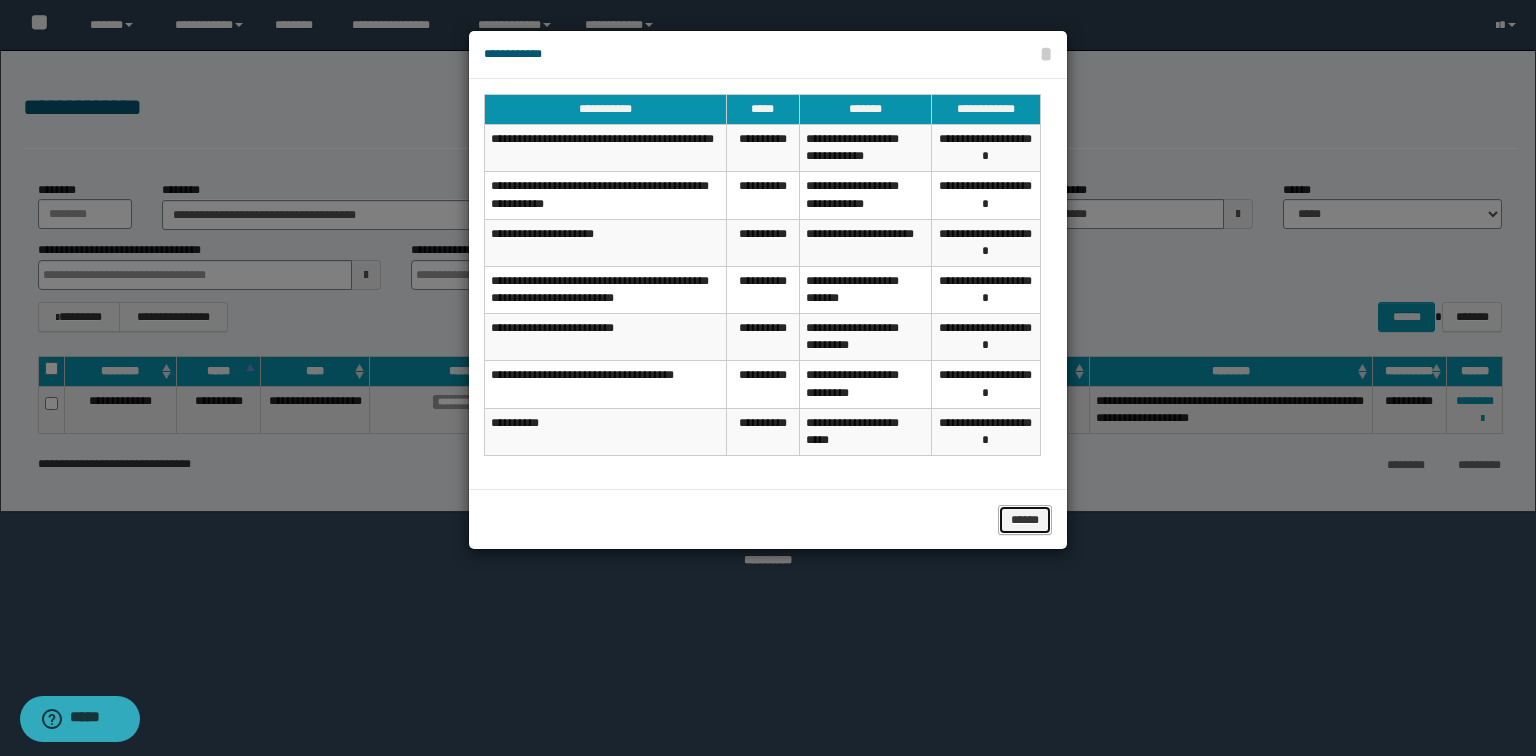 click on "******" at bounding box center (1025, 520) 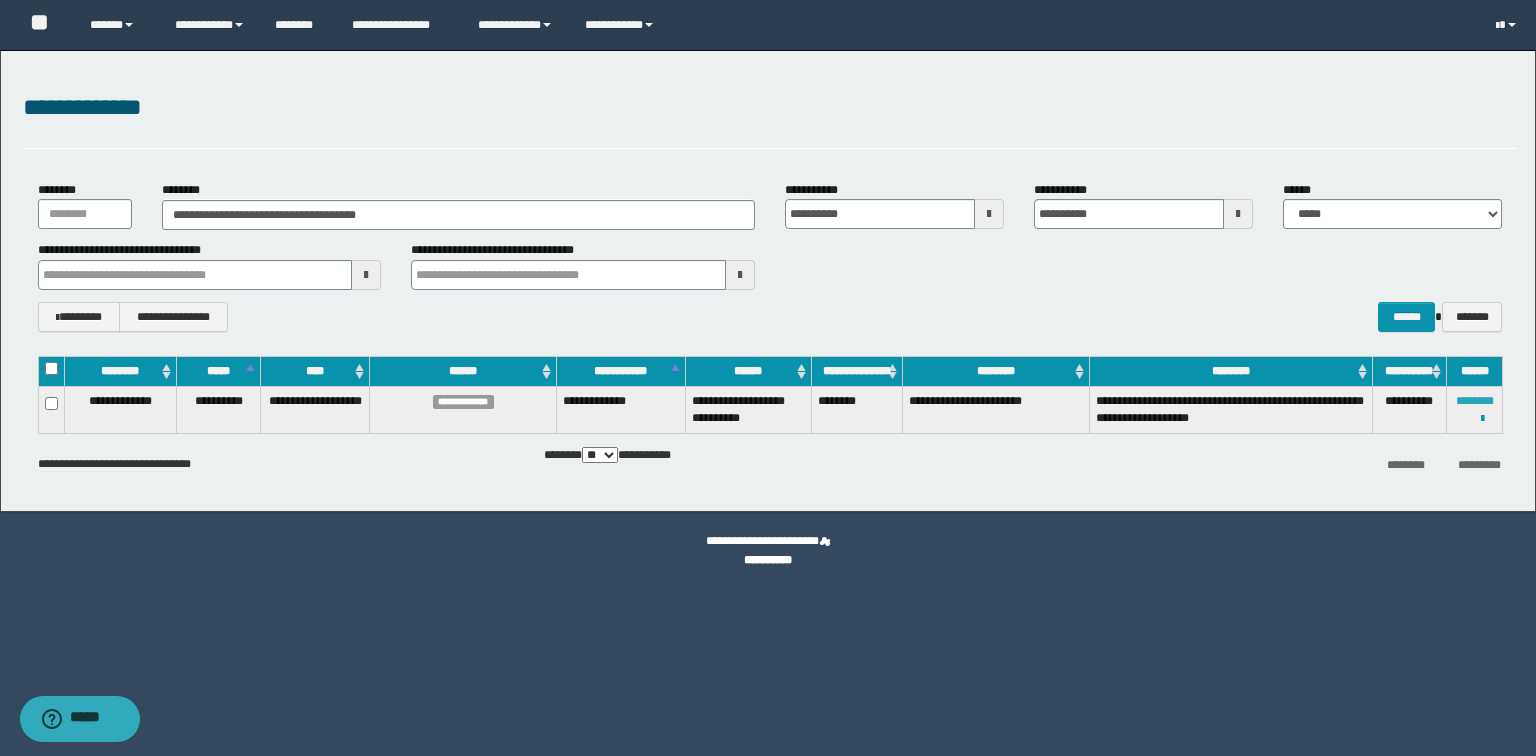 click on "********" at bounding box center [1475, 401] 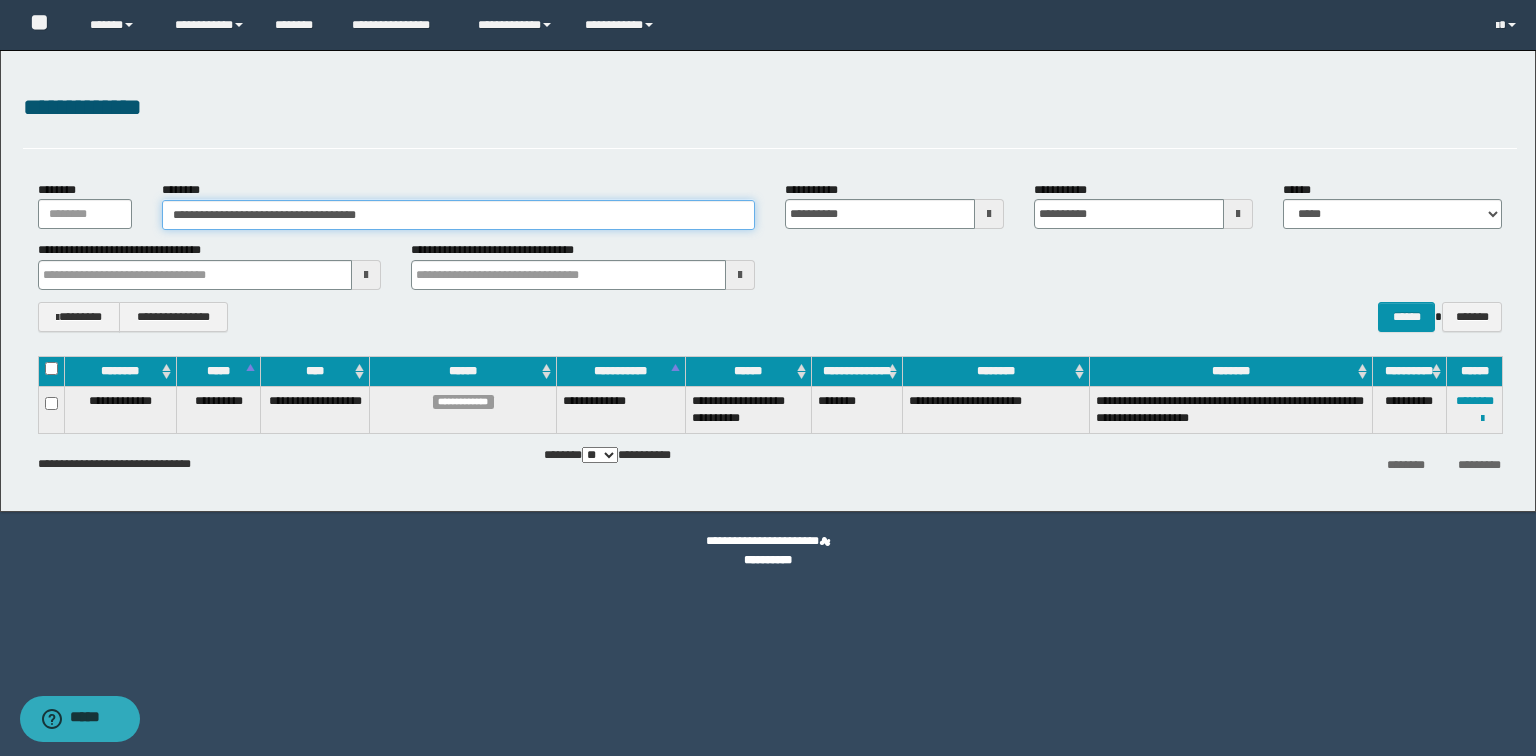 click on "**********" at bounding box center (458, 215) 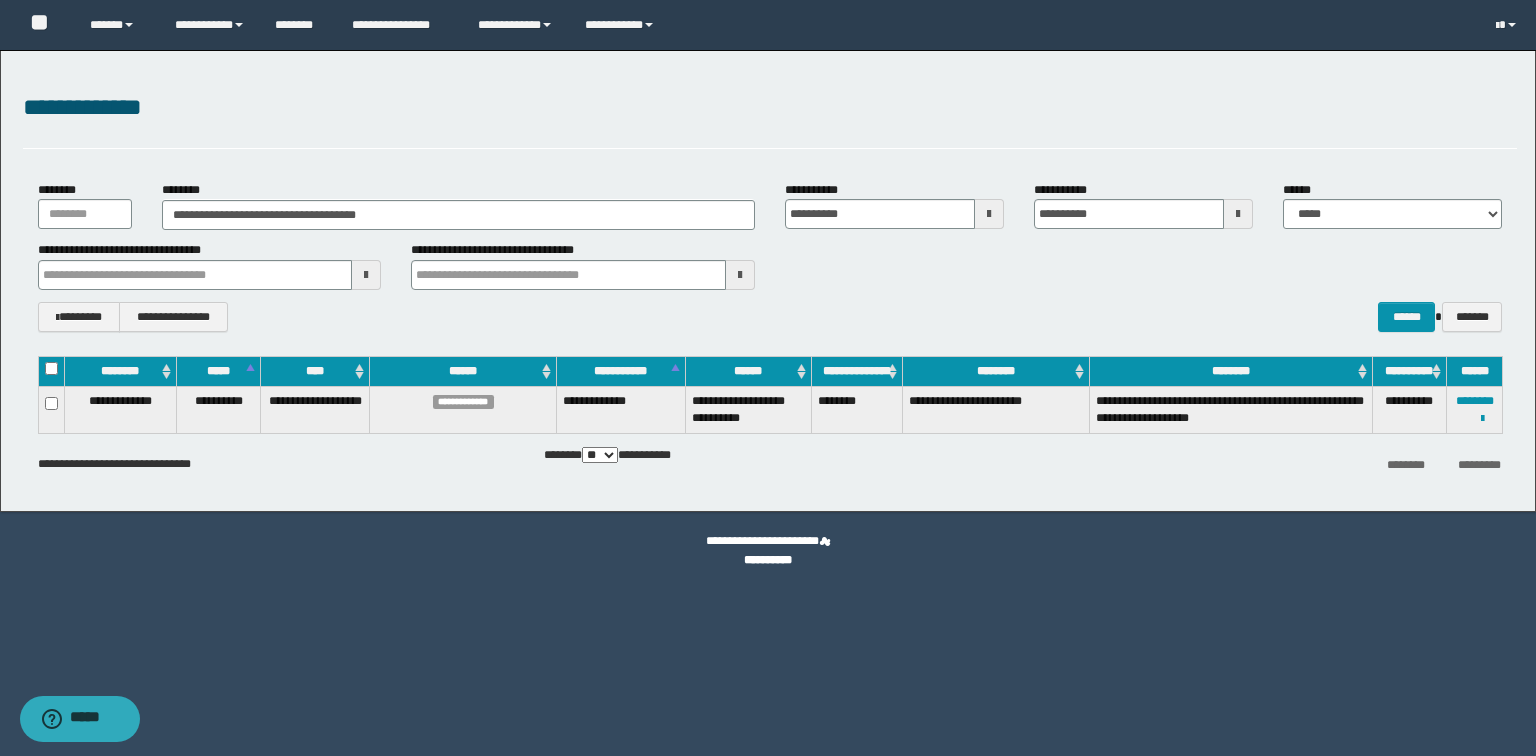 click on "**********" at bounding box center (770, 256) 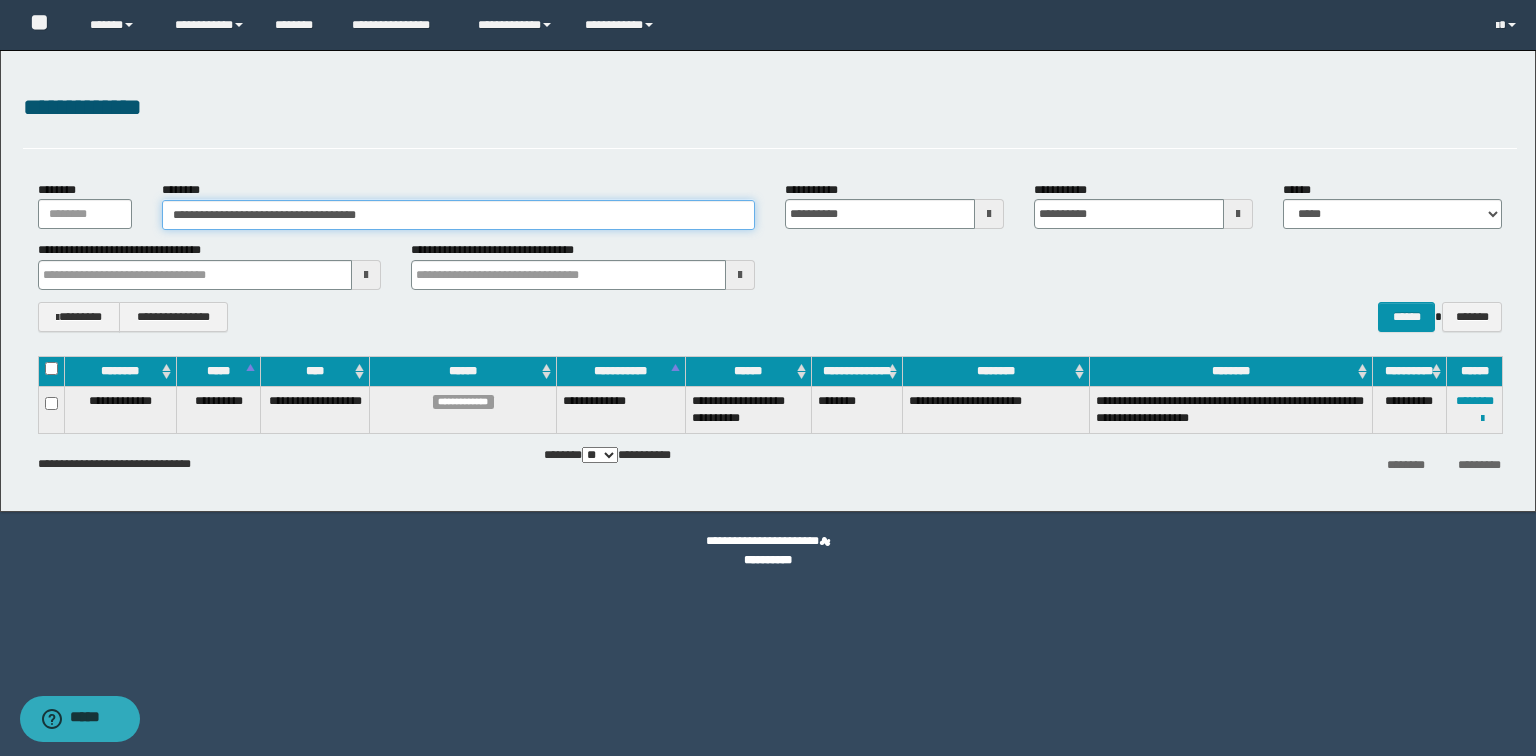 click on "**********" at bounding box center (458, 215) 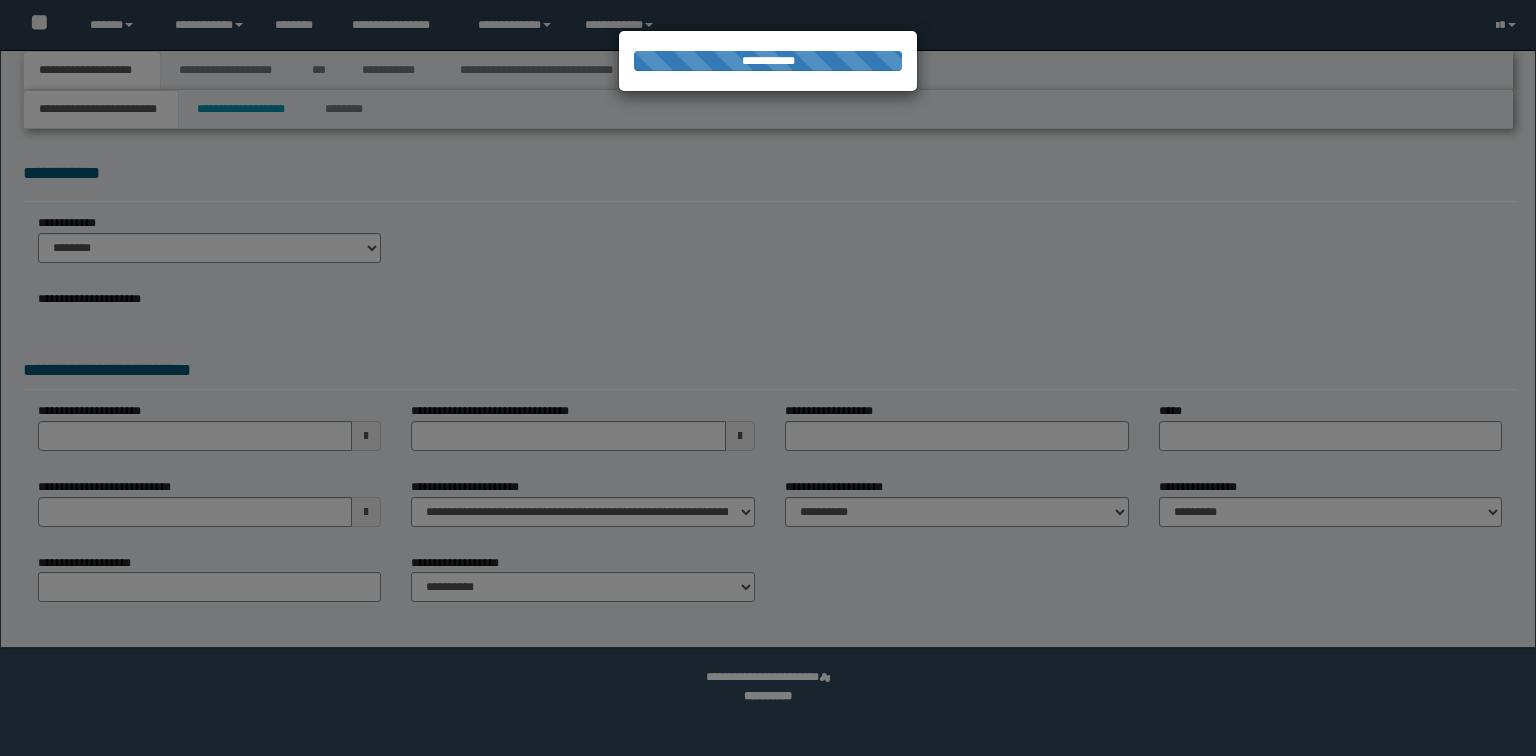 scroll, scrollTop: 0, scrollLeft: 0, axis: both 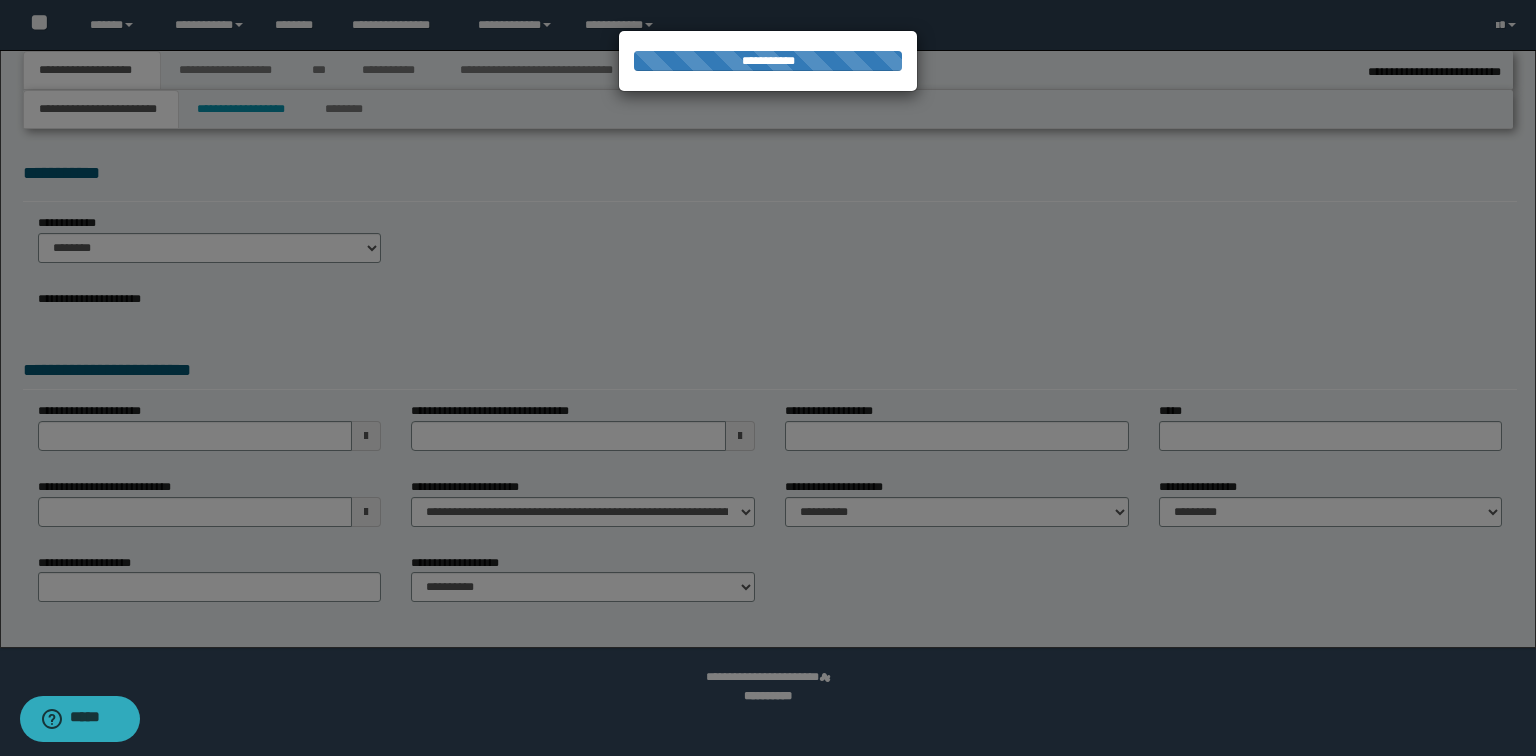 select on "*" 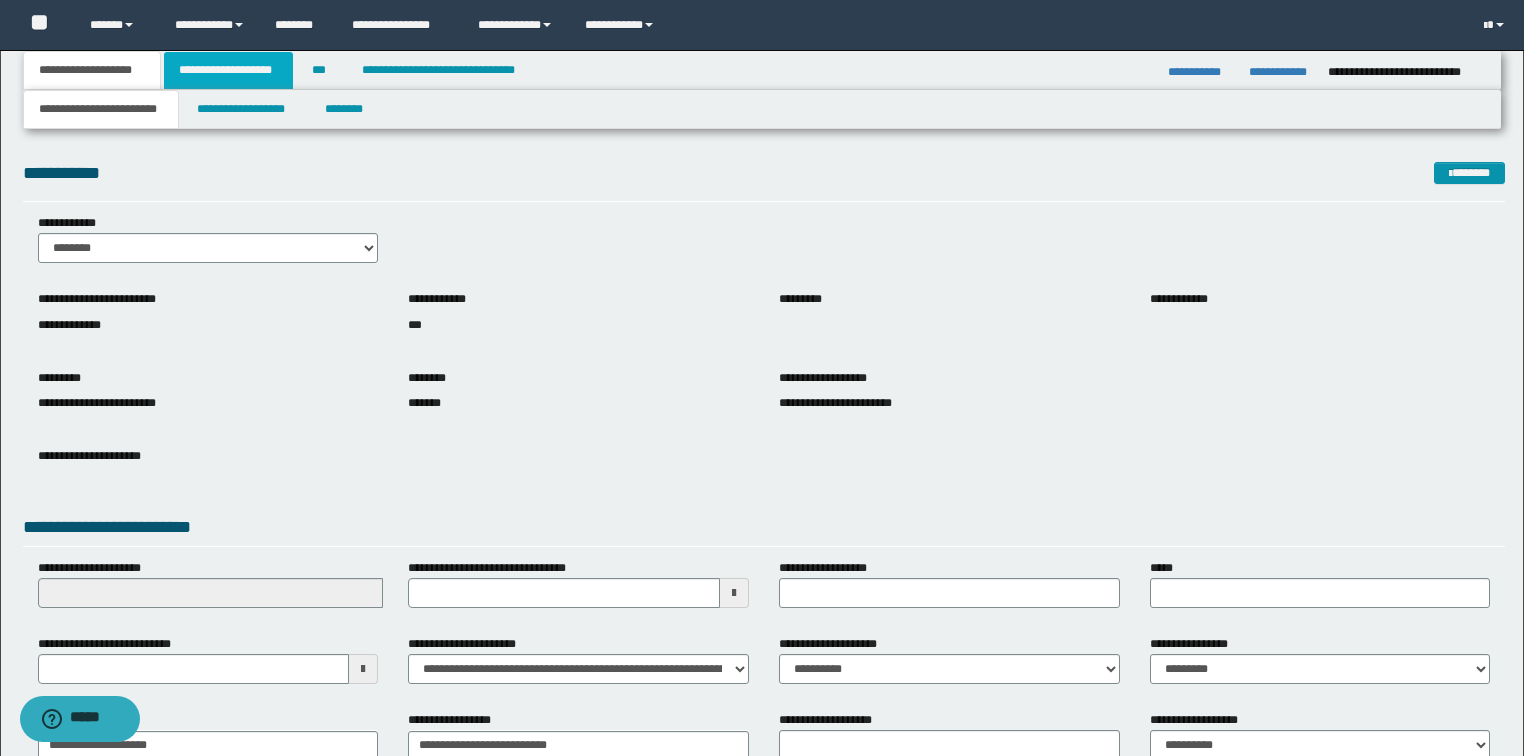 click on "**********" at bounding box center (228, 70) 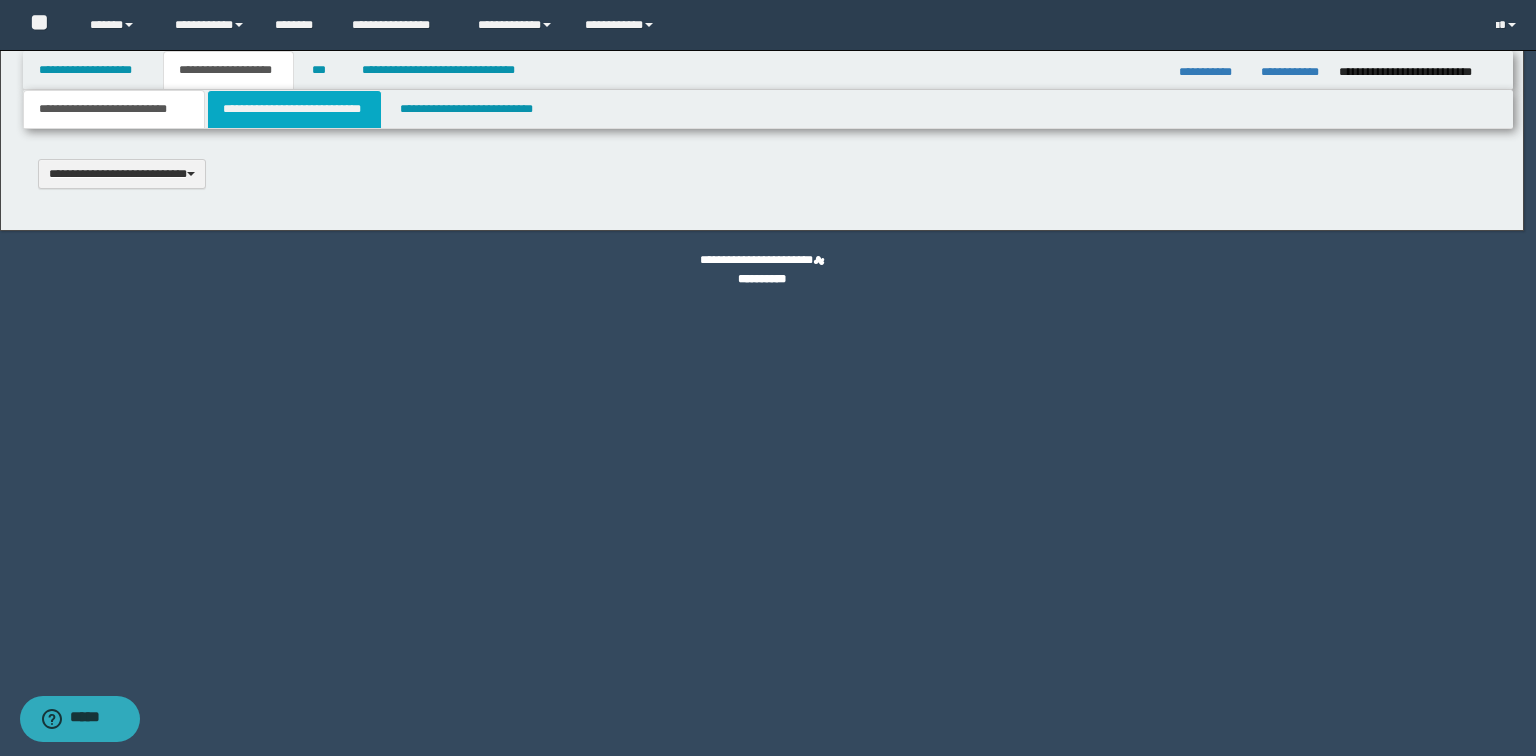 type 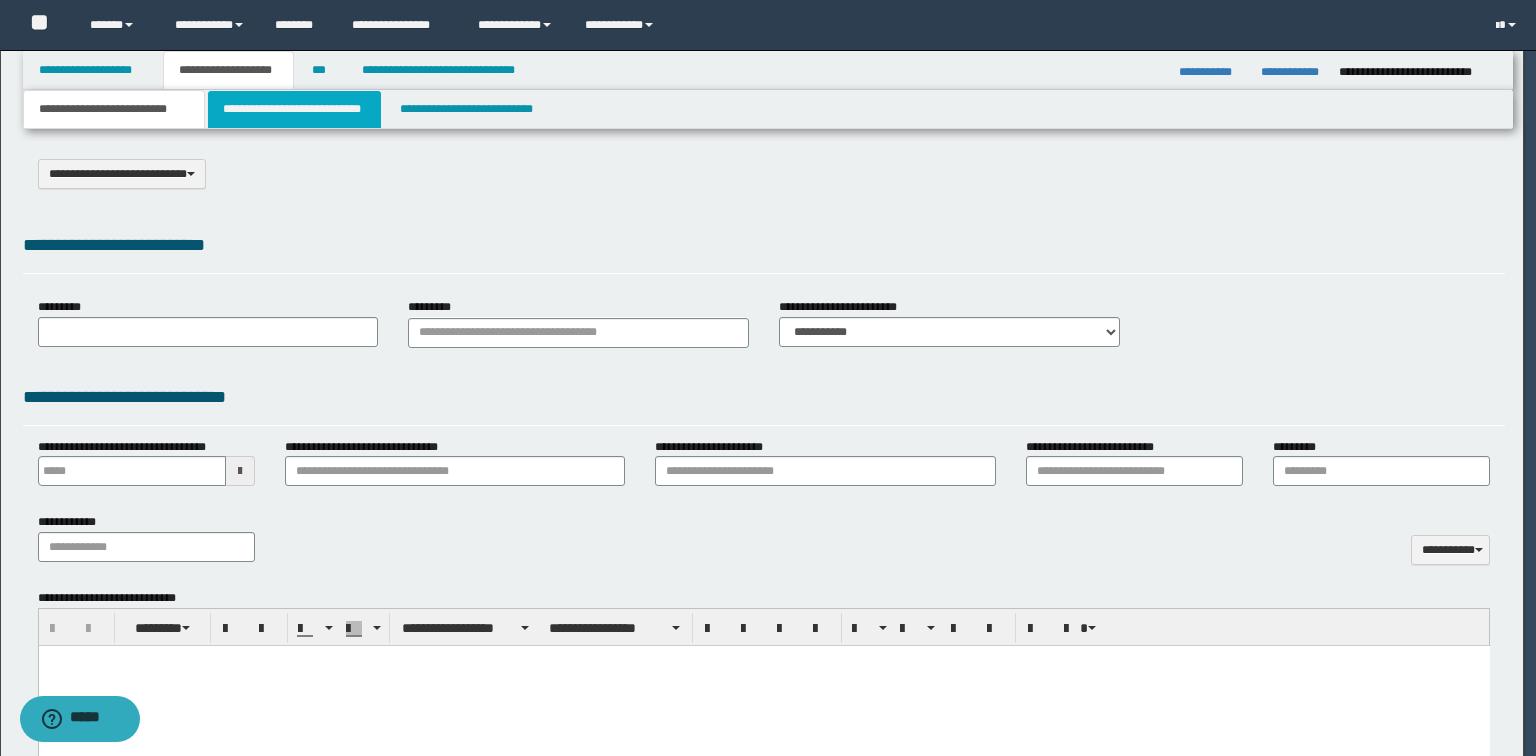 type on "**********" 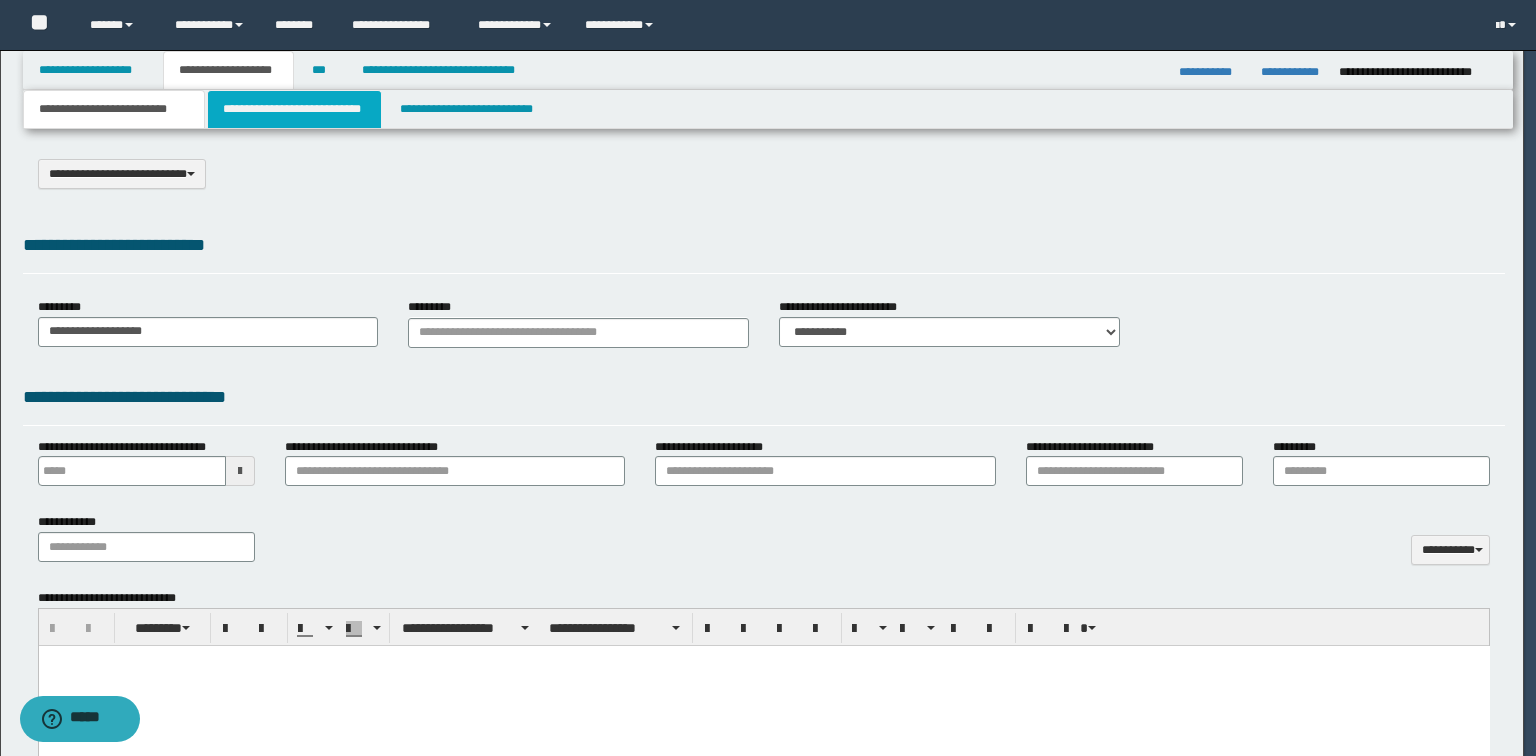 click on "**********" at bounding box center [294, 109] 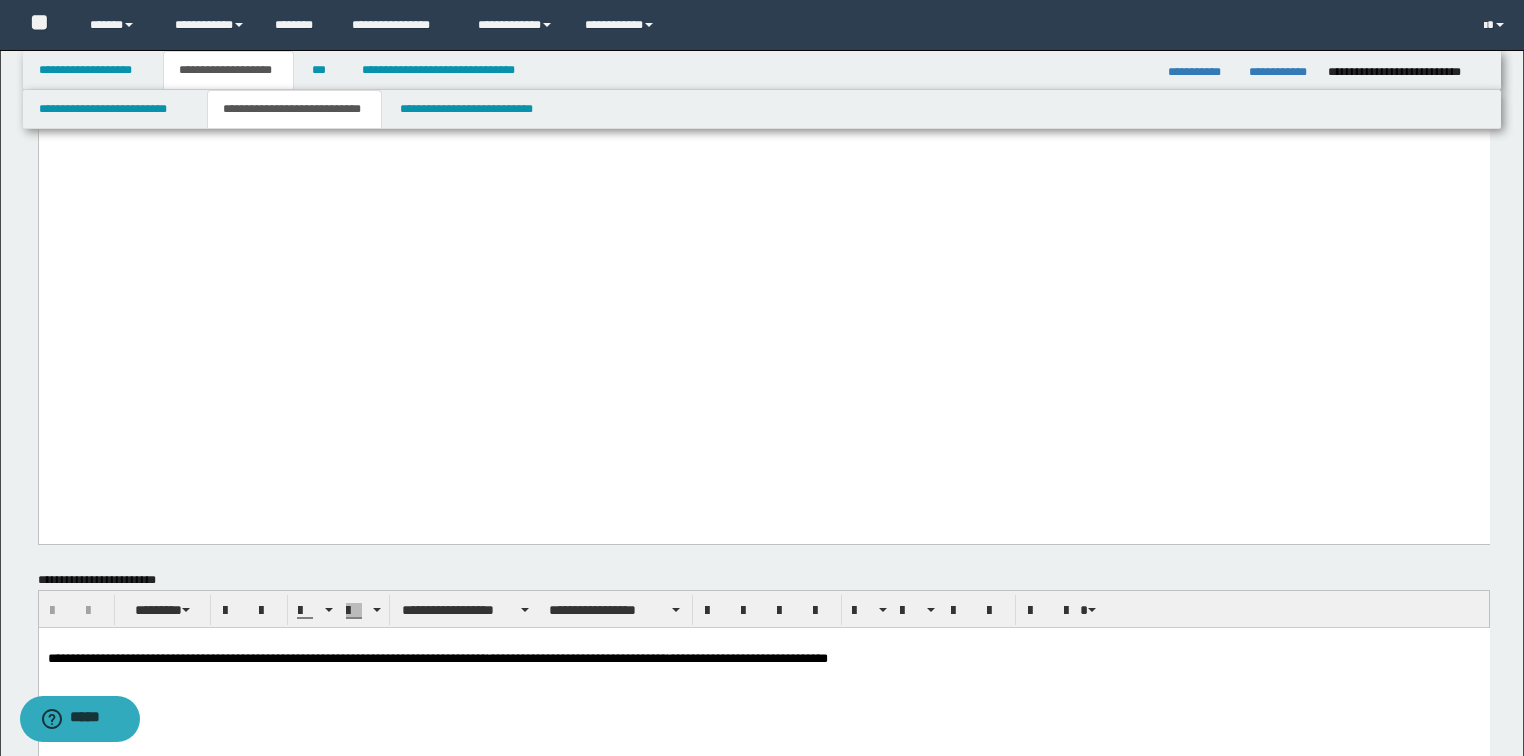 scroll, scrollTop: 3120, scrollLeft: 0, axis: vertical 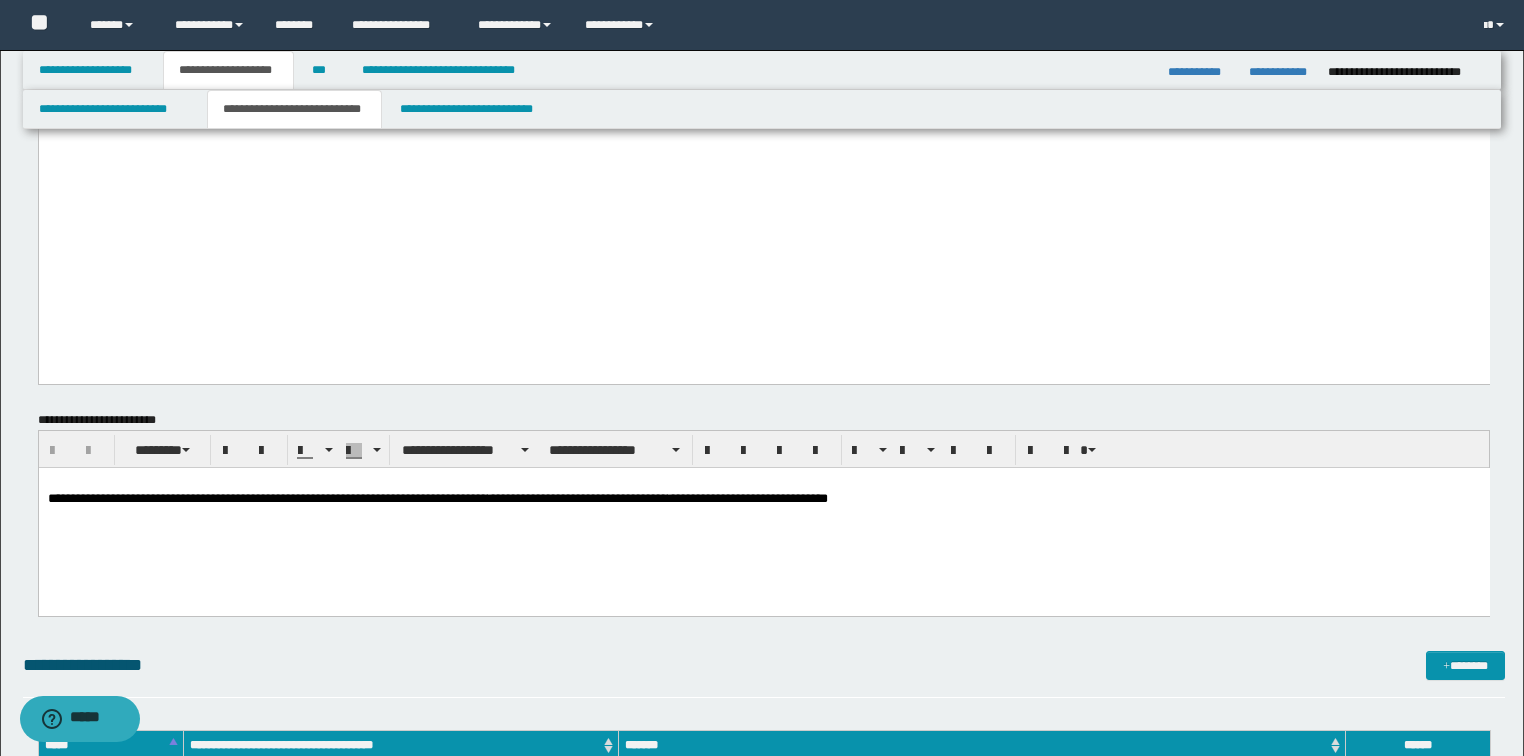 click on "**********" at bounding box center [763, 498] 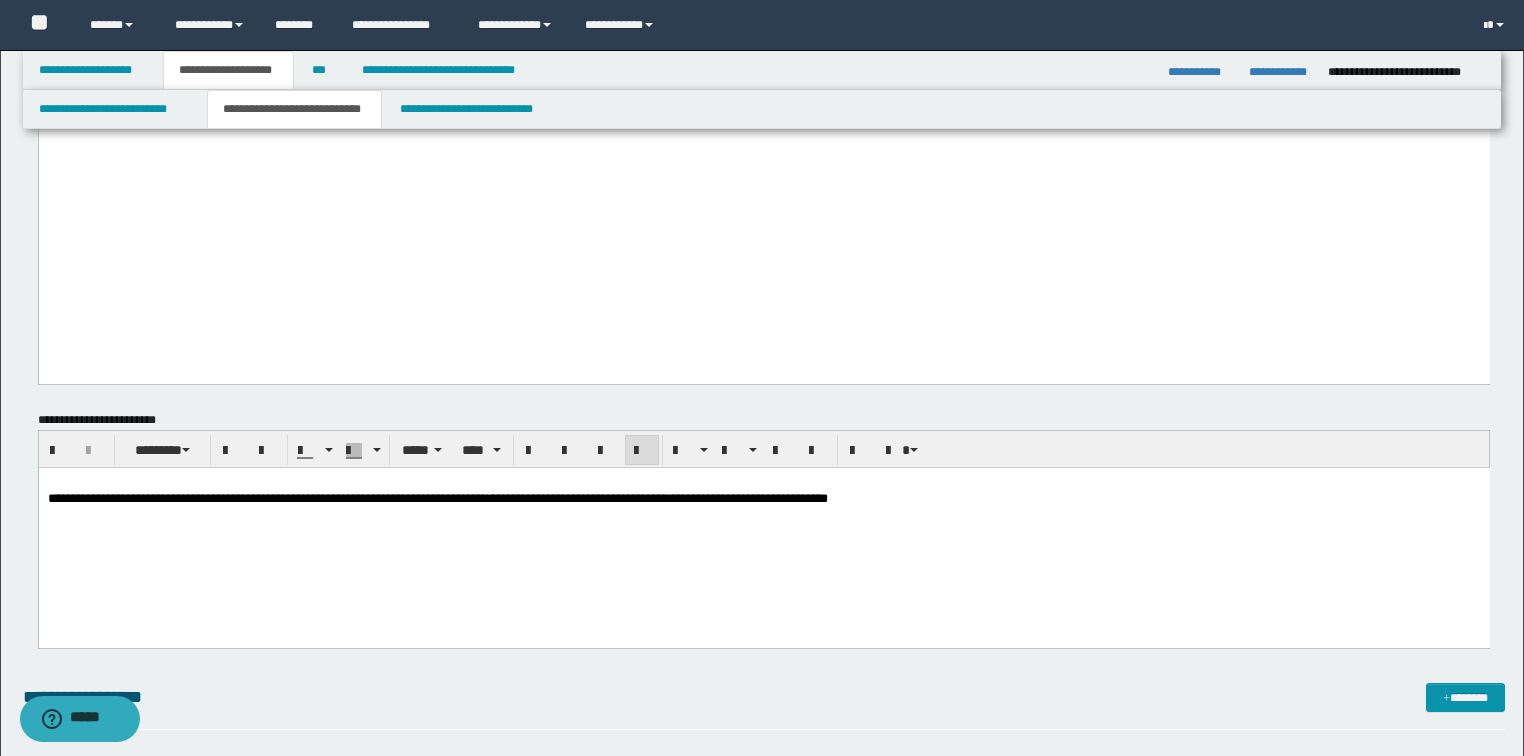 type 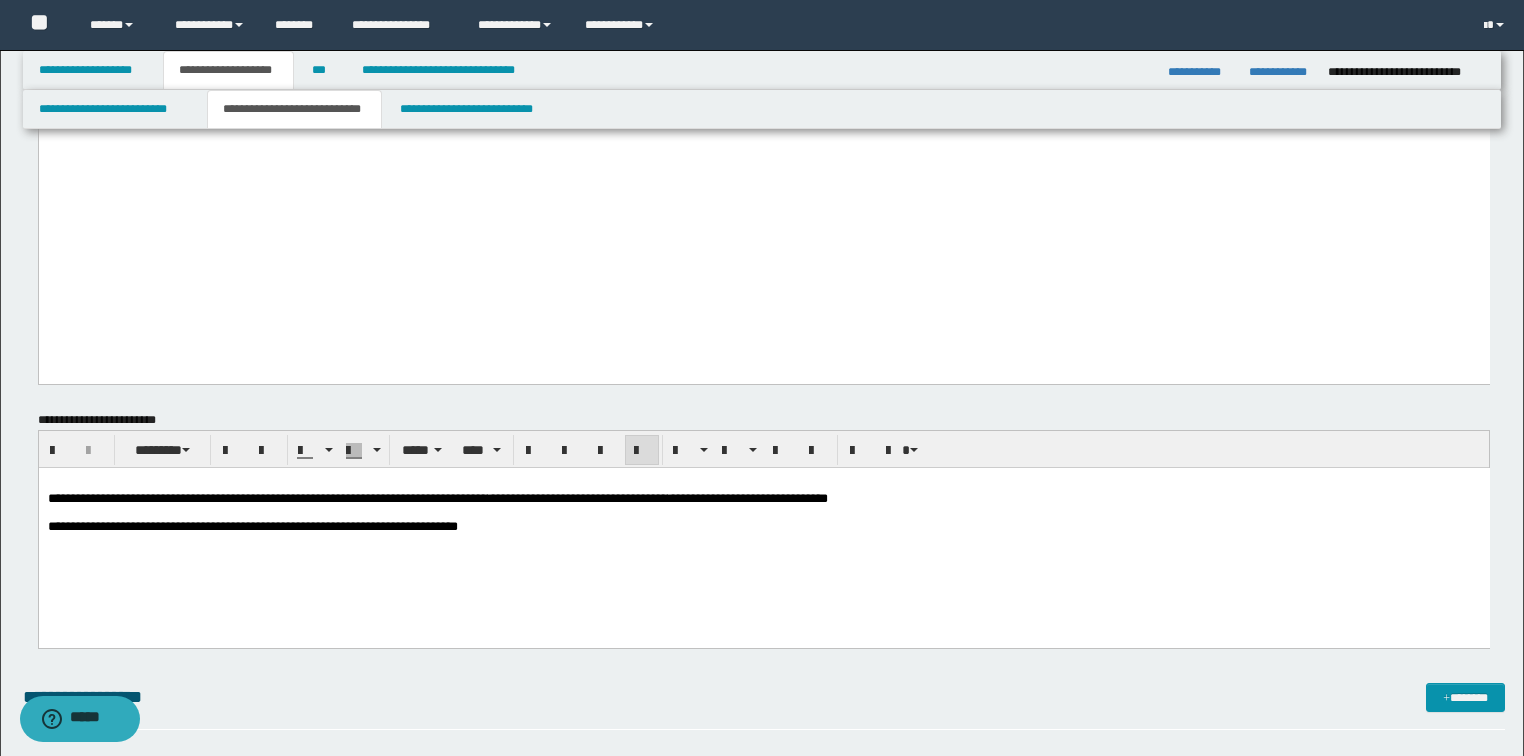 click on "**********" at bounding box center [252, 525] 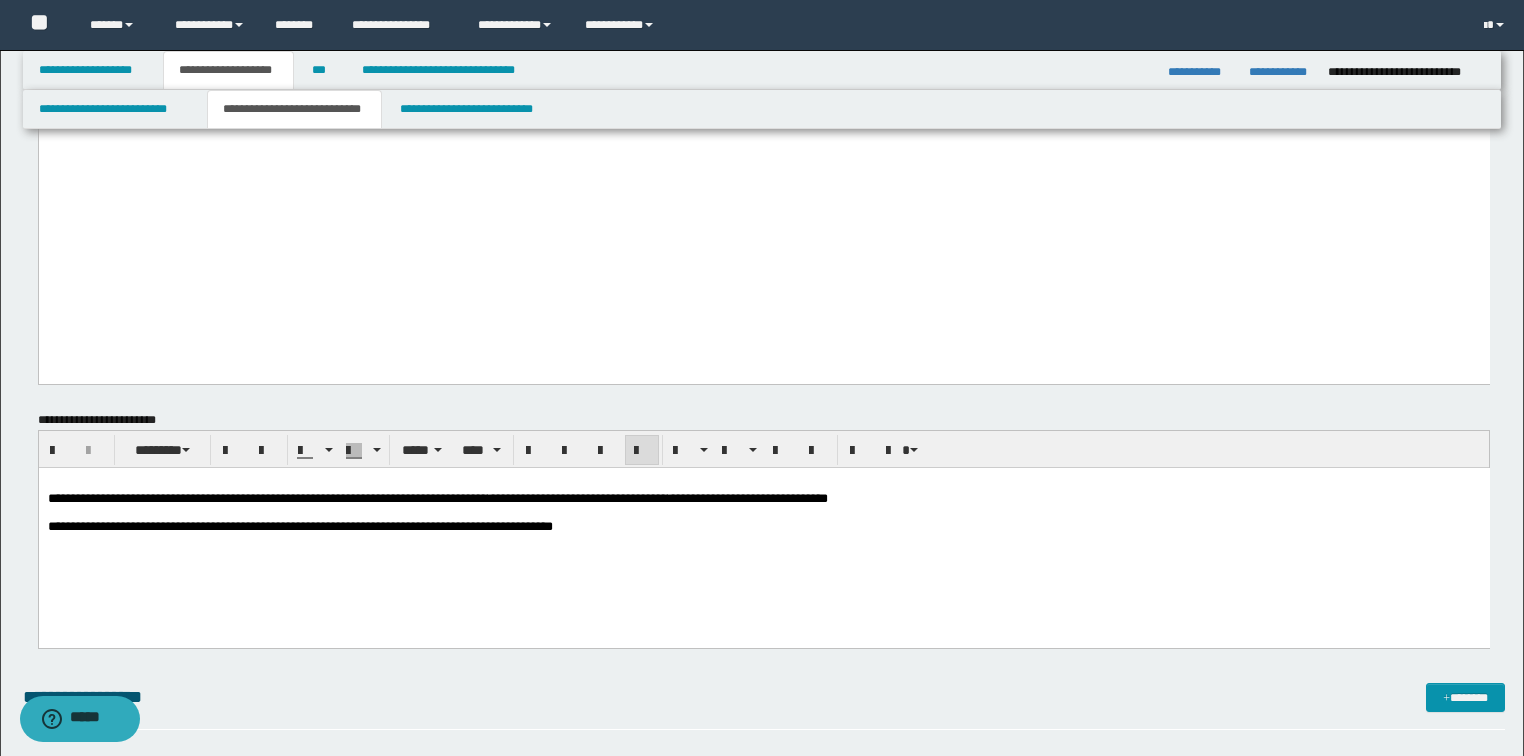 click on "**********" at bounding box center (763, 529) 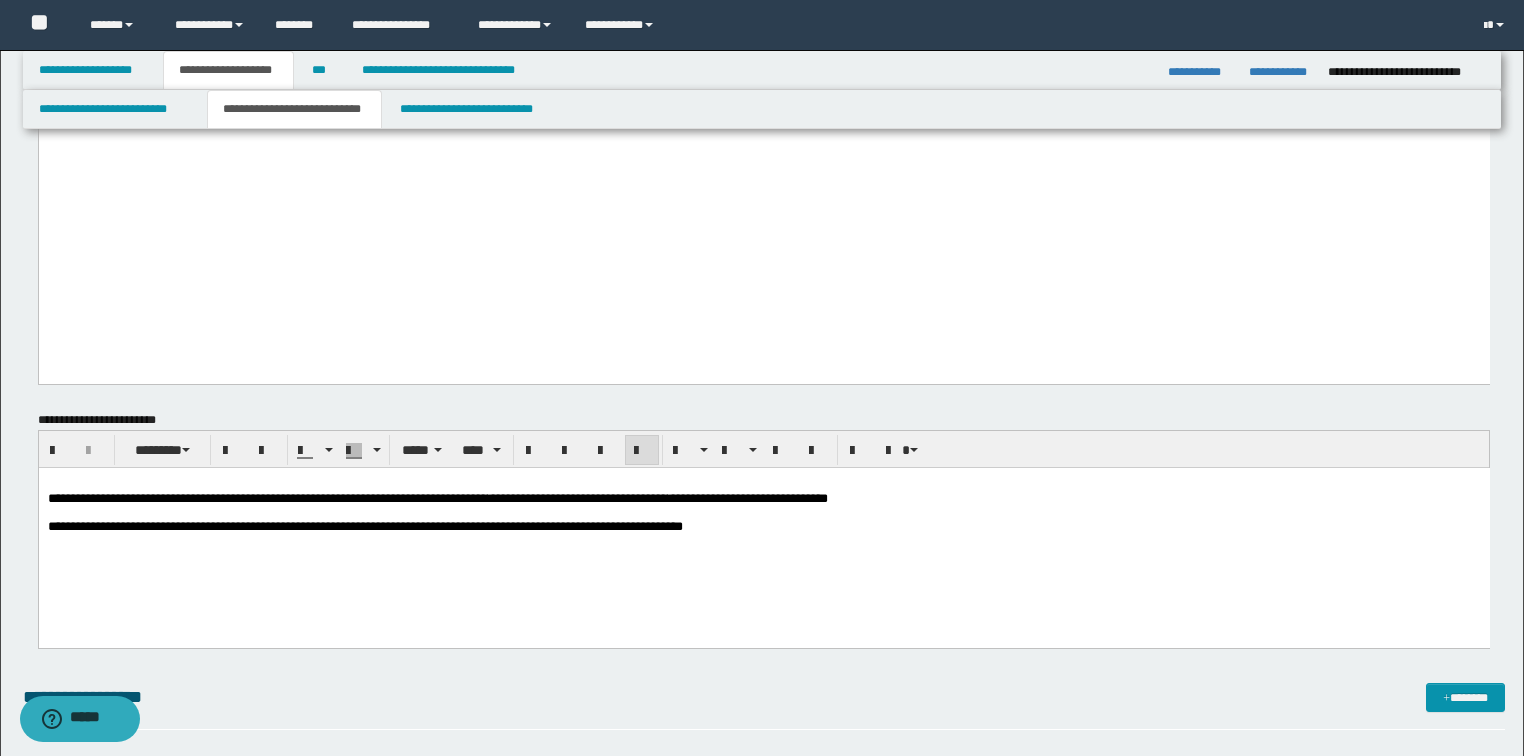 click on "**********" at bounding box center [762, -321] 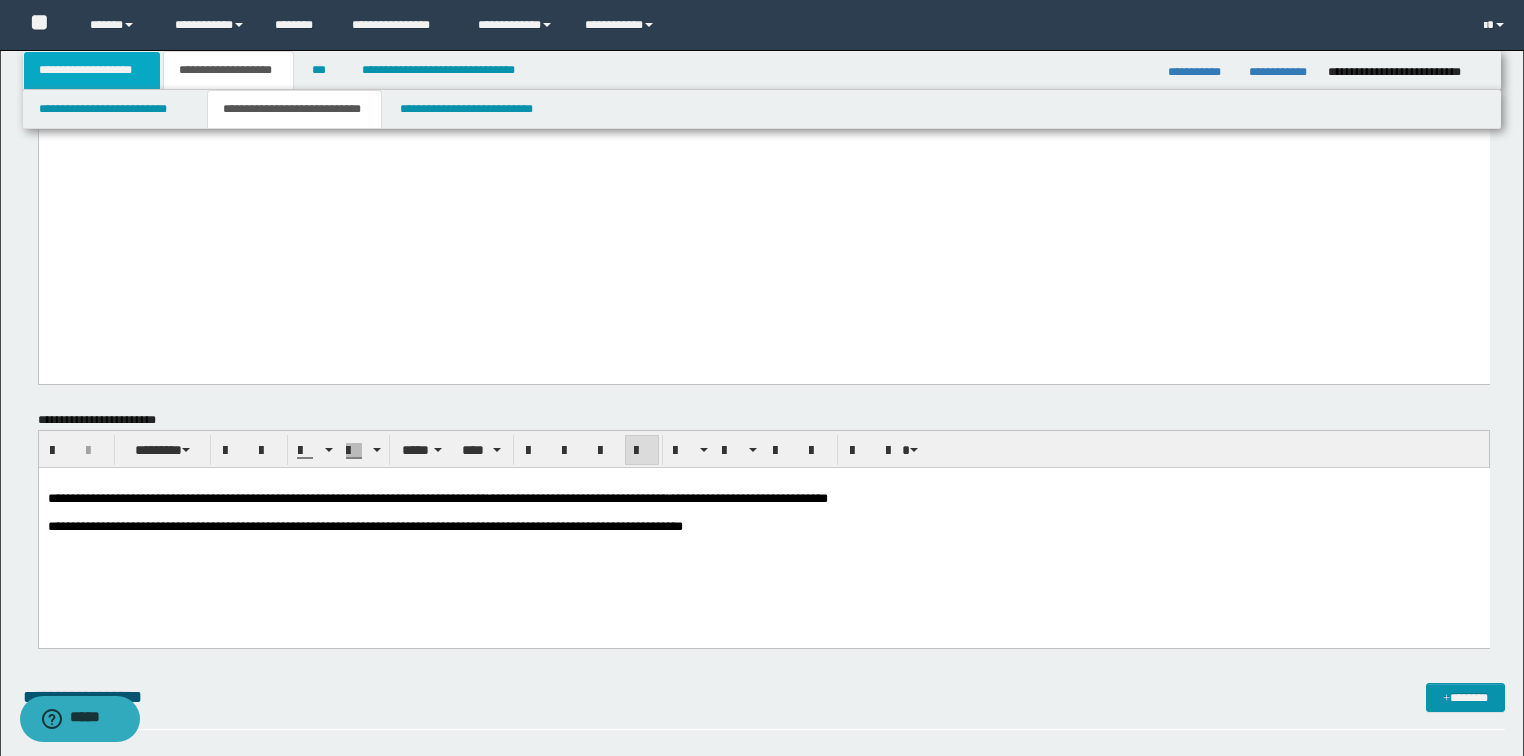 click on "**********" at bounding box center (92, 70) 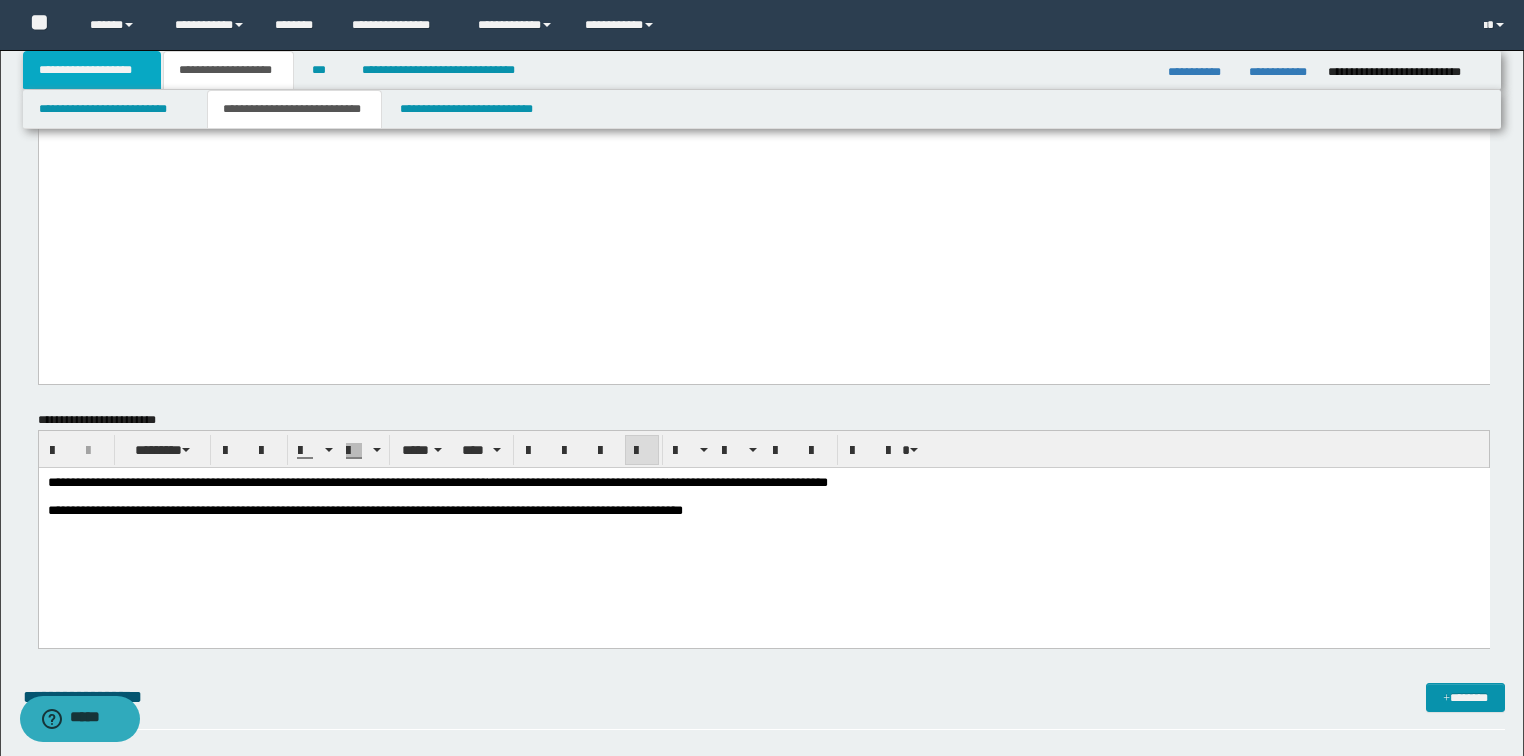 scroll, scrollTop: 127, scrollLeft: 0, axis: vertical 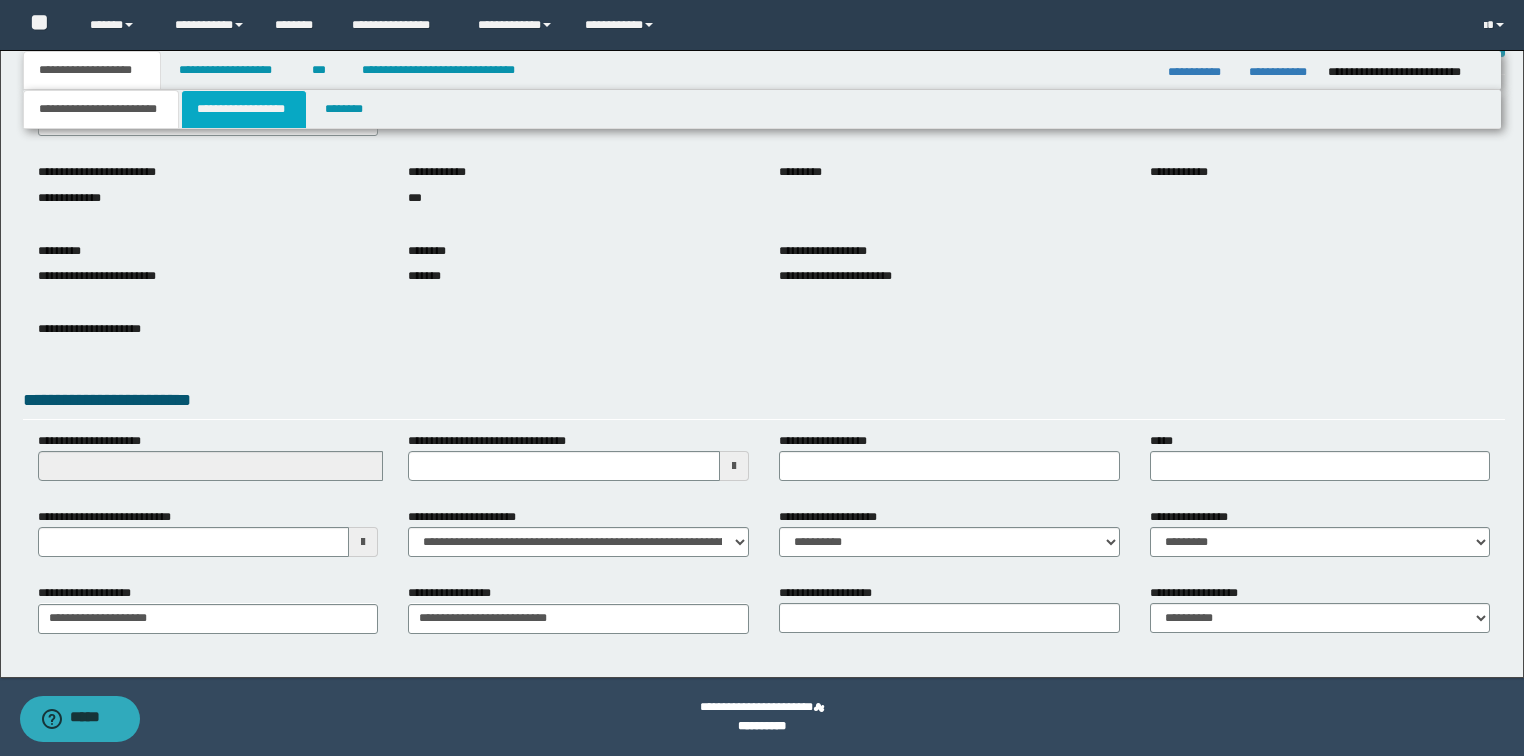 click on "**********" at bounding box center [244, 109] 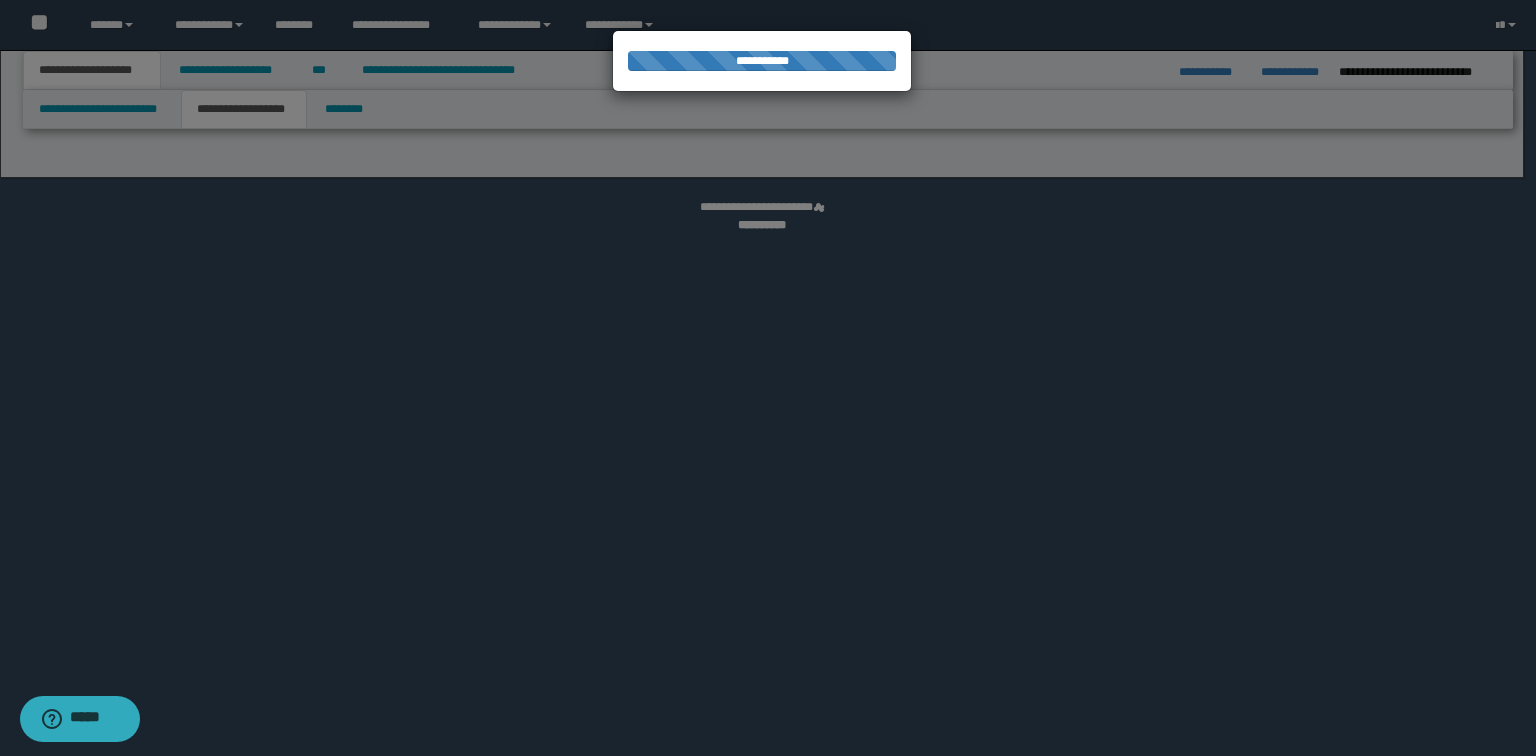 select on "*" 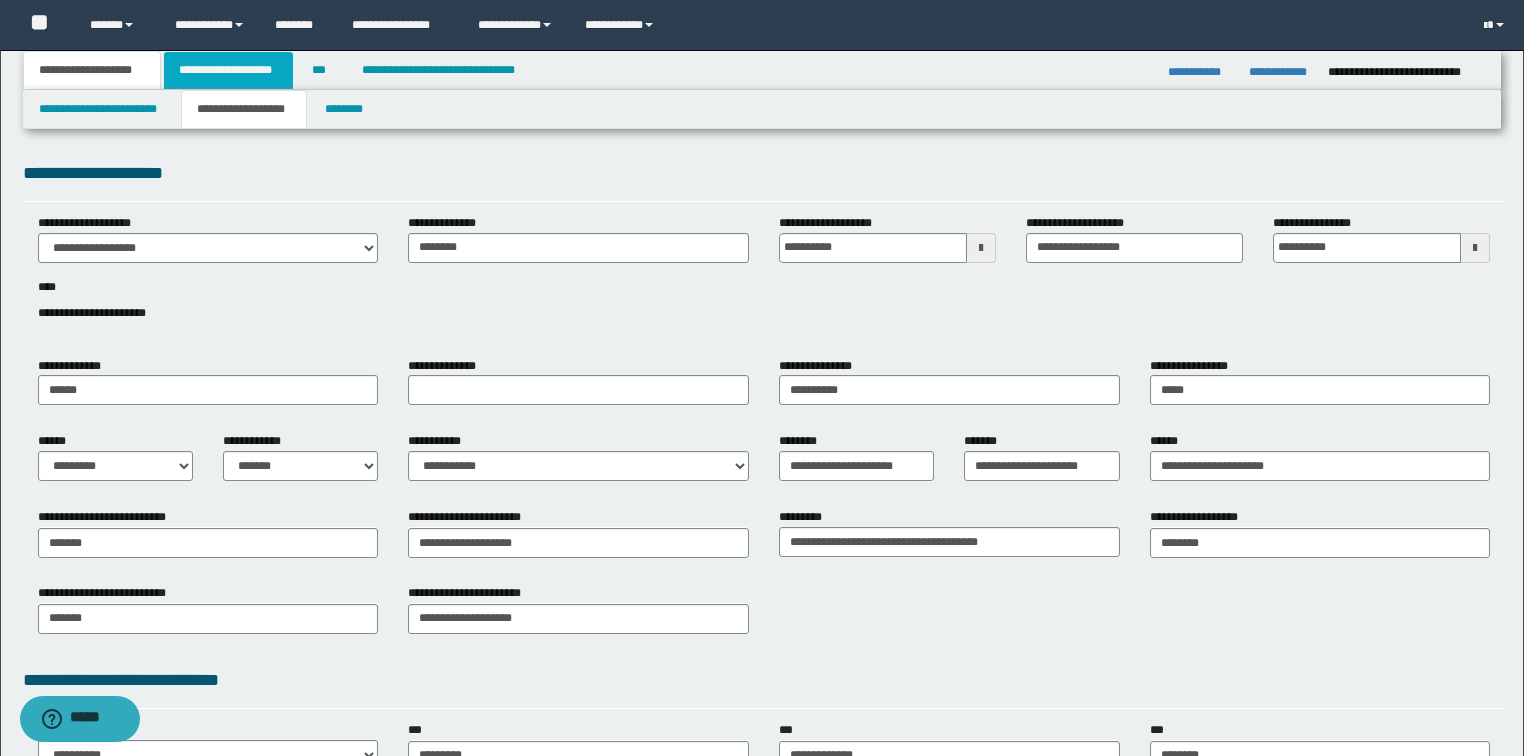 click on "**********" at bounding box center [228, 70] 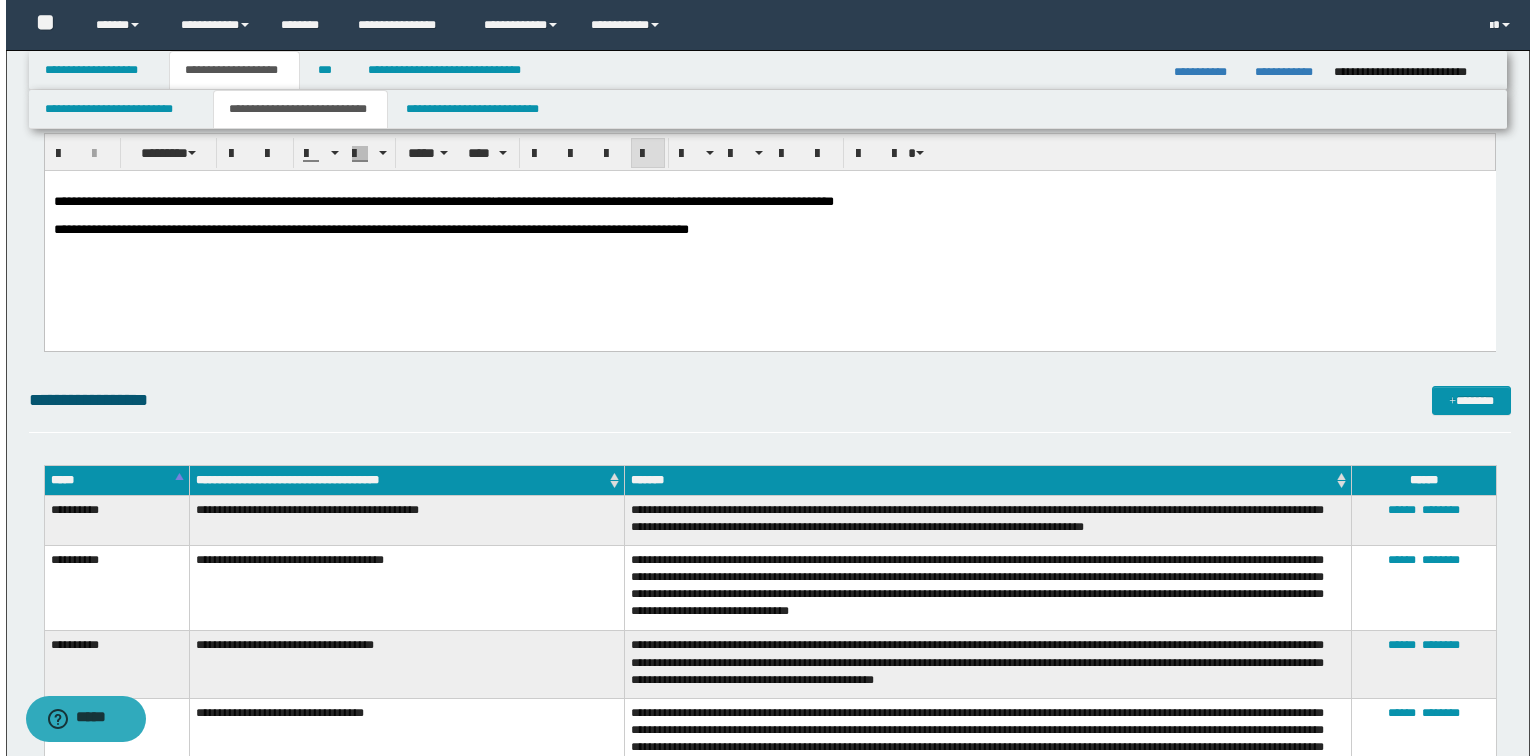 scroll, scrollTop: 3520, scrollLeft: 0, axis: vertical 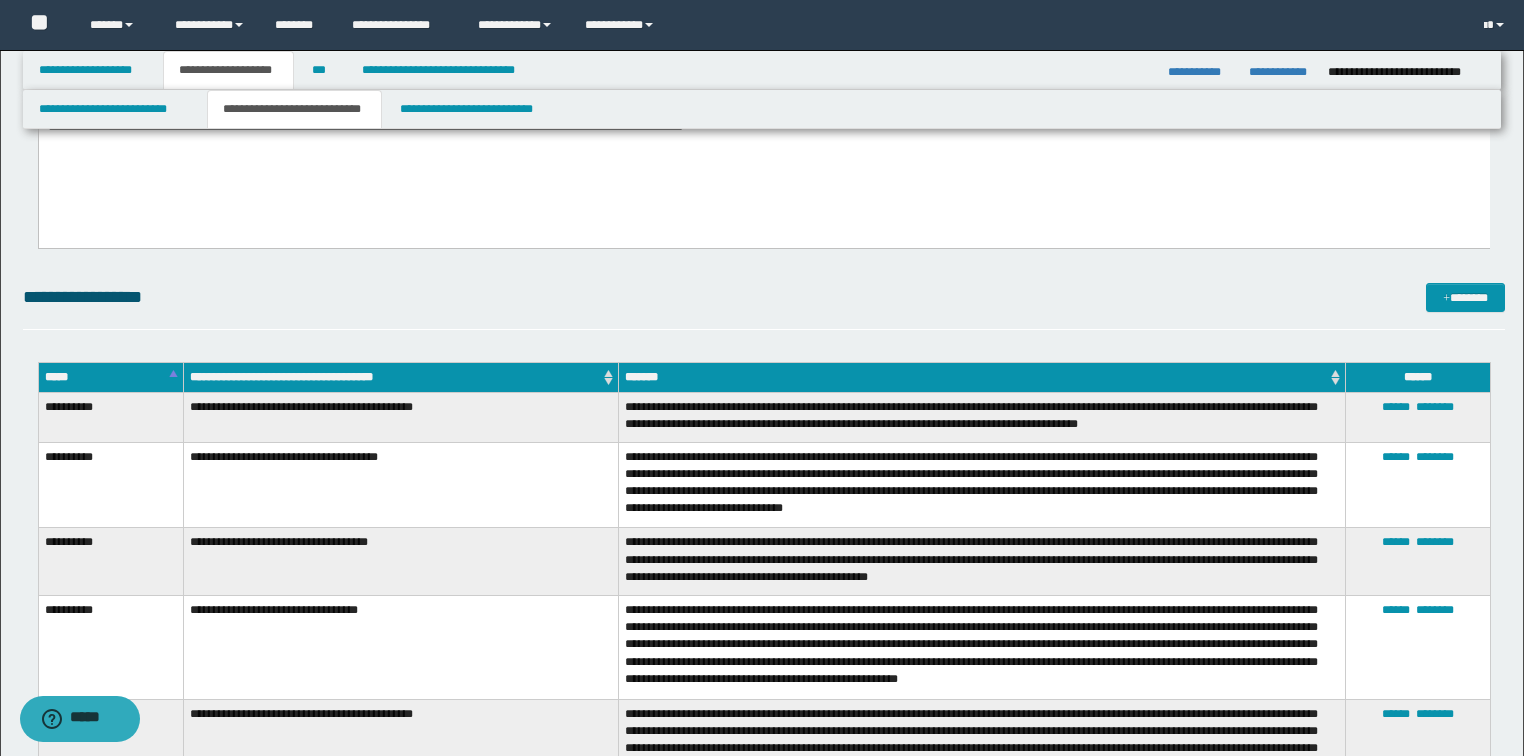 click on "*****" at bounding box center [110, 377] 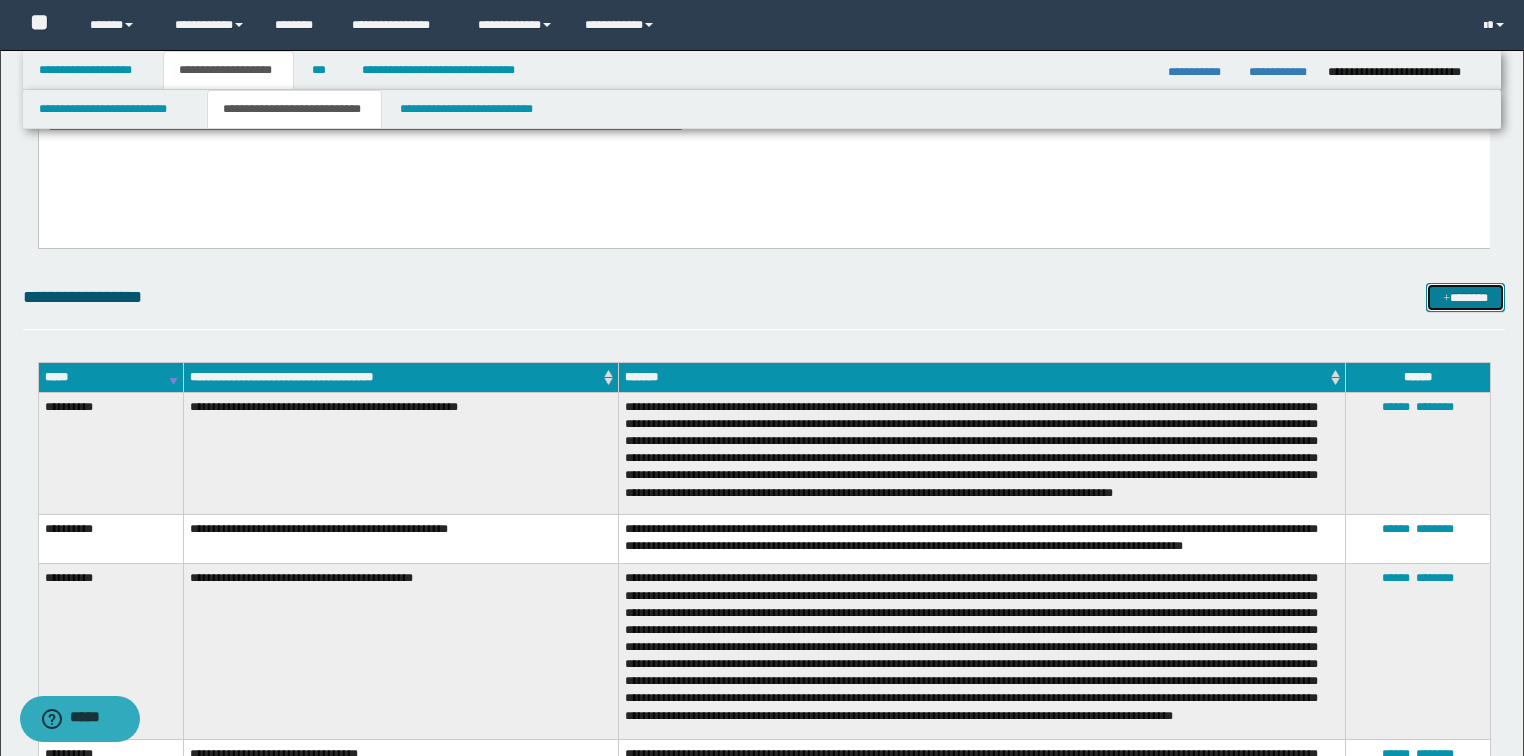 click on "*******" at bounding box center [1465, 298] 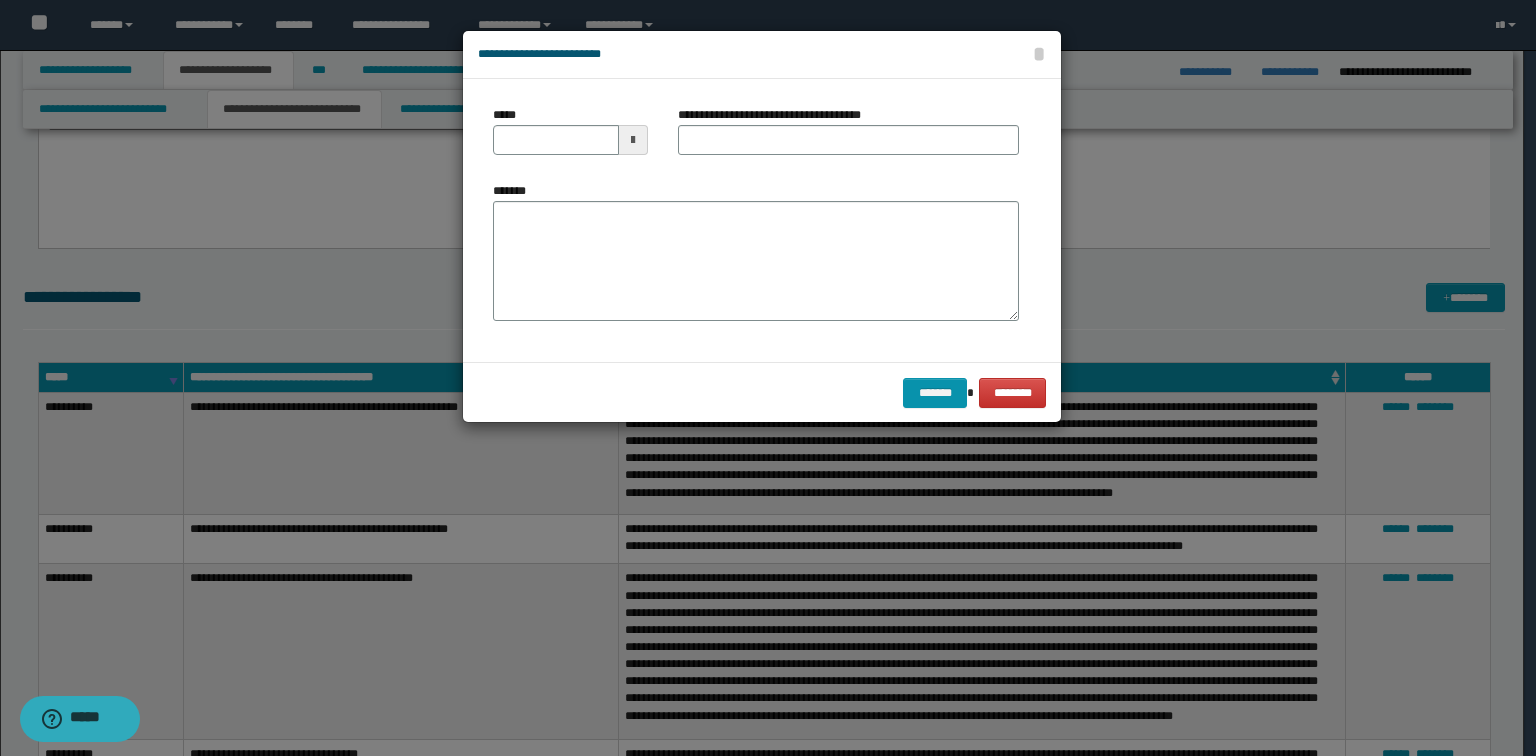 click on "*****" at bounding box center [570, 138] 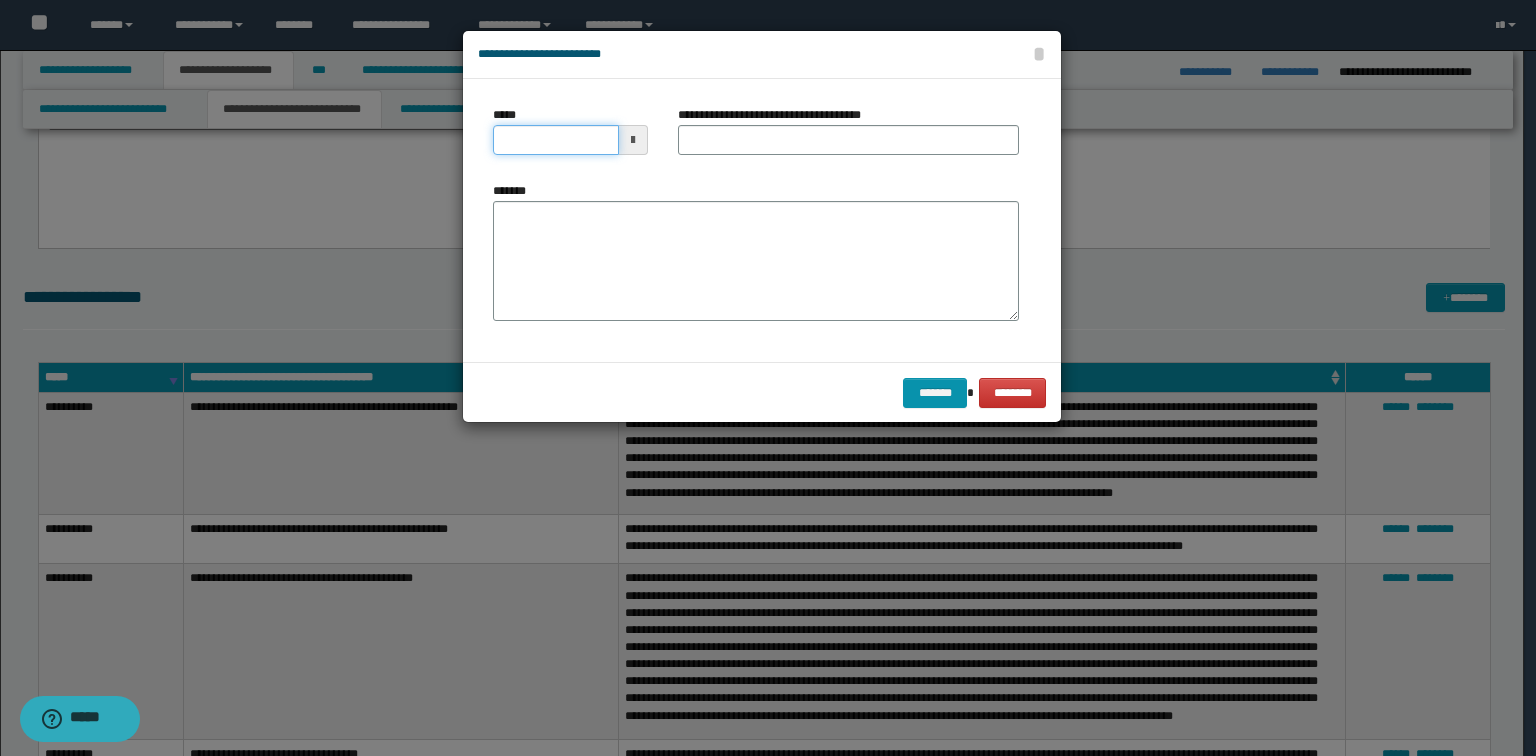 click on "*****" at bounding box center (556, 140) 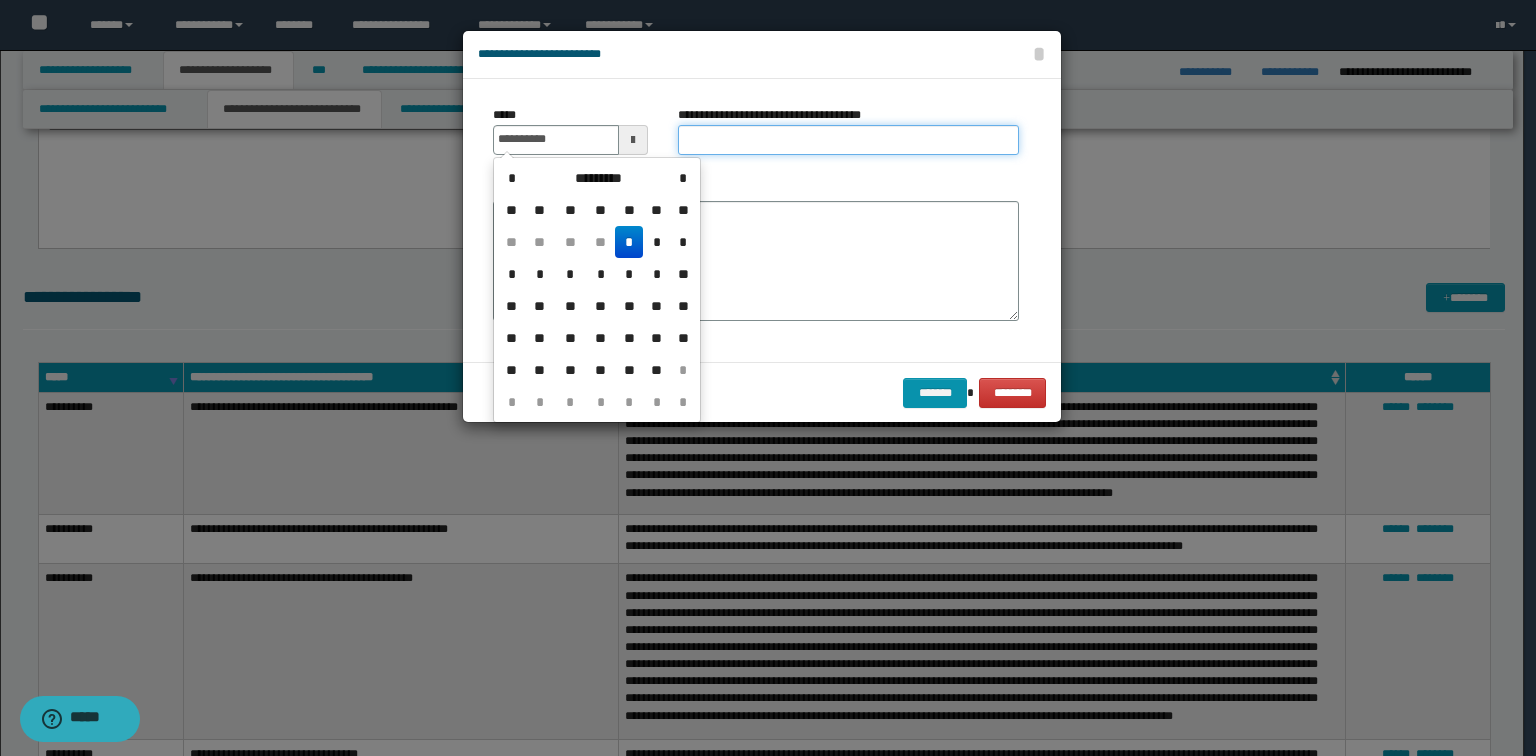 type on "**********" 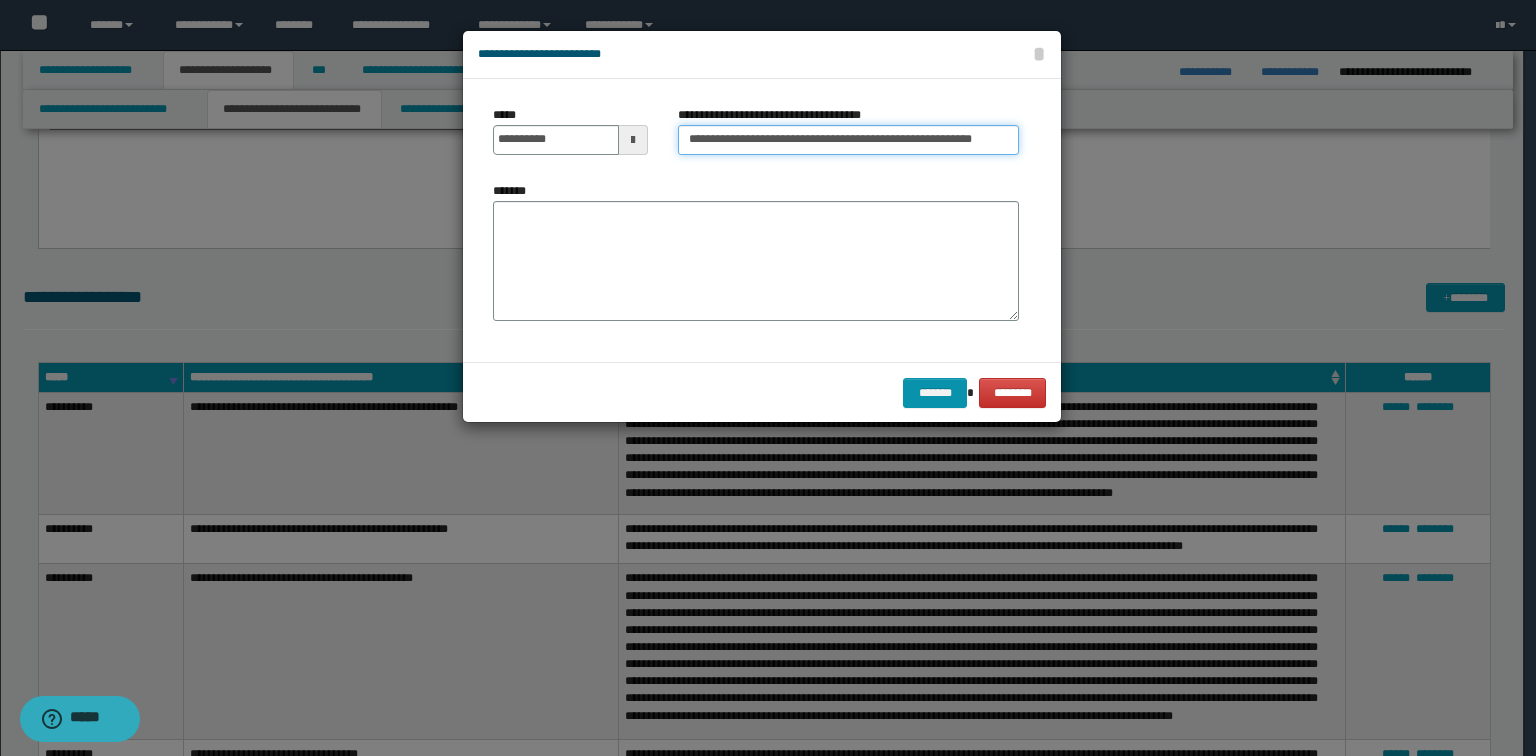 drag, startPoint x: 744, startPoint y: 141, endPoint x: 1104, endPoint y: 148, distance: 360.06805 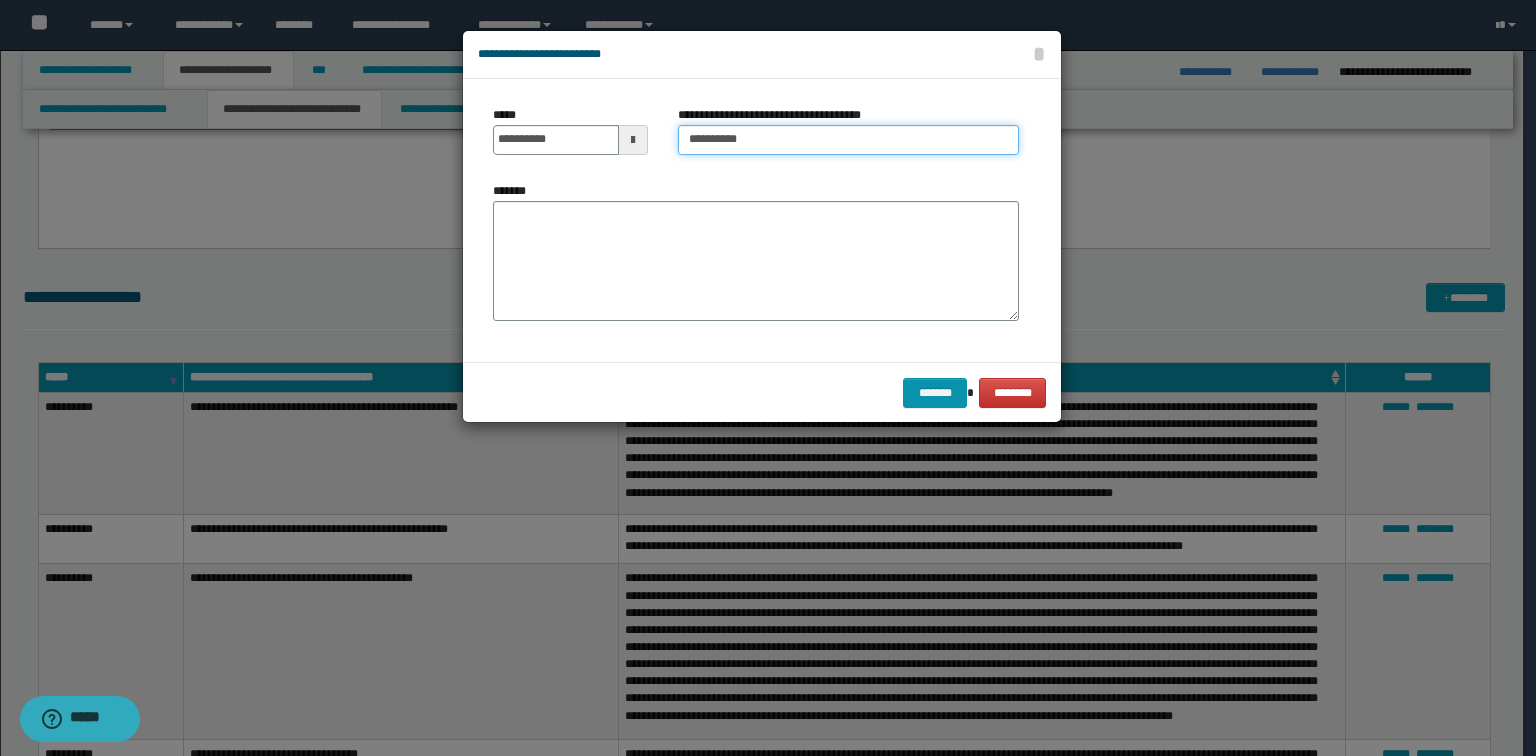 type on "*********" 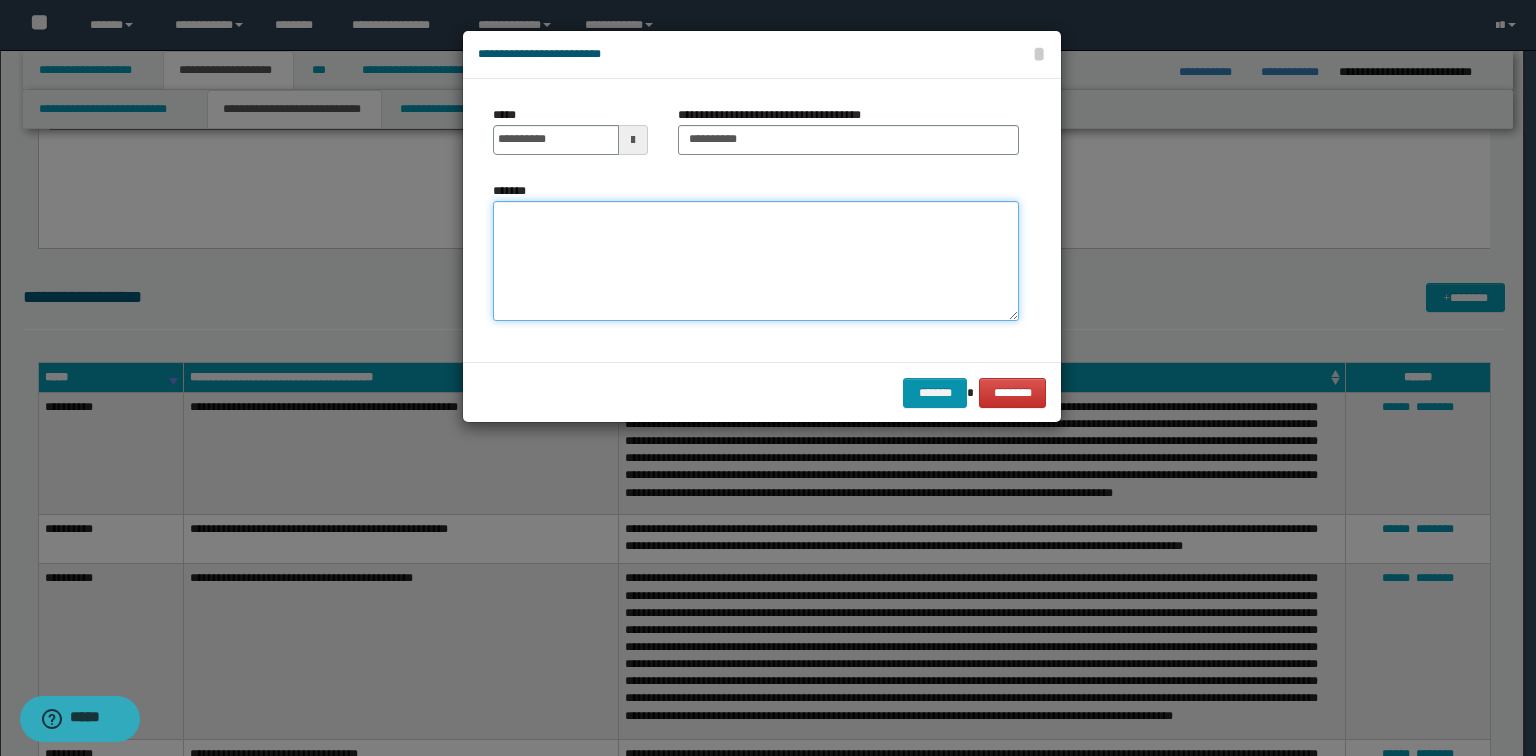 paste on "**********" 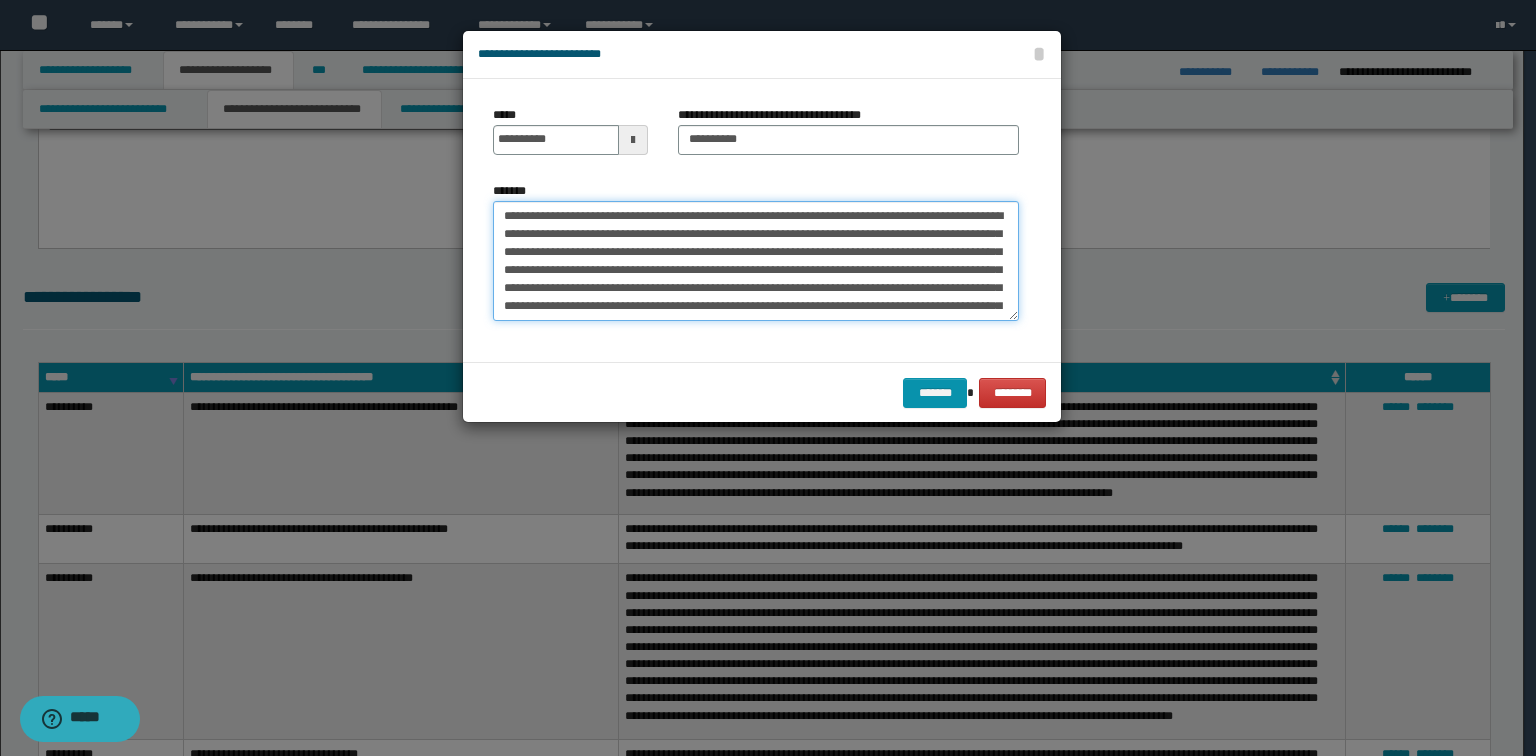 scroll, scrollTop: 12, scrollLeft: 0, axis: vertical 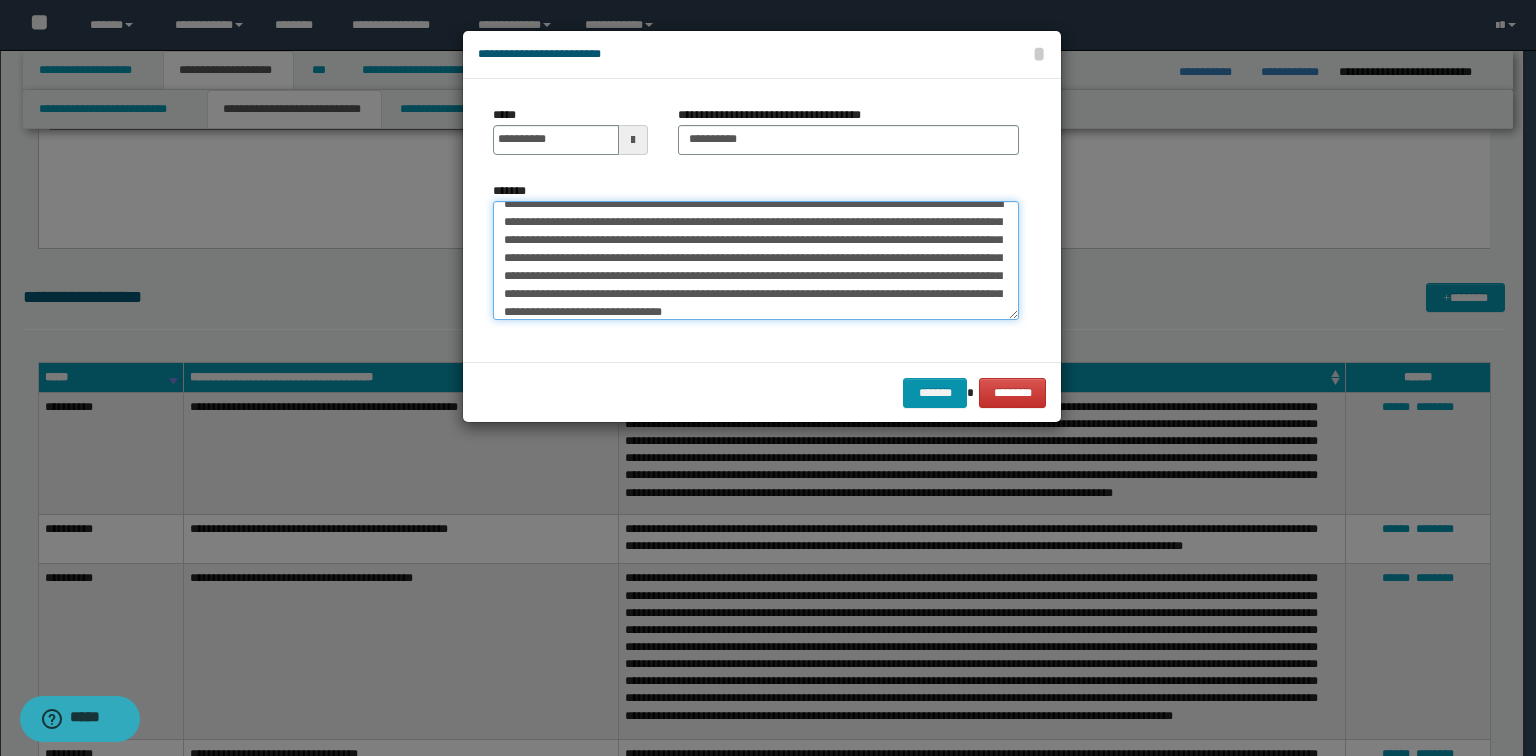type on "**********" 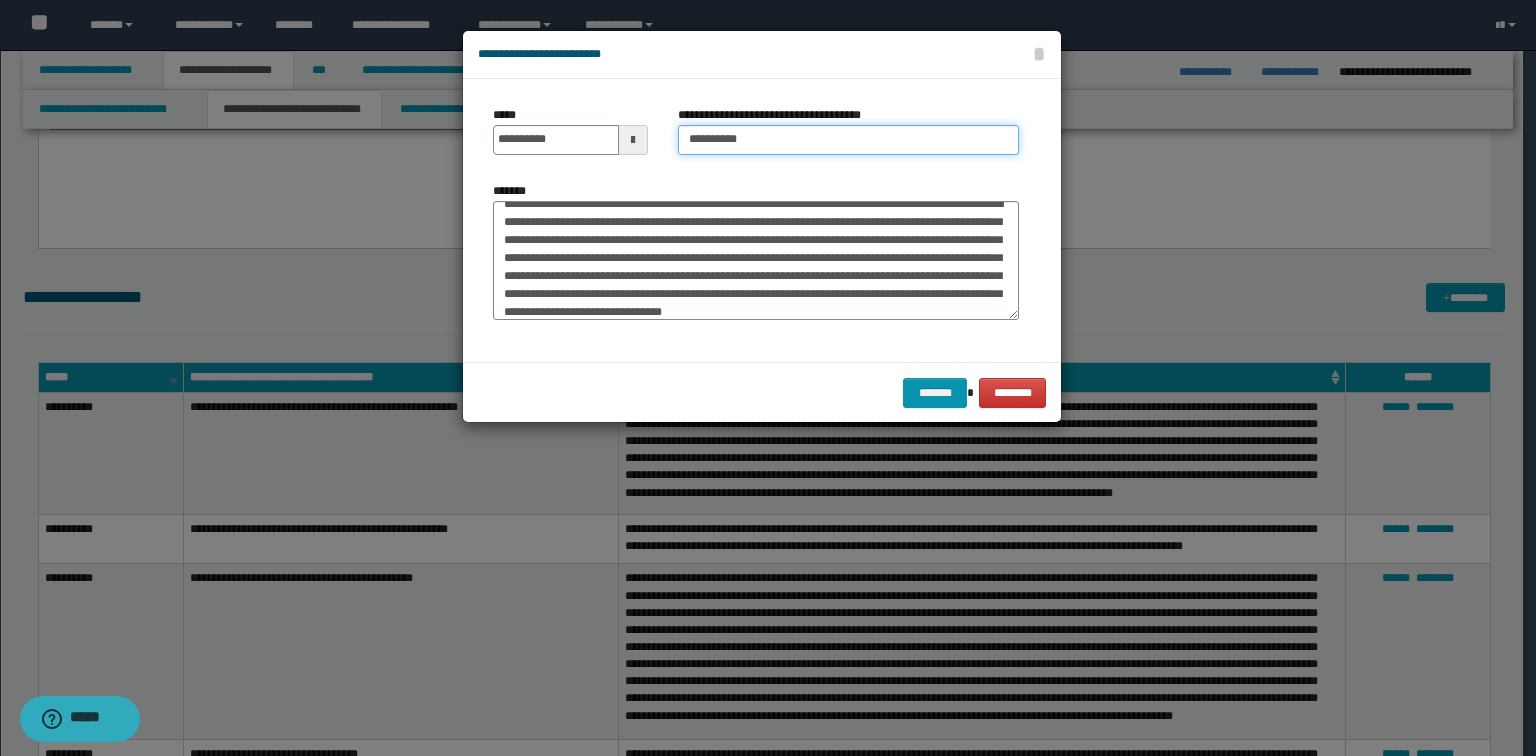 click on "*********" at bounding box center [848, 140] 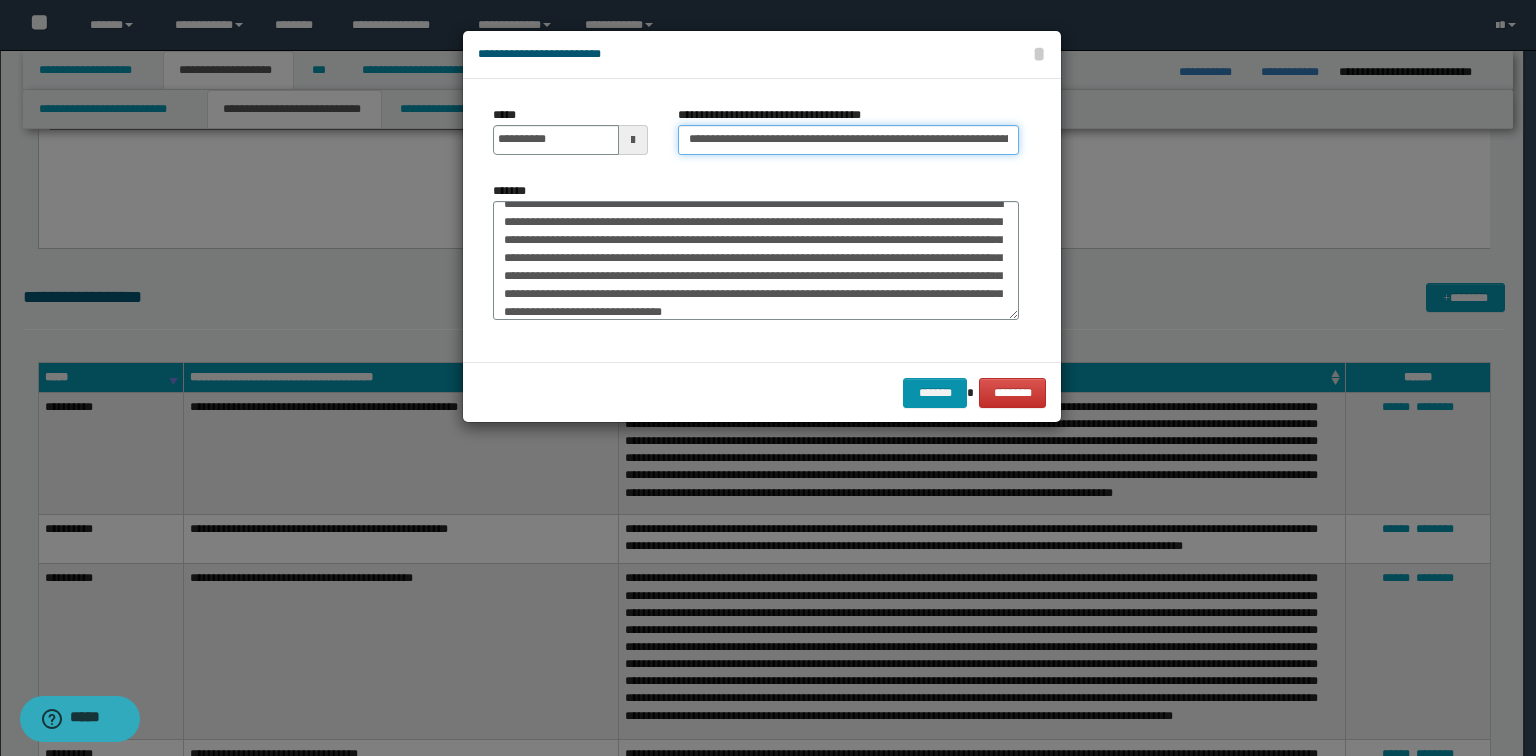 scroll, scrollTop: 0, scrollLeft: 178, axis: horizontal 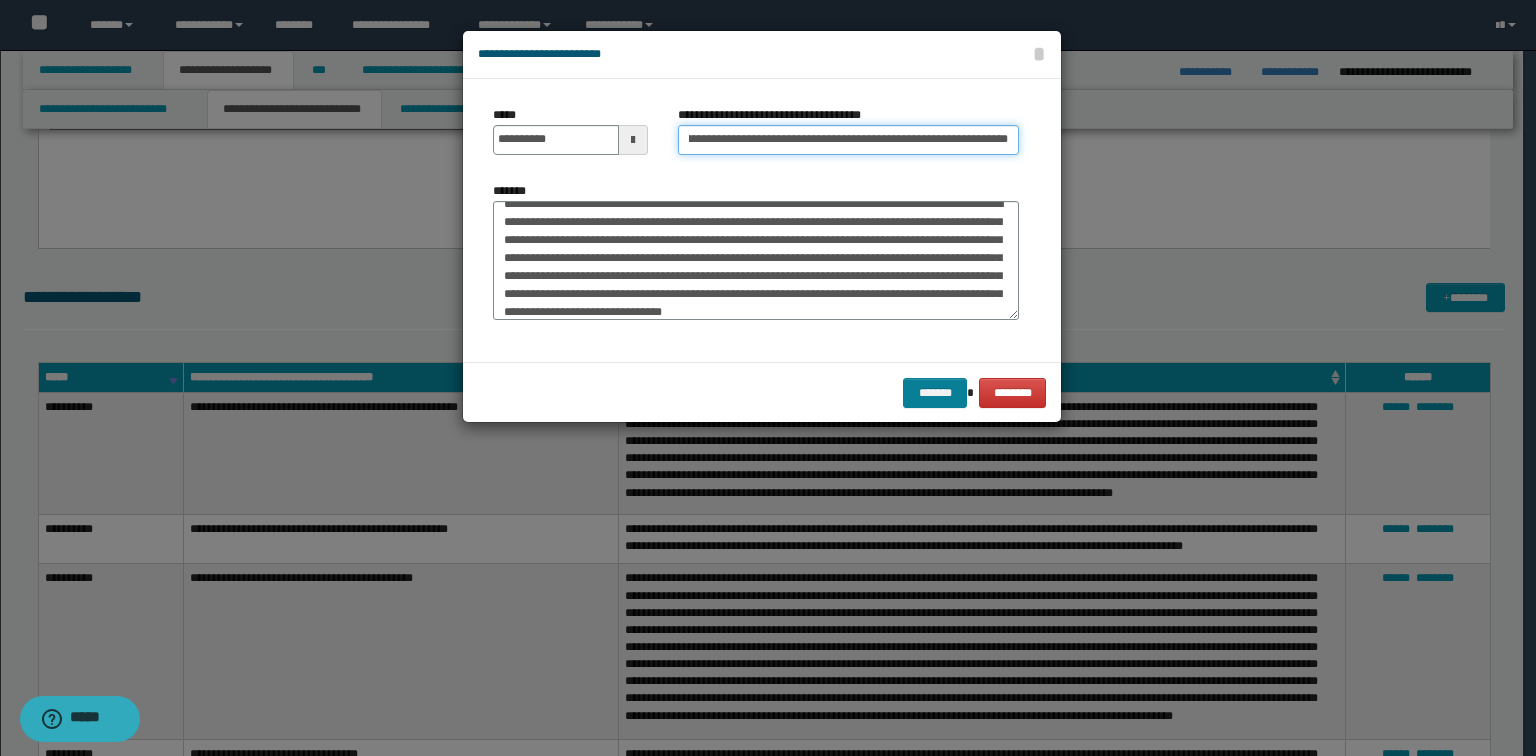 type on "**********" 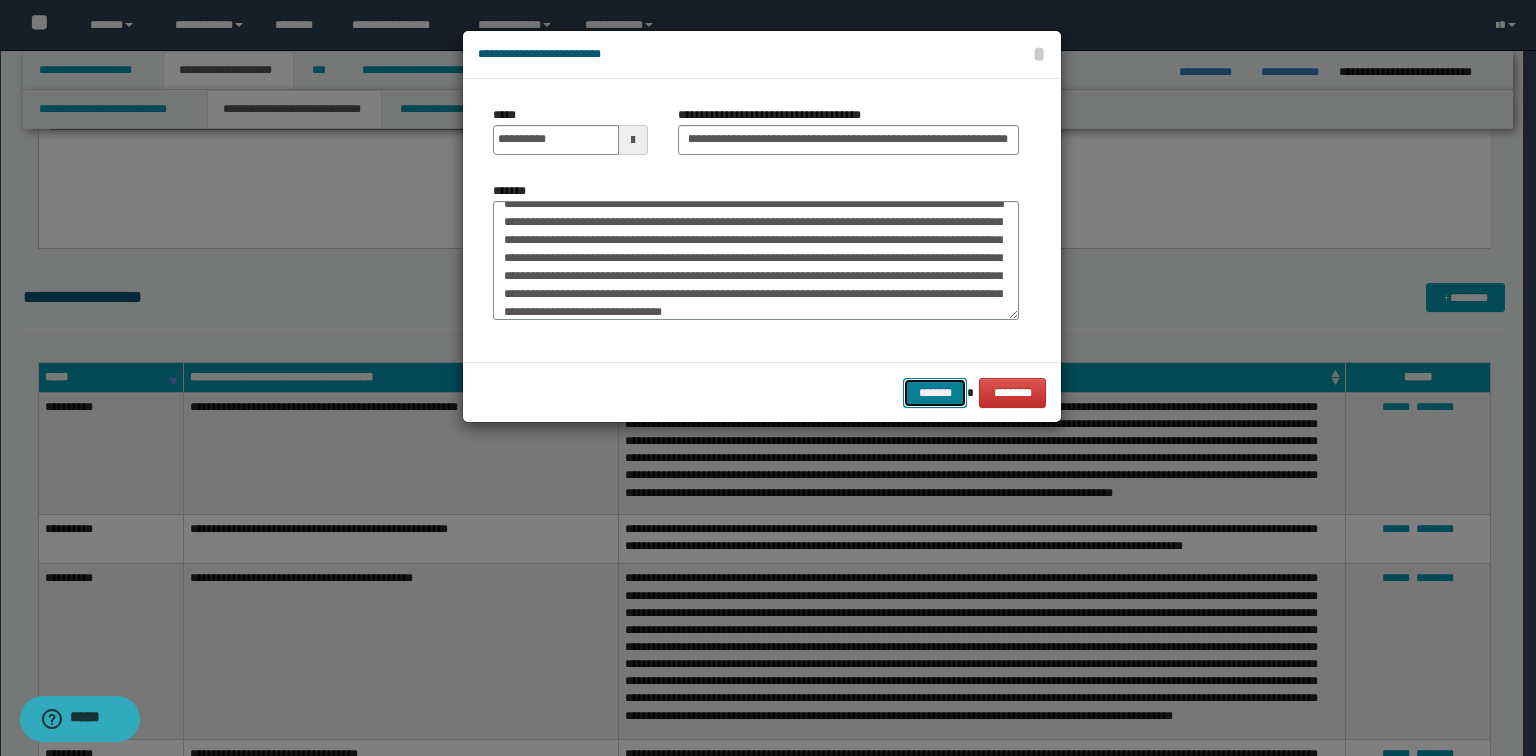 click on "*******" at bounding box center (935, 393) 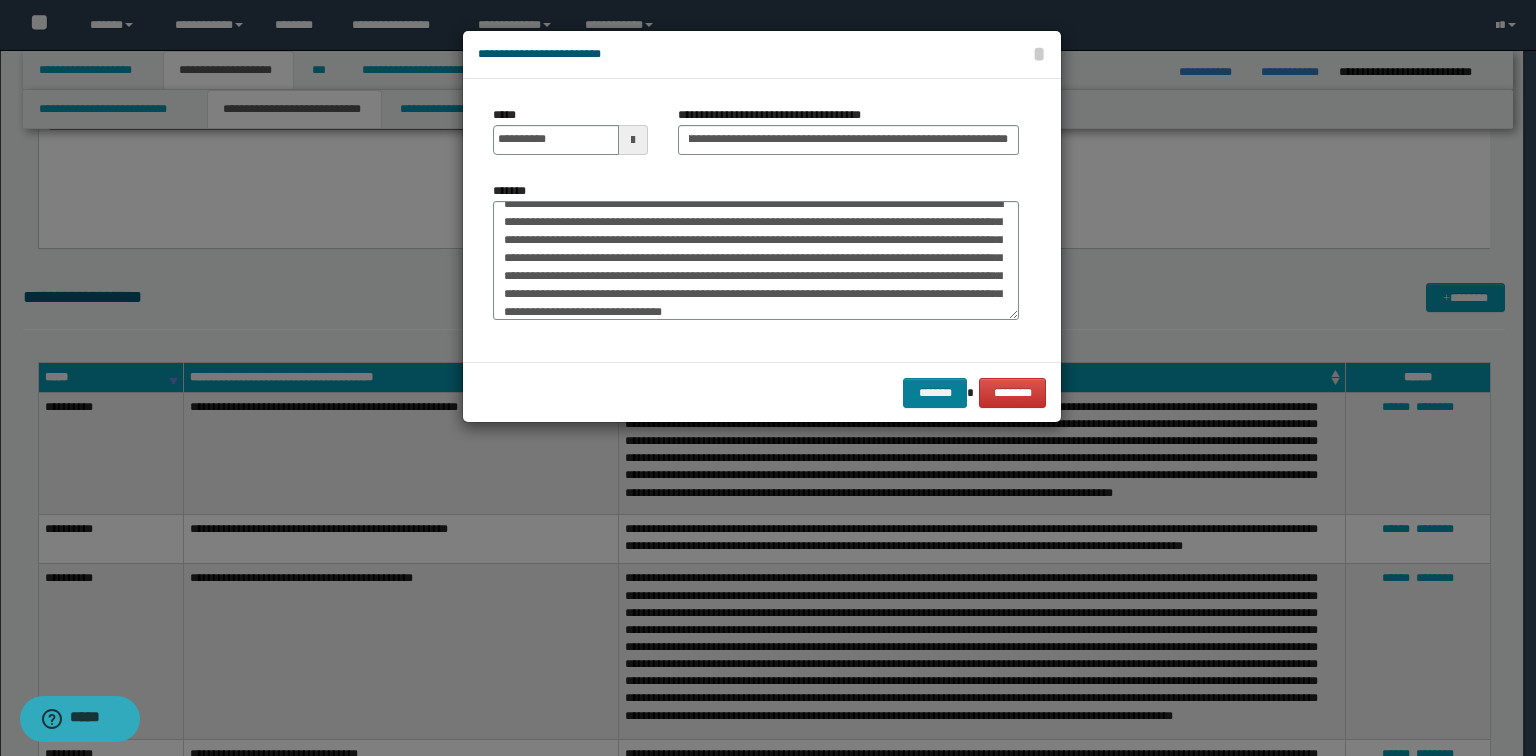 scroll, scrollTop: 0, scrollLeft: 0, axis: both 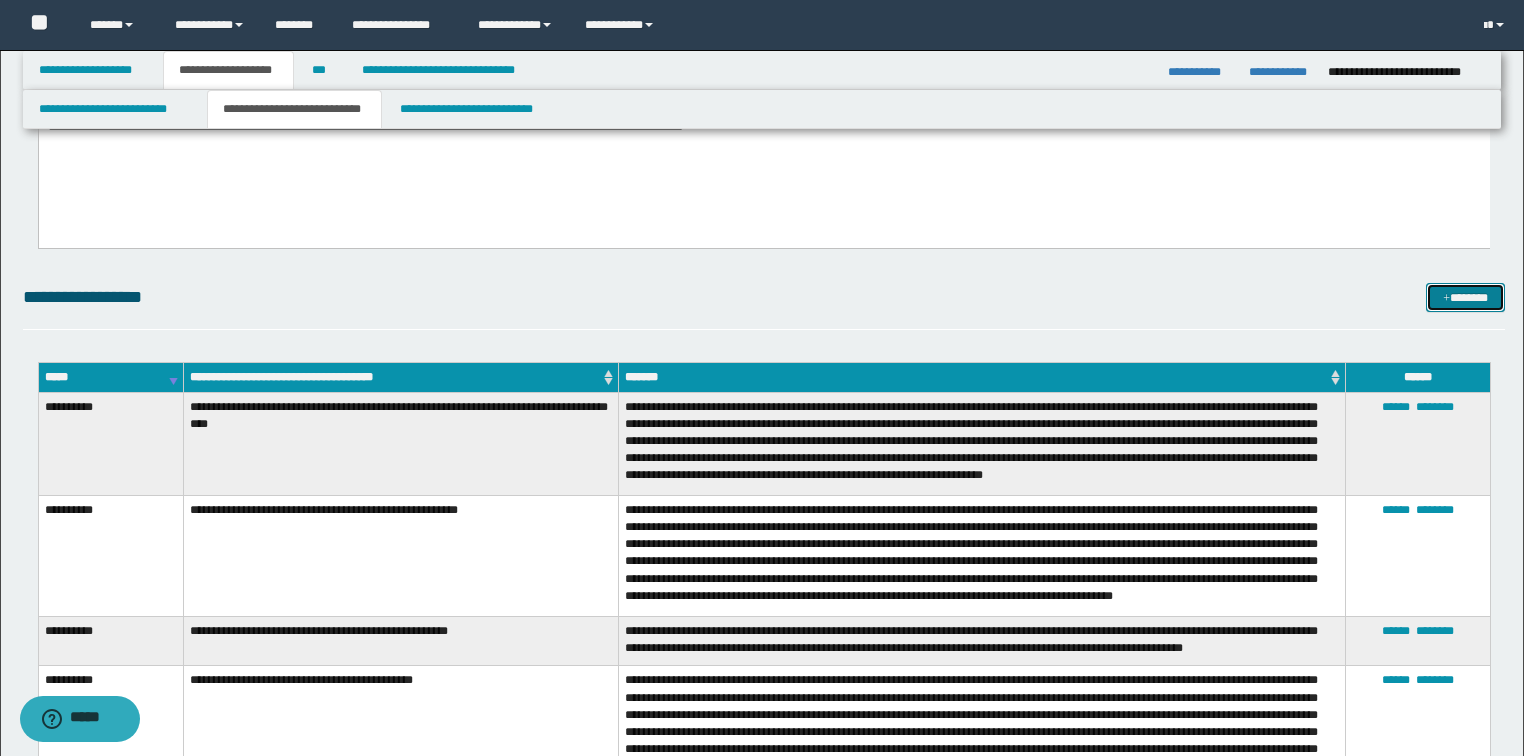 click on "*******" at bounding box center [1465, 298] 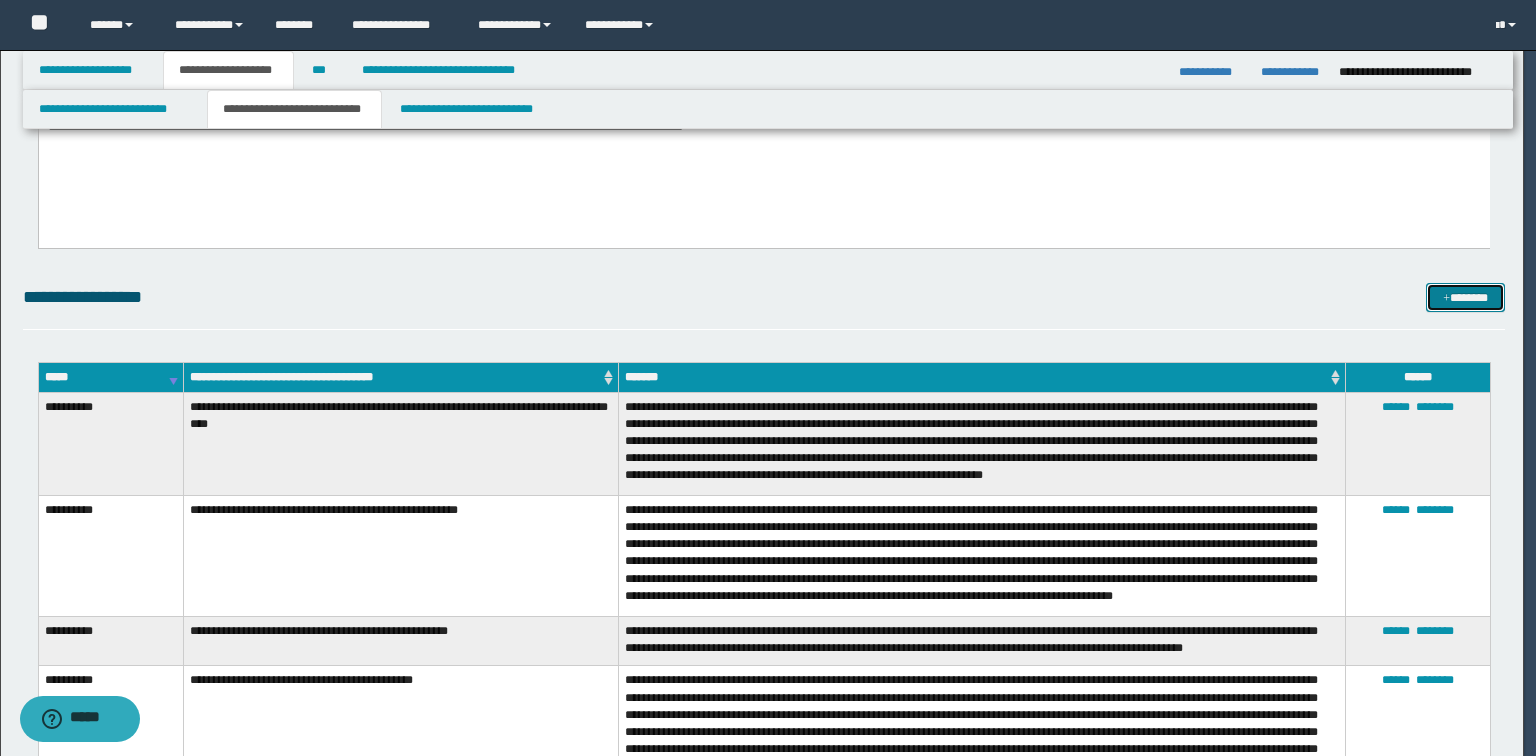 scroll, scrollTop: 0, scrollLeft: 0, axis: both 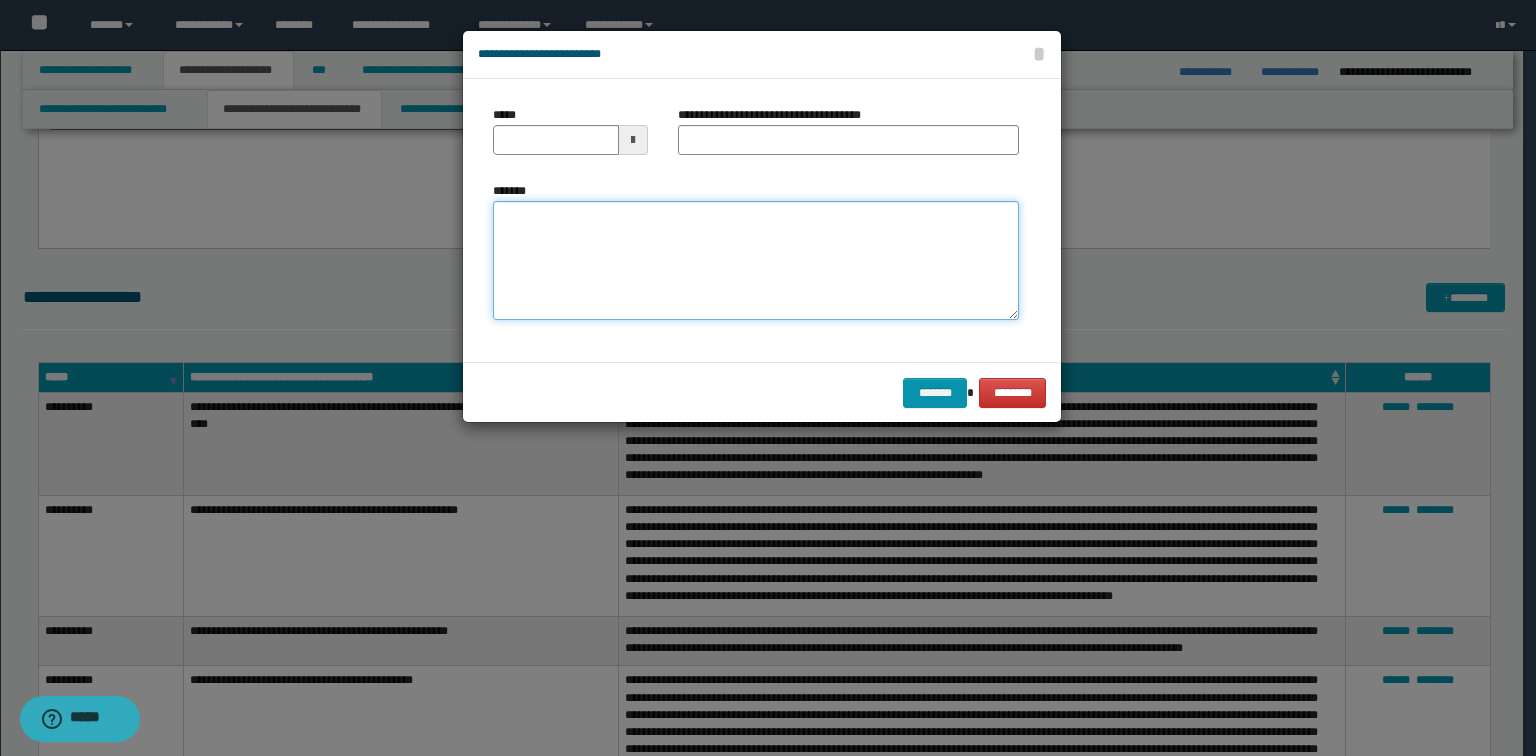 click on "*******" at bounding box center (756, 261) 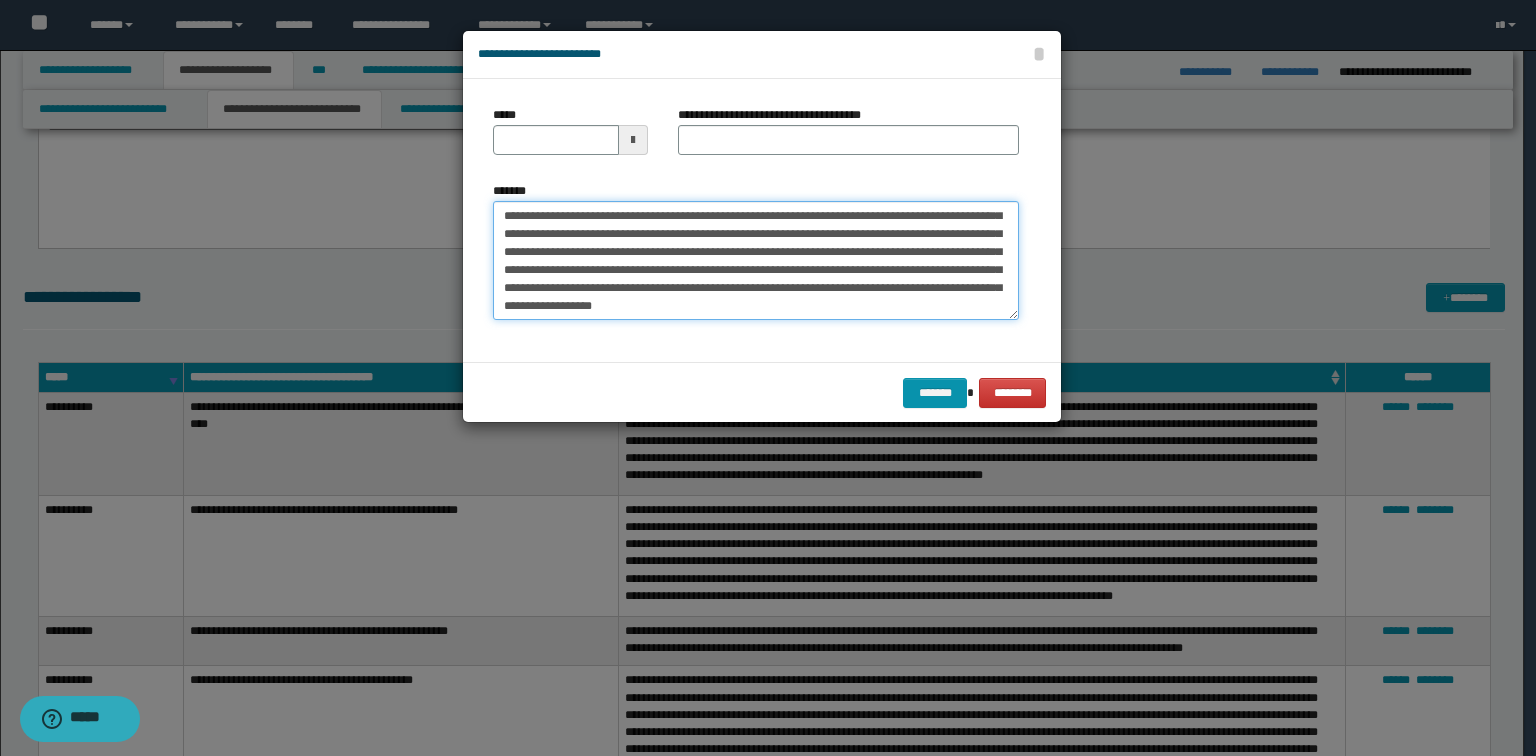 scroll, scrollTop: 0, scrollLeft: 0, axis: both 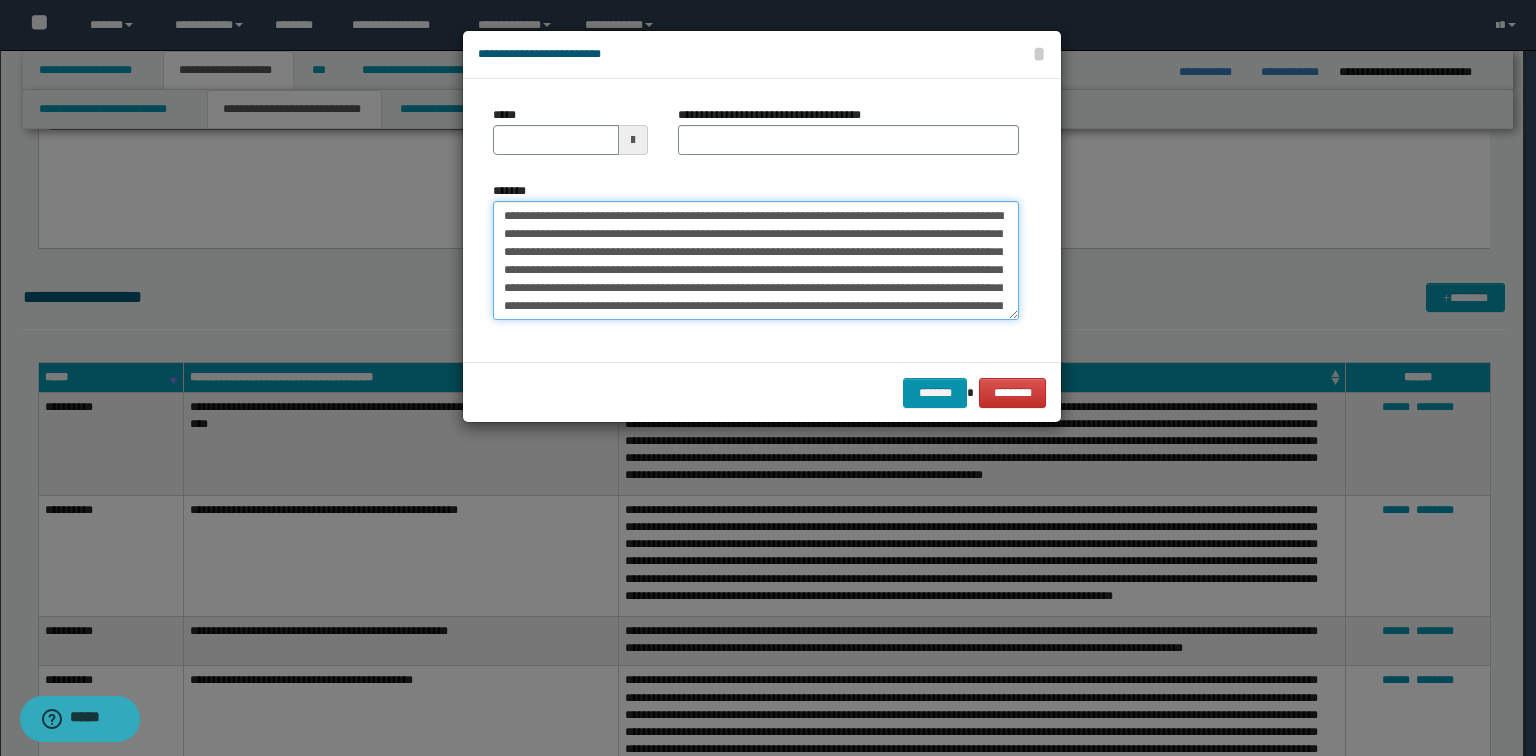 type on "**********" 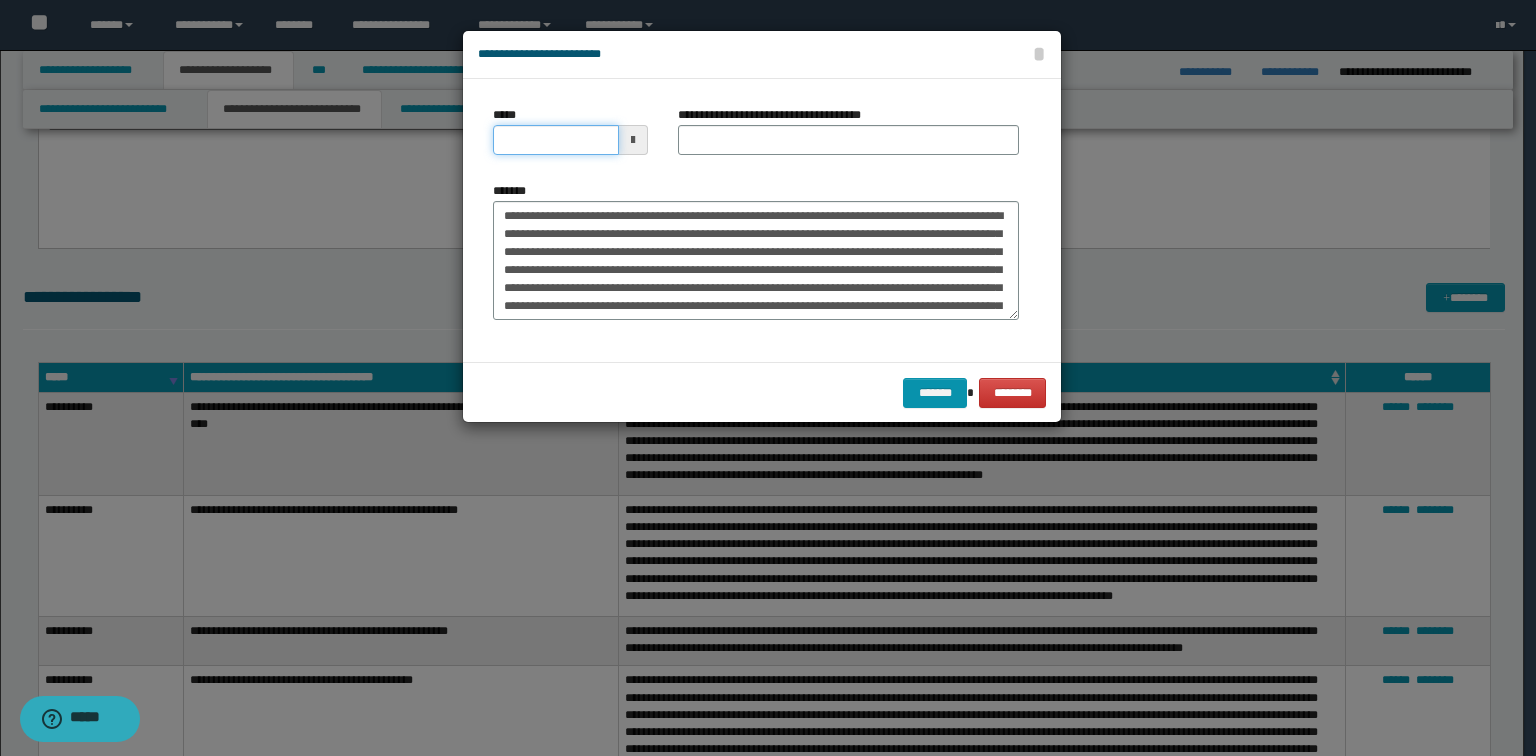 click on "*****" at bounding box center (556, 140) 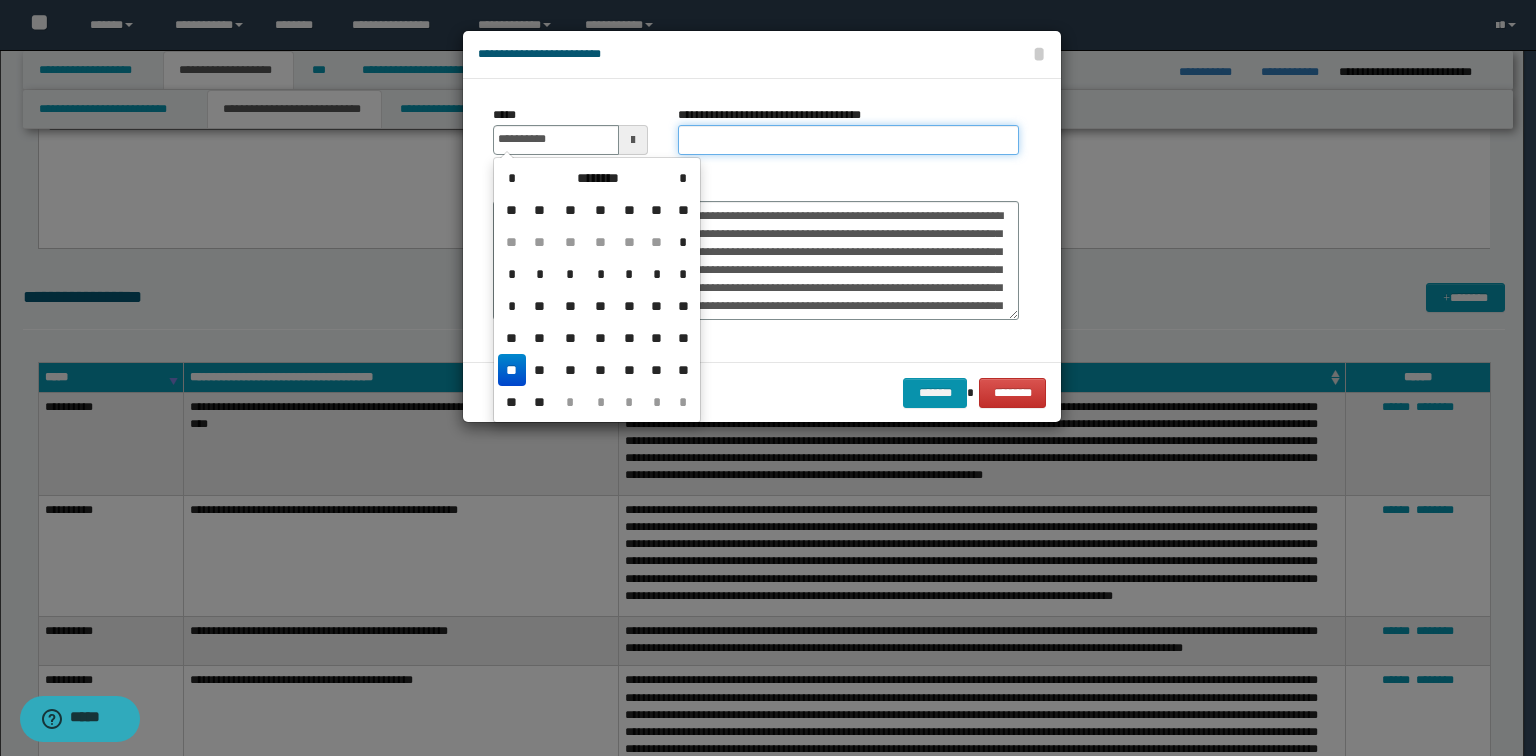 type on "**********" 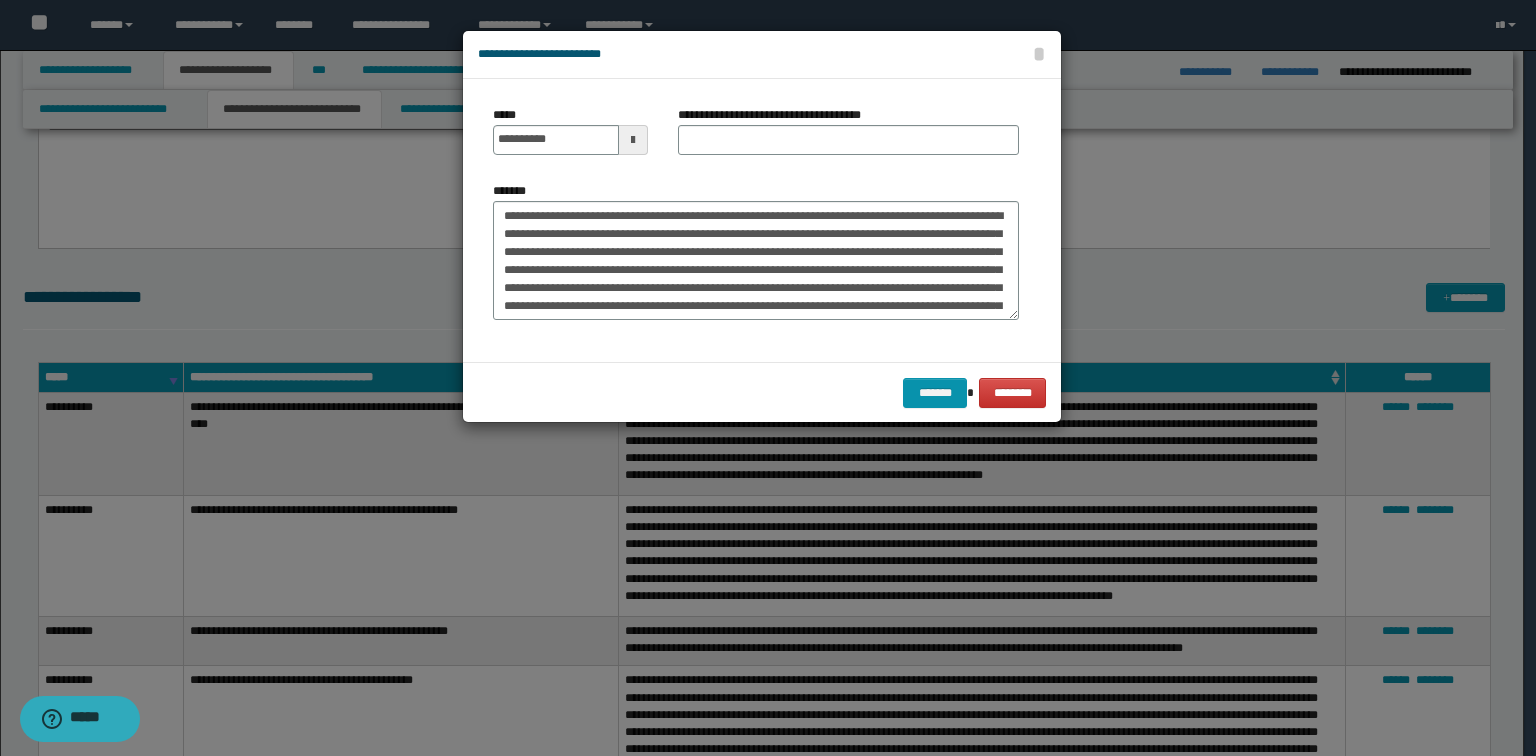 click on "**********" at bounding box center [848, 138] 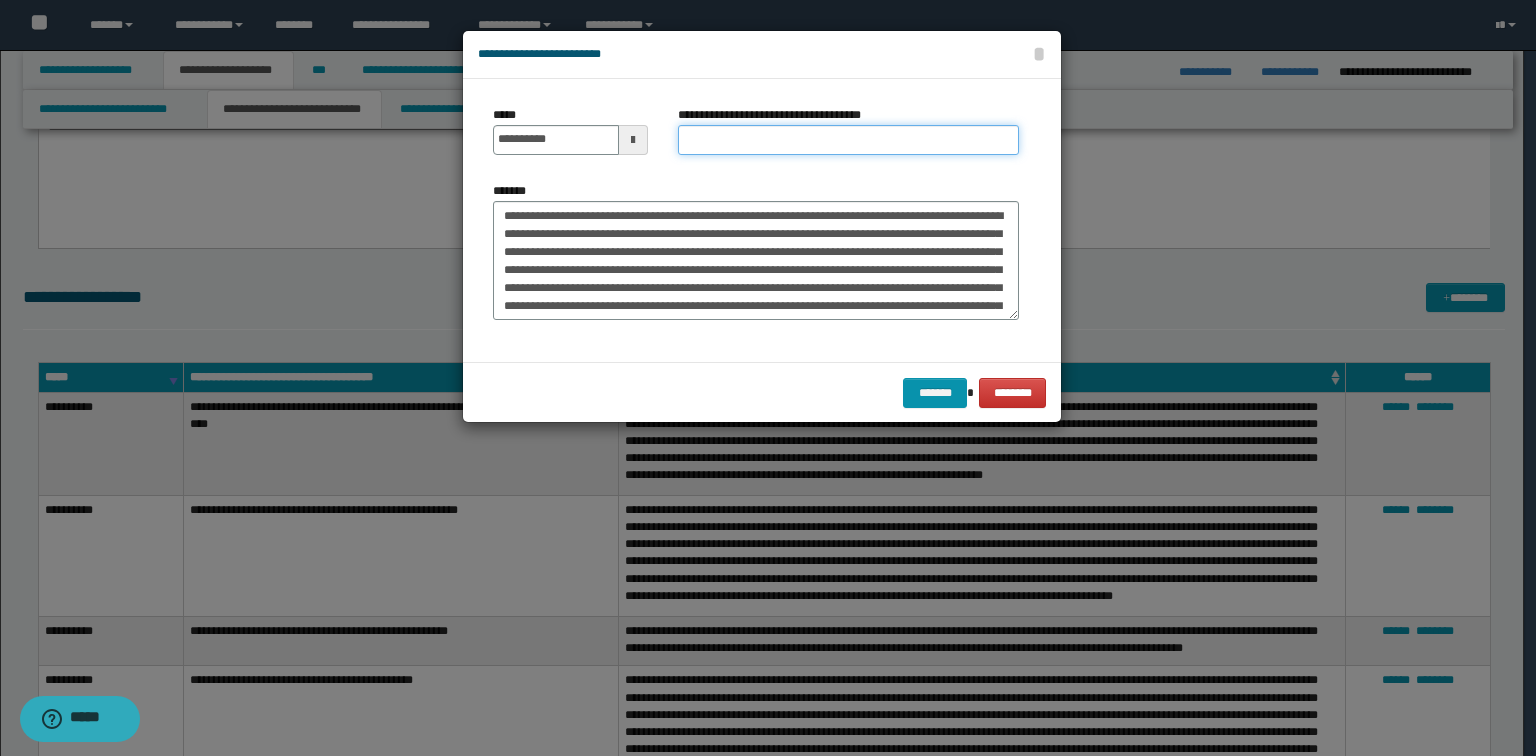 click on "**********" at bounding box center [848, 140] 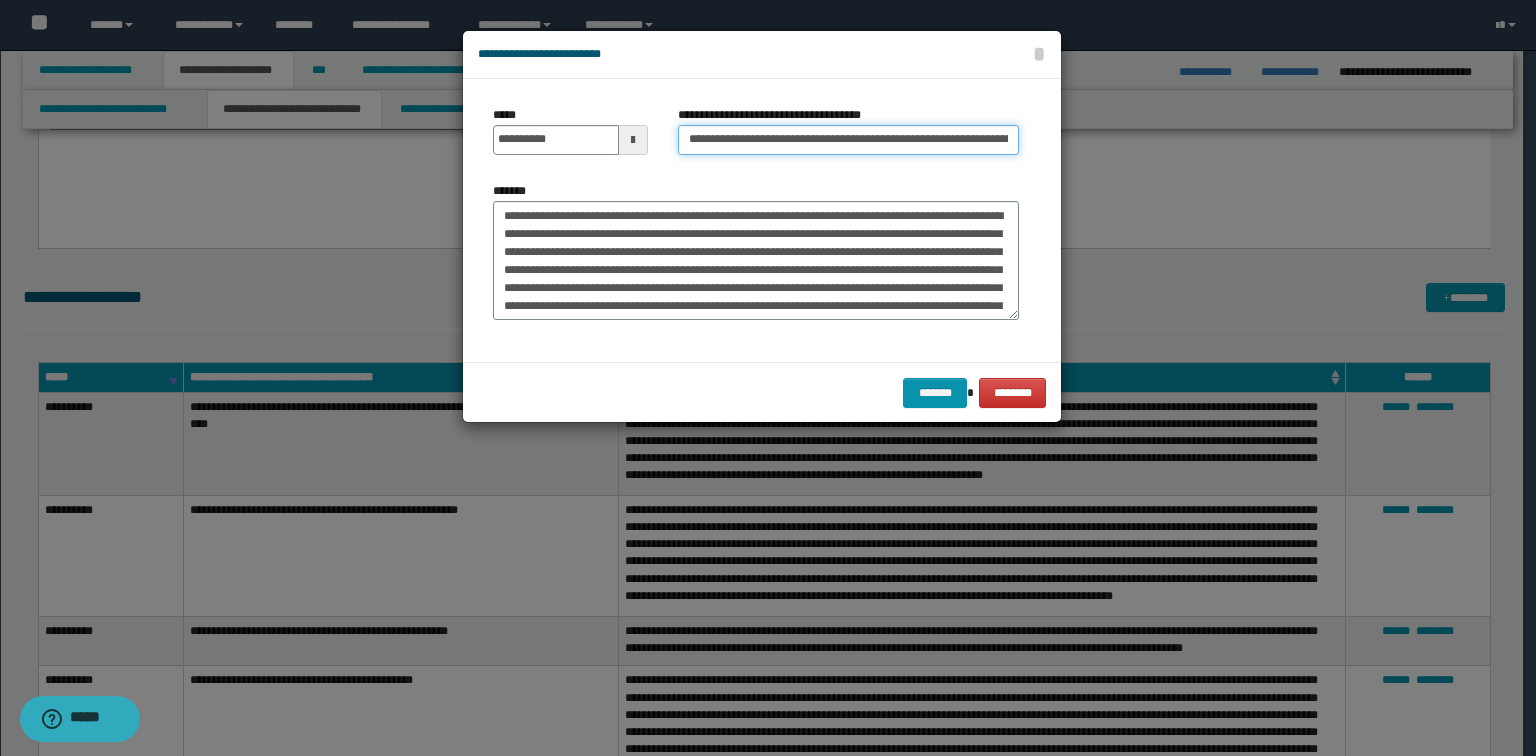 scroll, scrollTop: 0, scrollLeft: 238, axis: horizontal 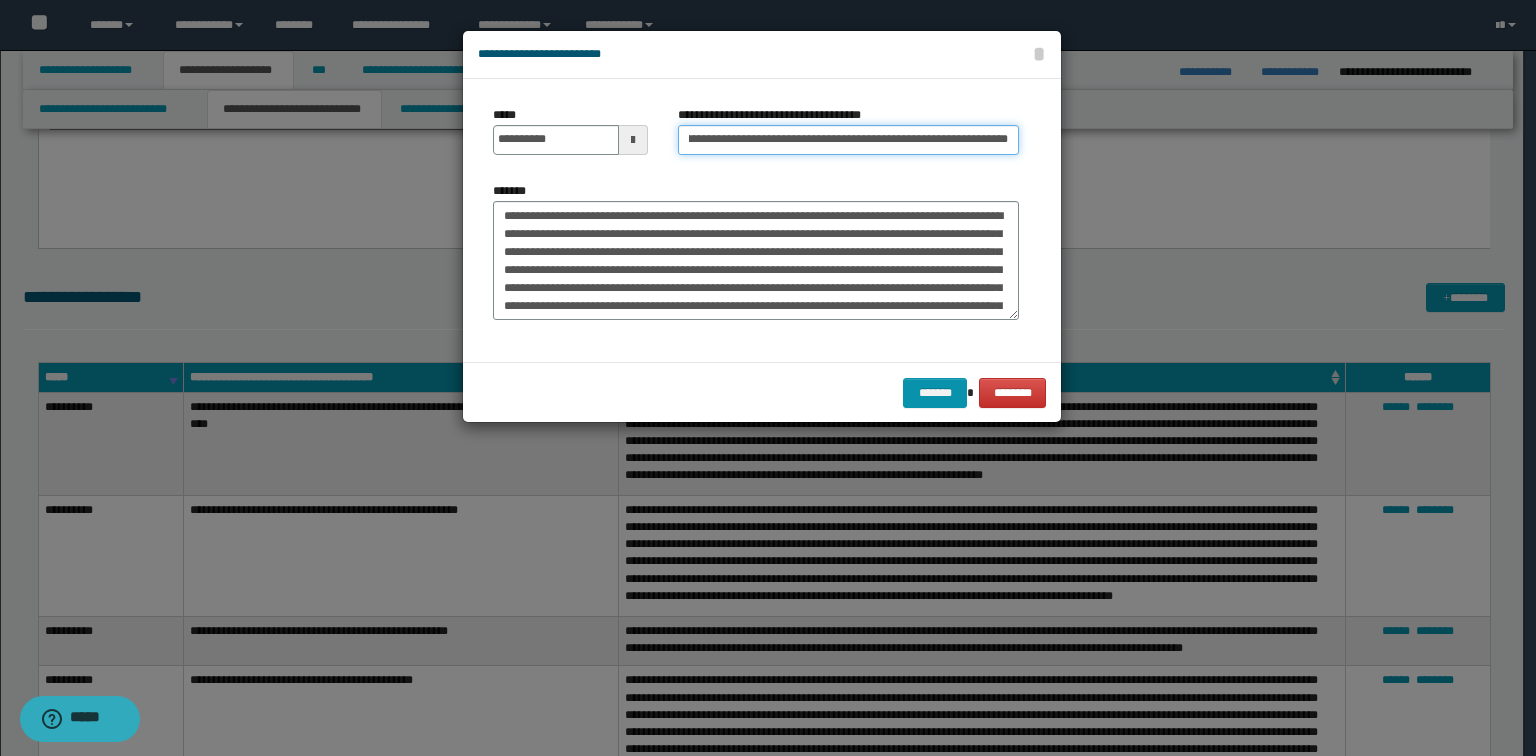 drag, startPoint x: 870, startPoint y: 139, endPoint x: 1147, endPoint y: 146, distance: 277.08844 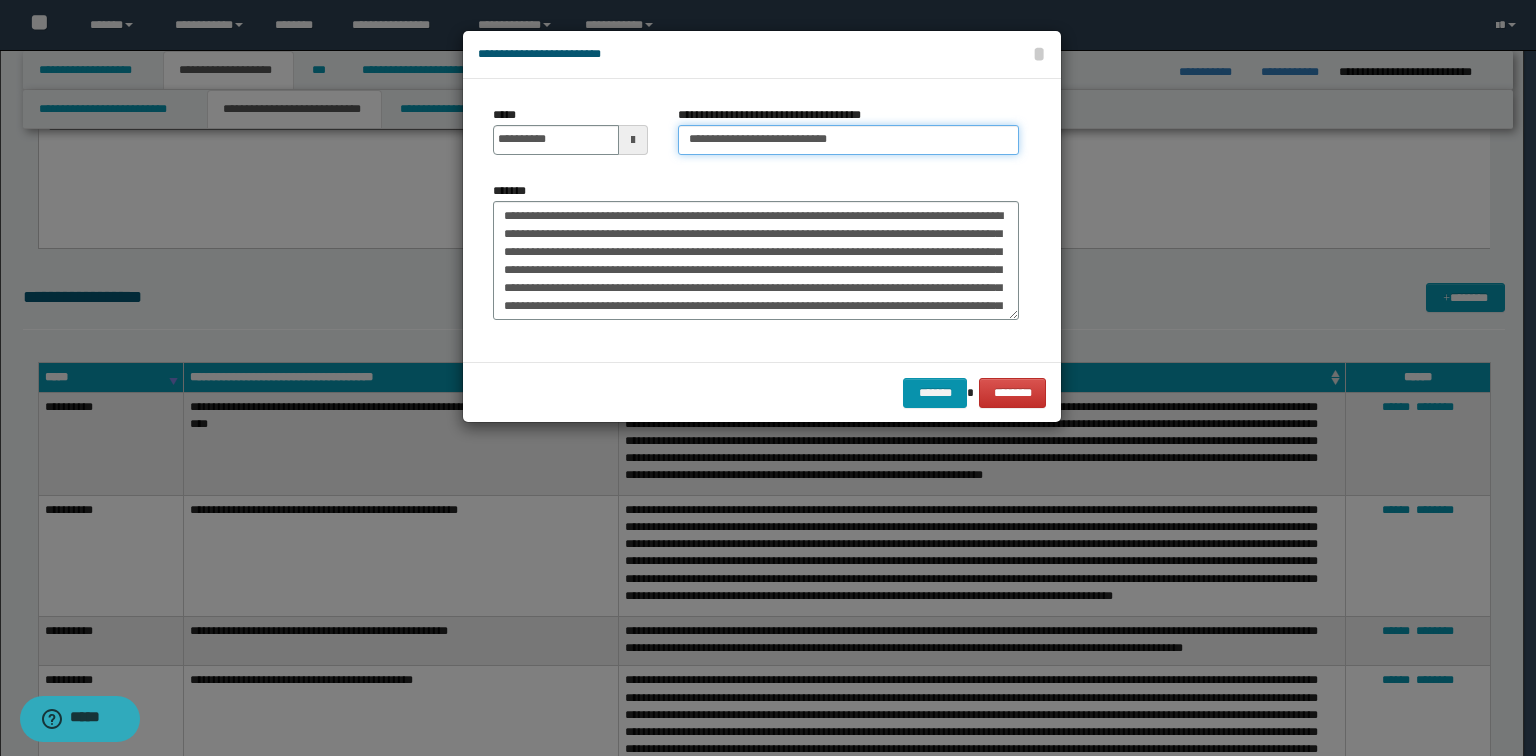 scroll, scrollTop: 0, scrollLeft: 0, axis: both 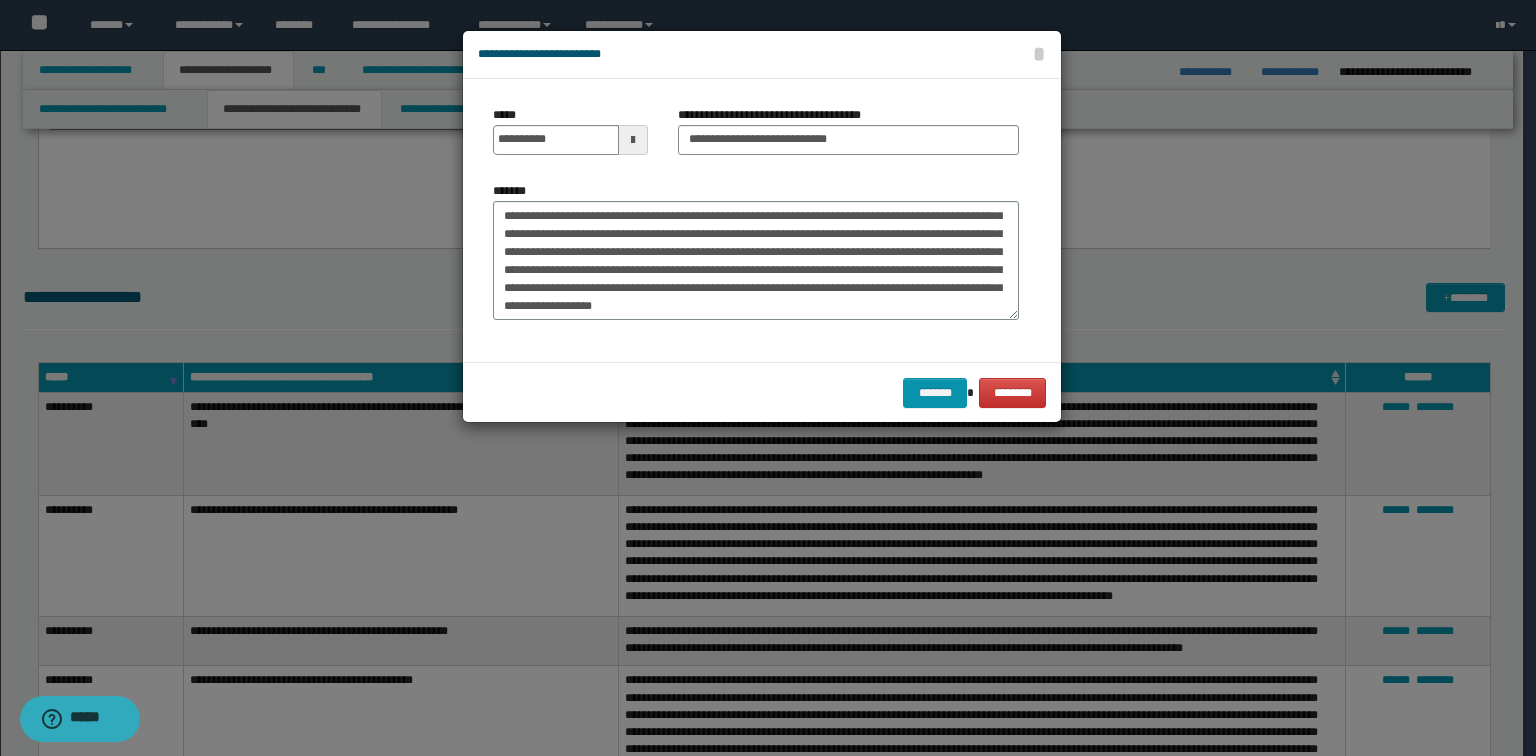 drag, startPoint x: 763, startPoint y: 332, endPoint x: 788, endPoint y: 289, distance: 49.73932 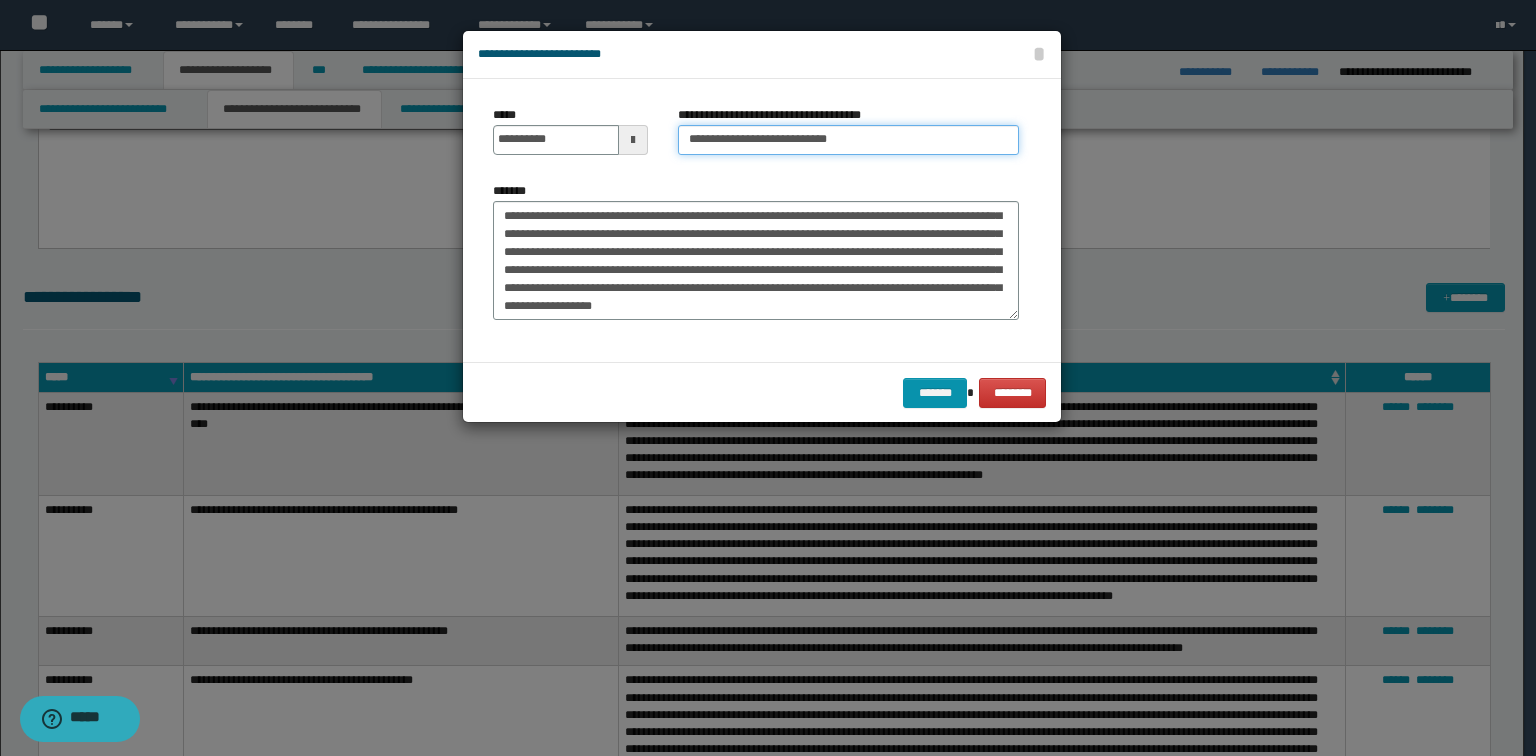 click on "**********" at bounding box center (848, 140) 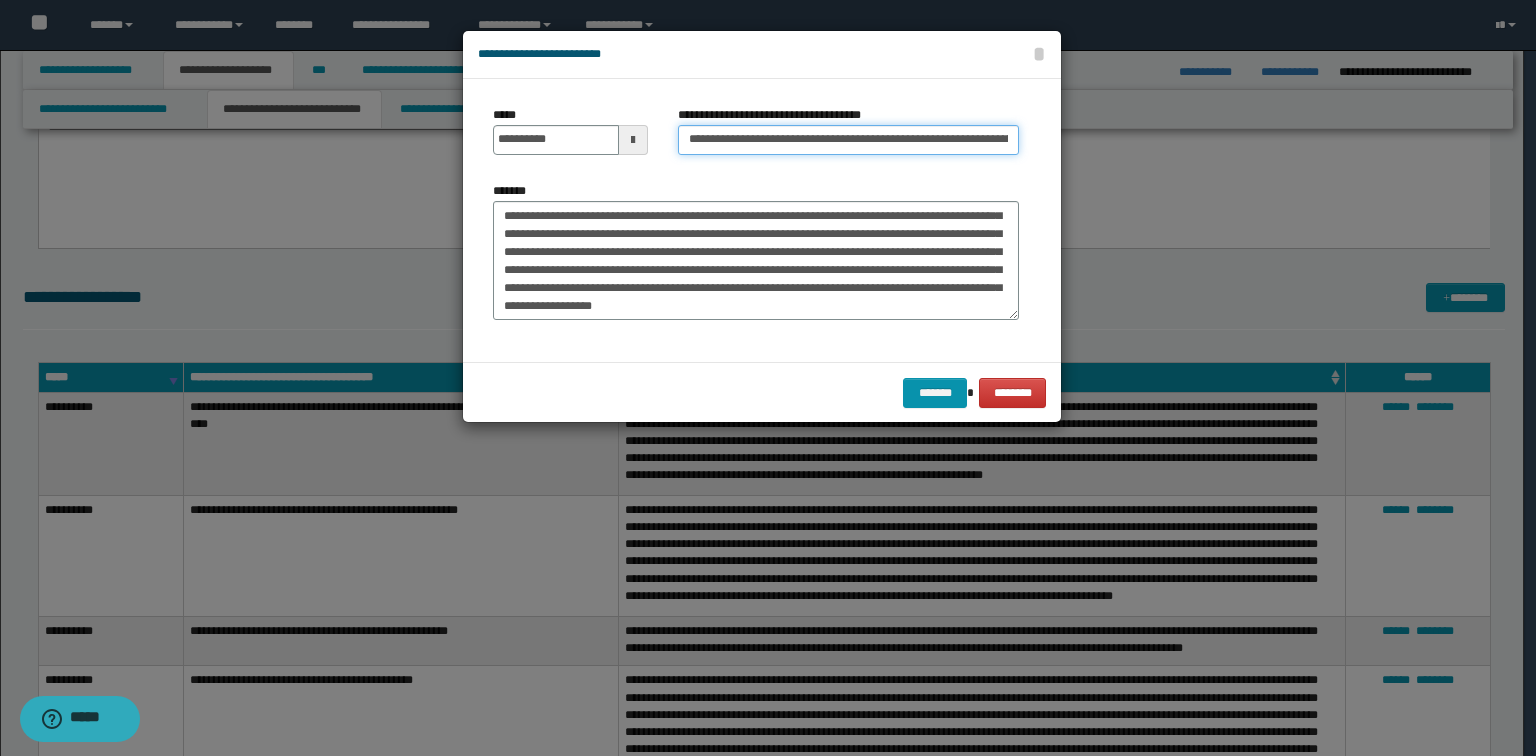 scroll, scrollTop: 0, scrollLeft: 298, axis: horizontal 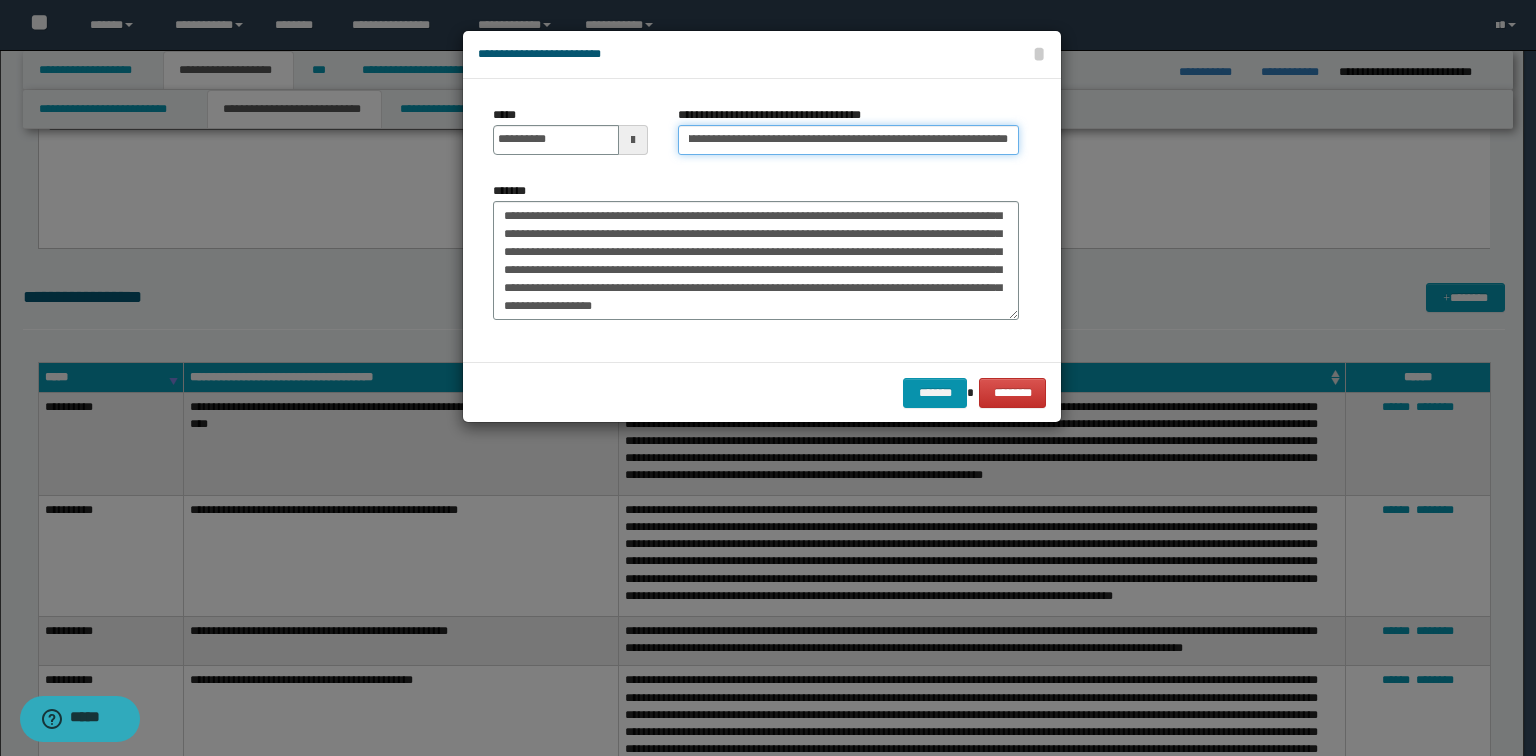 type on "**********" 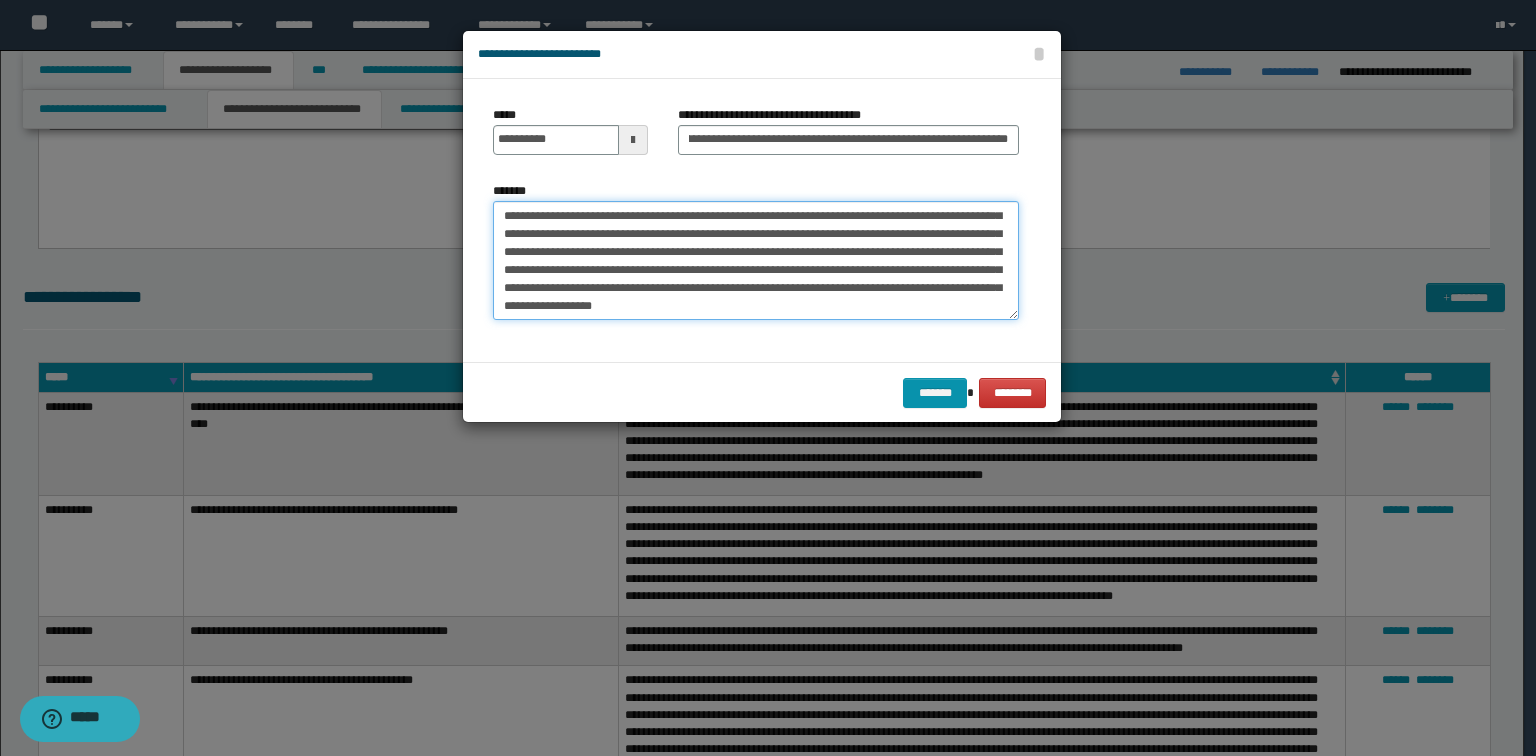 scroll, scrollTop: 0, scrollLeft: 0, axis: both 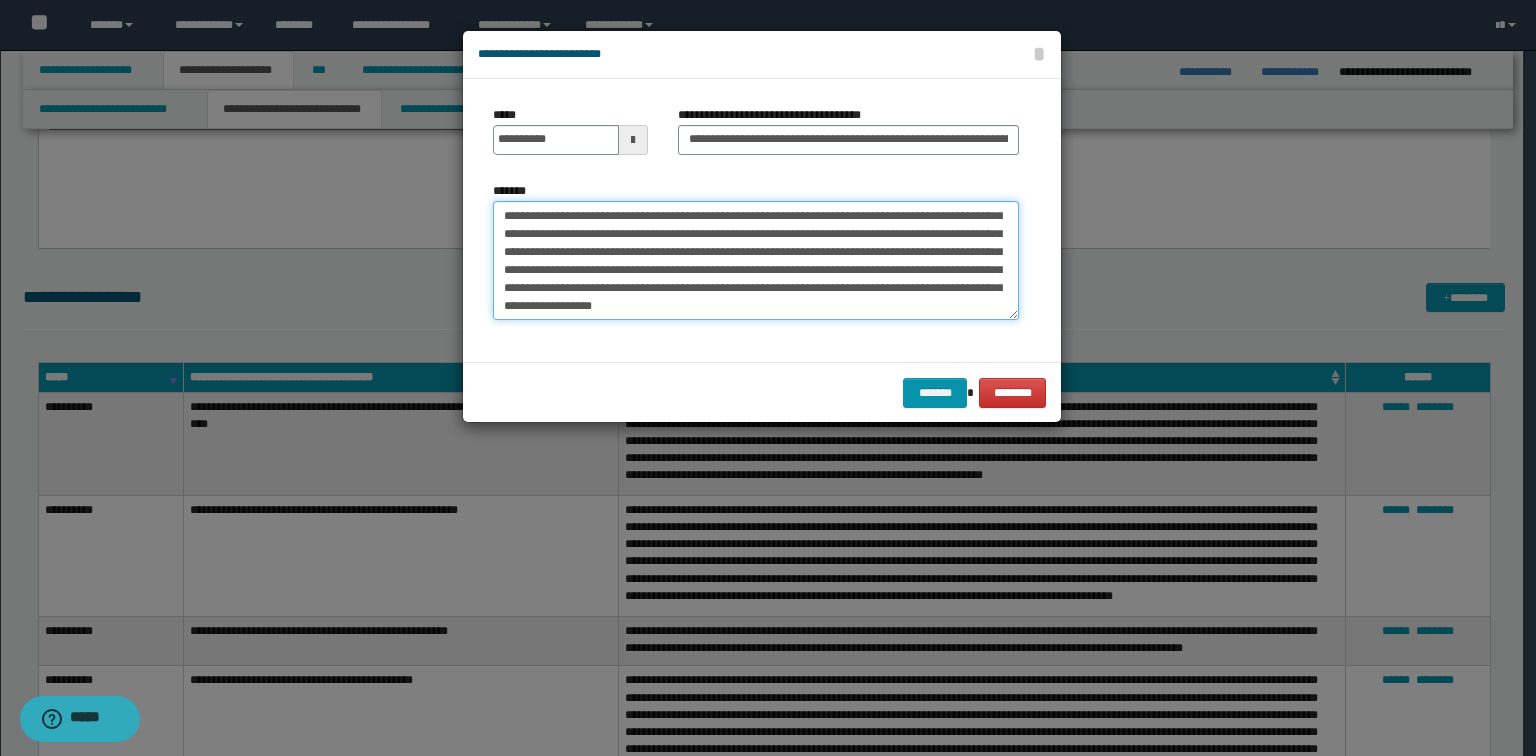 click on "**********" at bounding box center (756, 261) 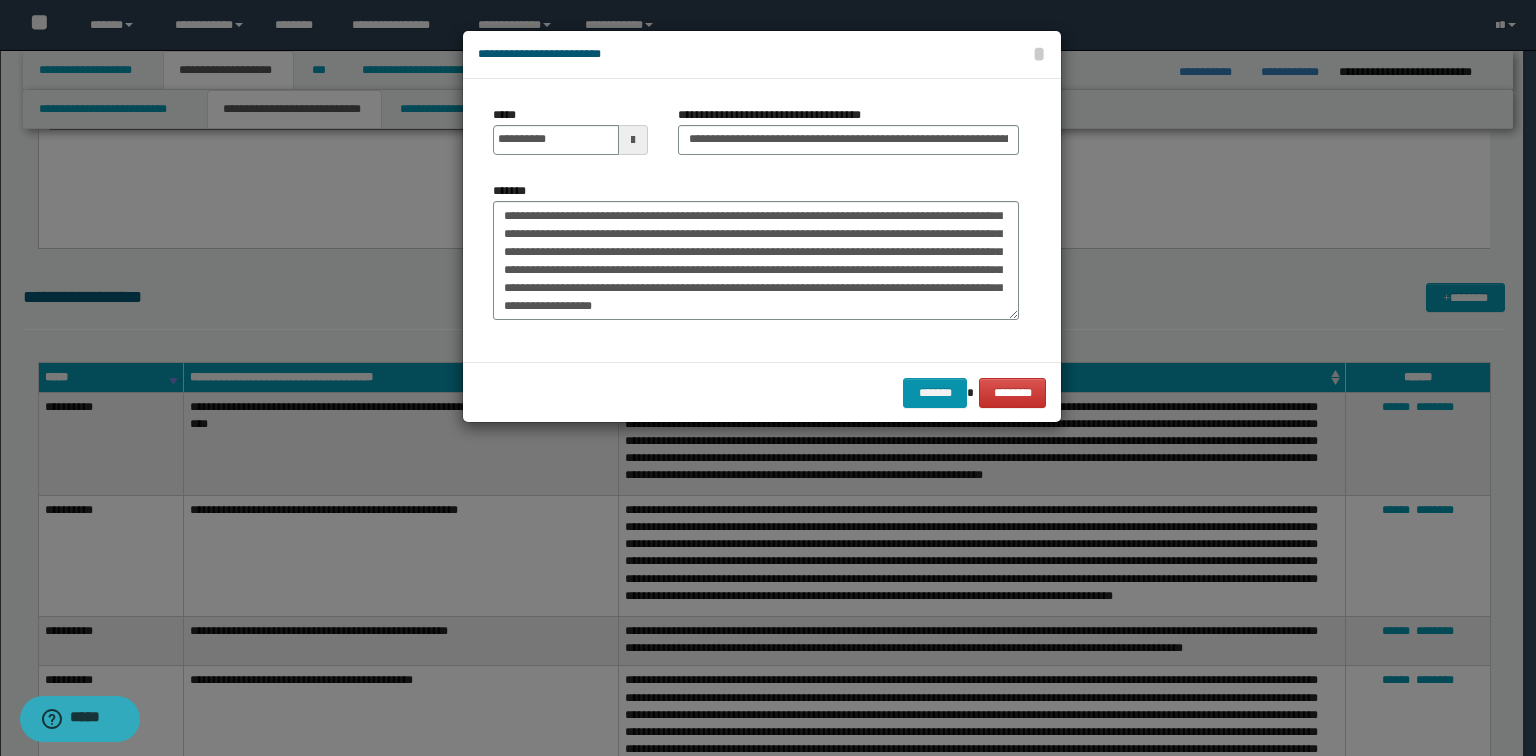 click on "*******
********" at bounding box center (762, 392) 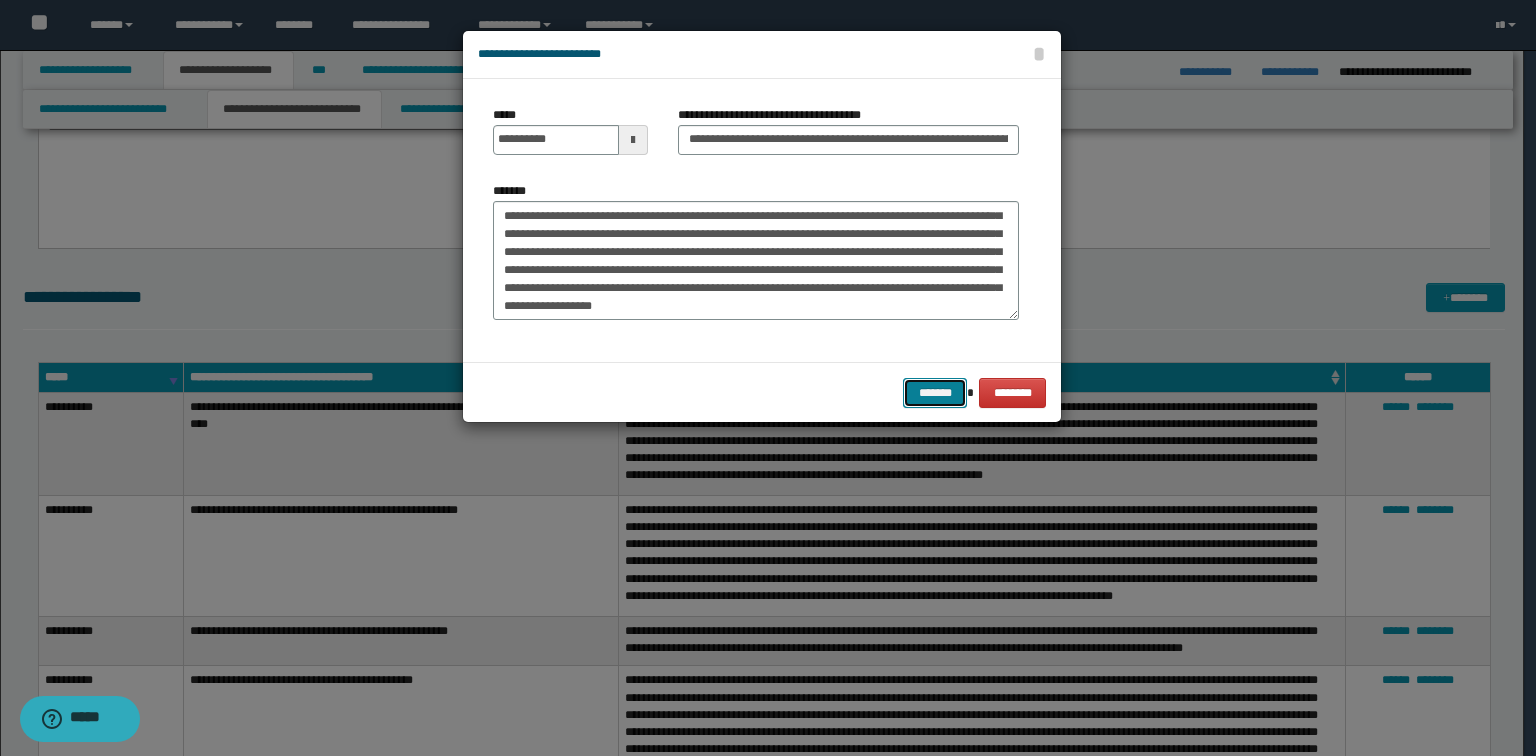 click on "*******" at bounding box center [935, 393] 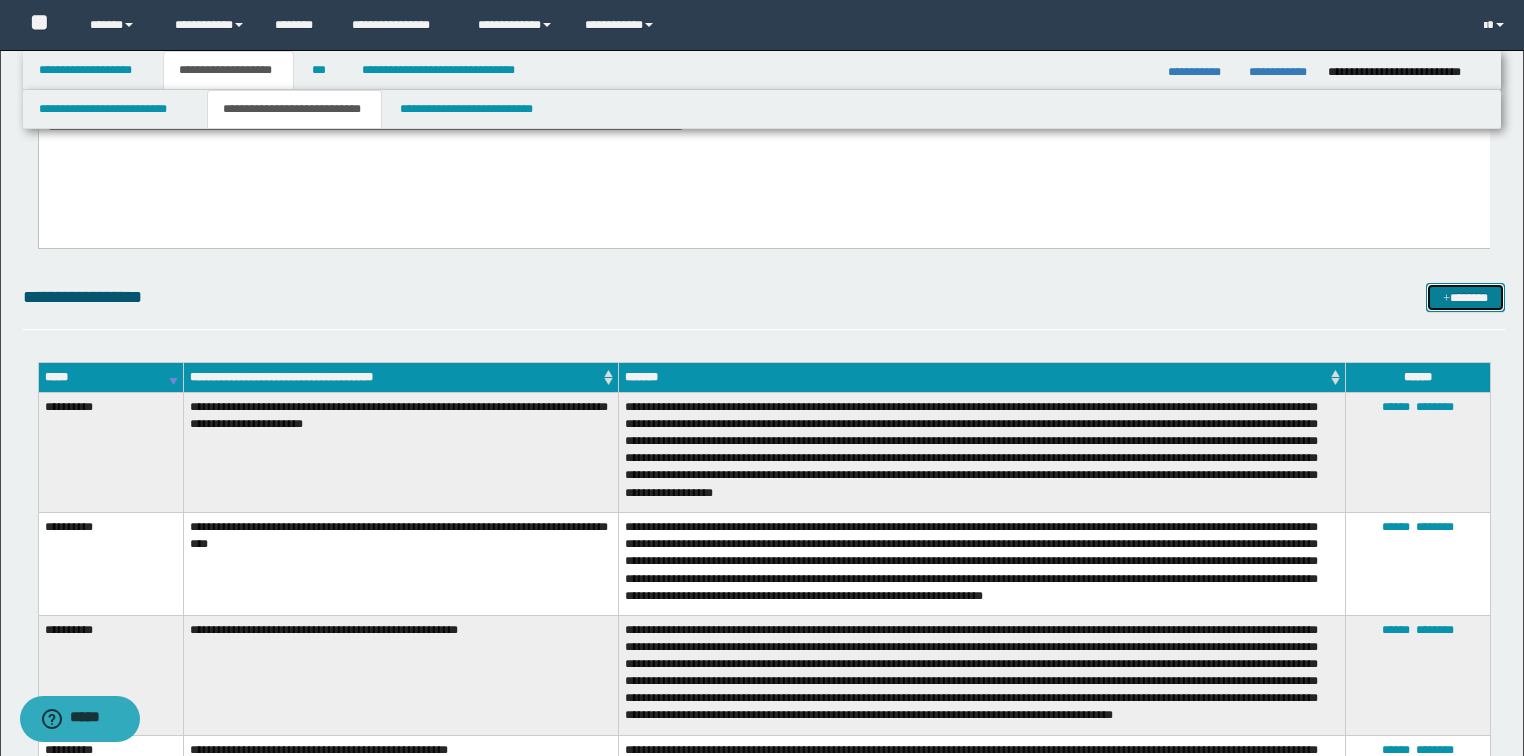 click on "*******" at bounding box center (1465, 298) 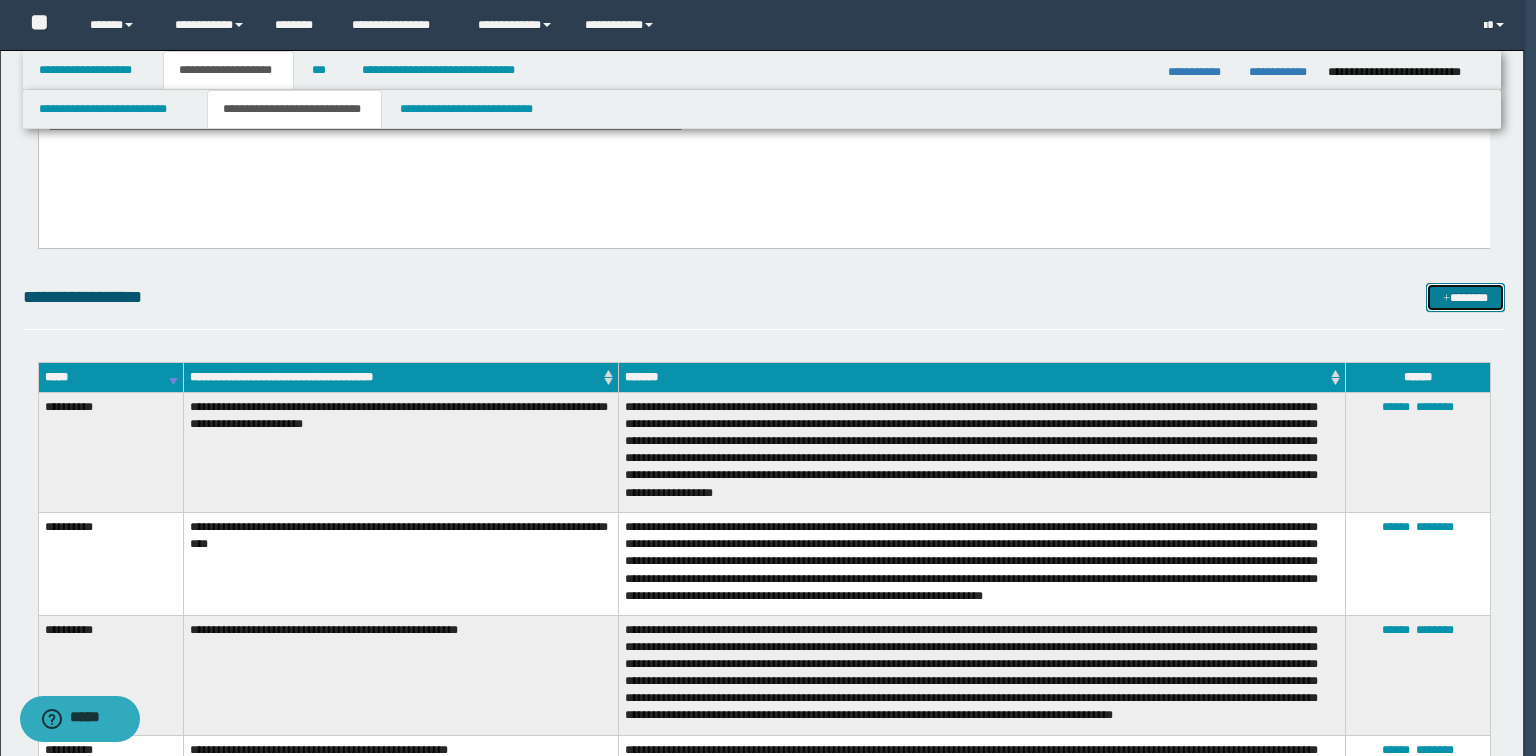 scroll, scrollTop: 0, scrollLeft: 0, axis: both 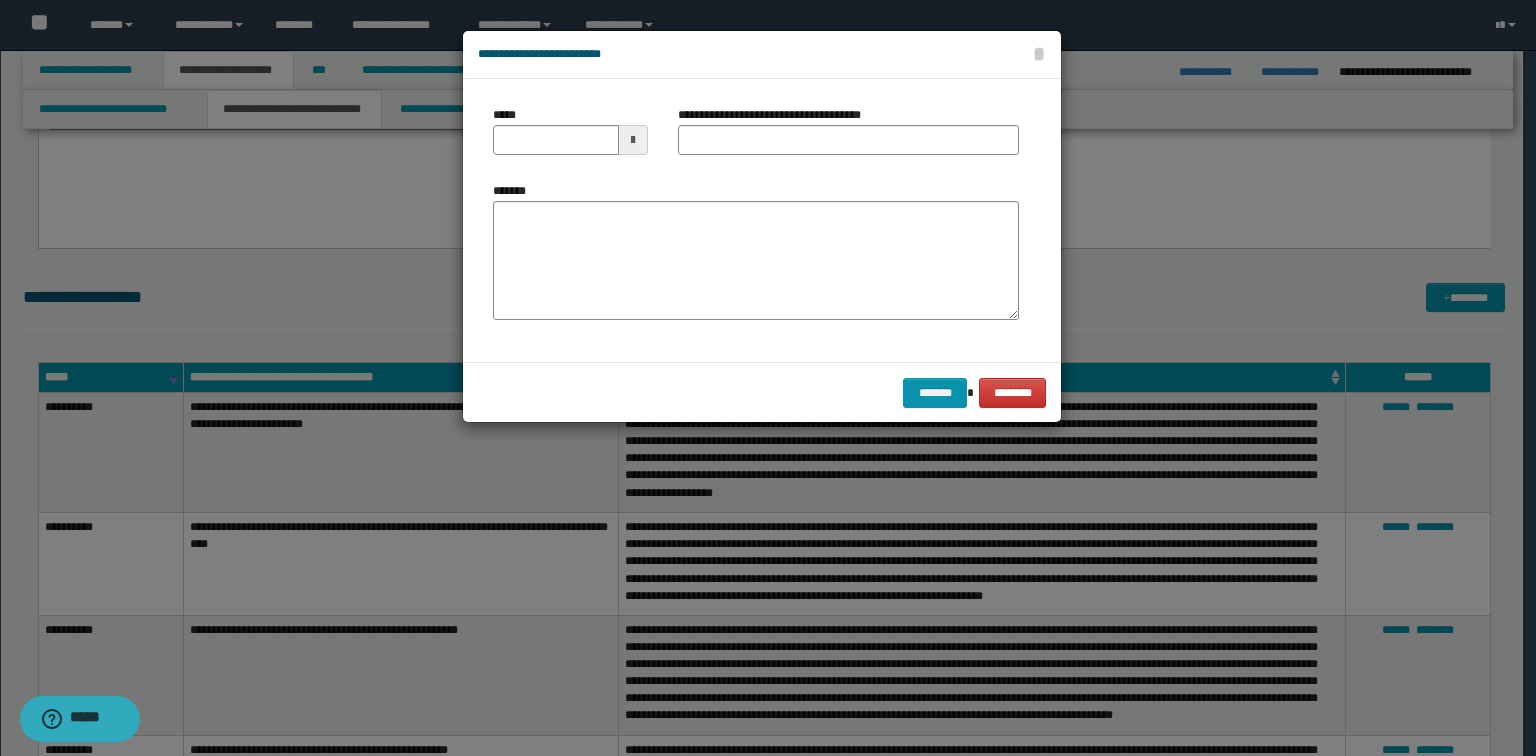 click on "**********" at bounding box center [756, 220] 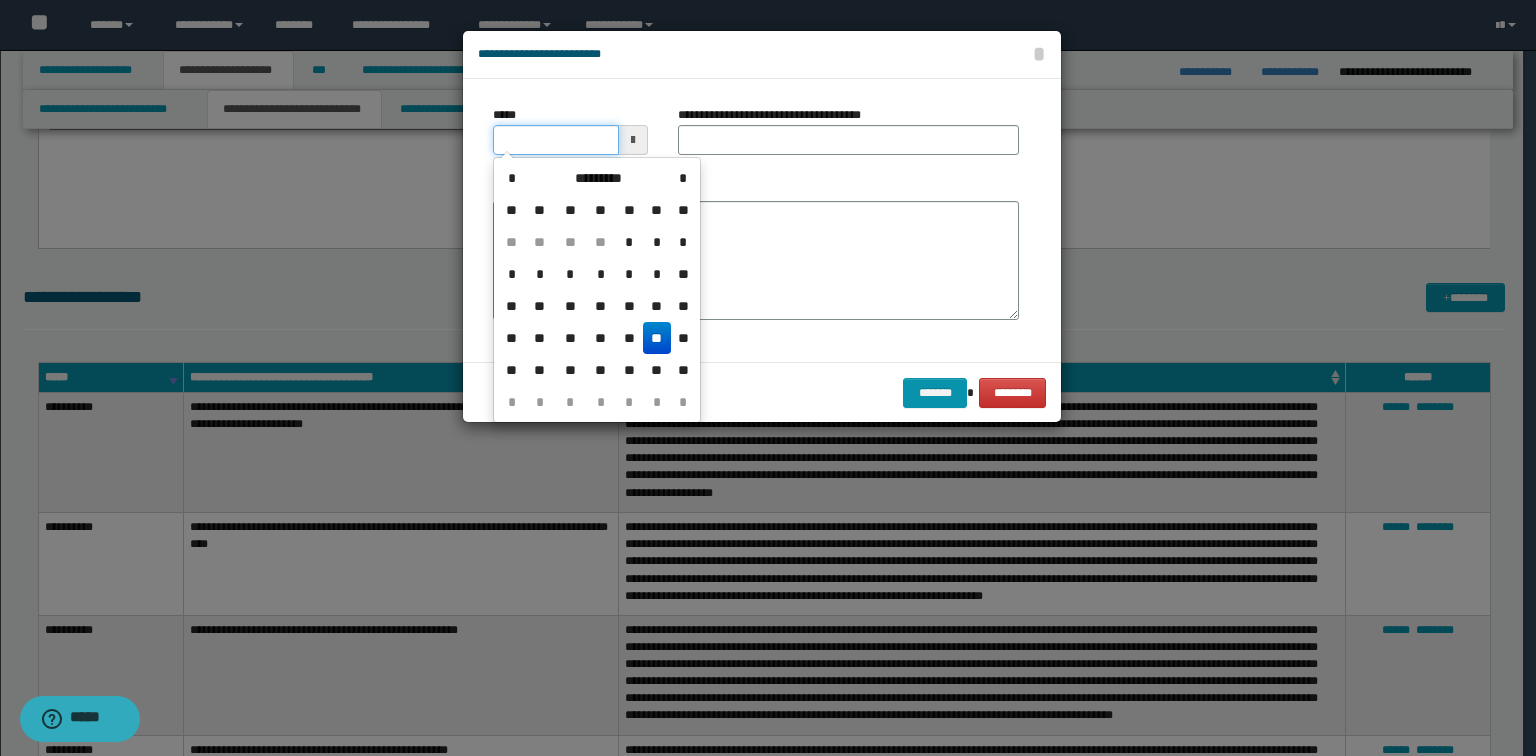 click on "*****" at bounding box center [556, 140] 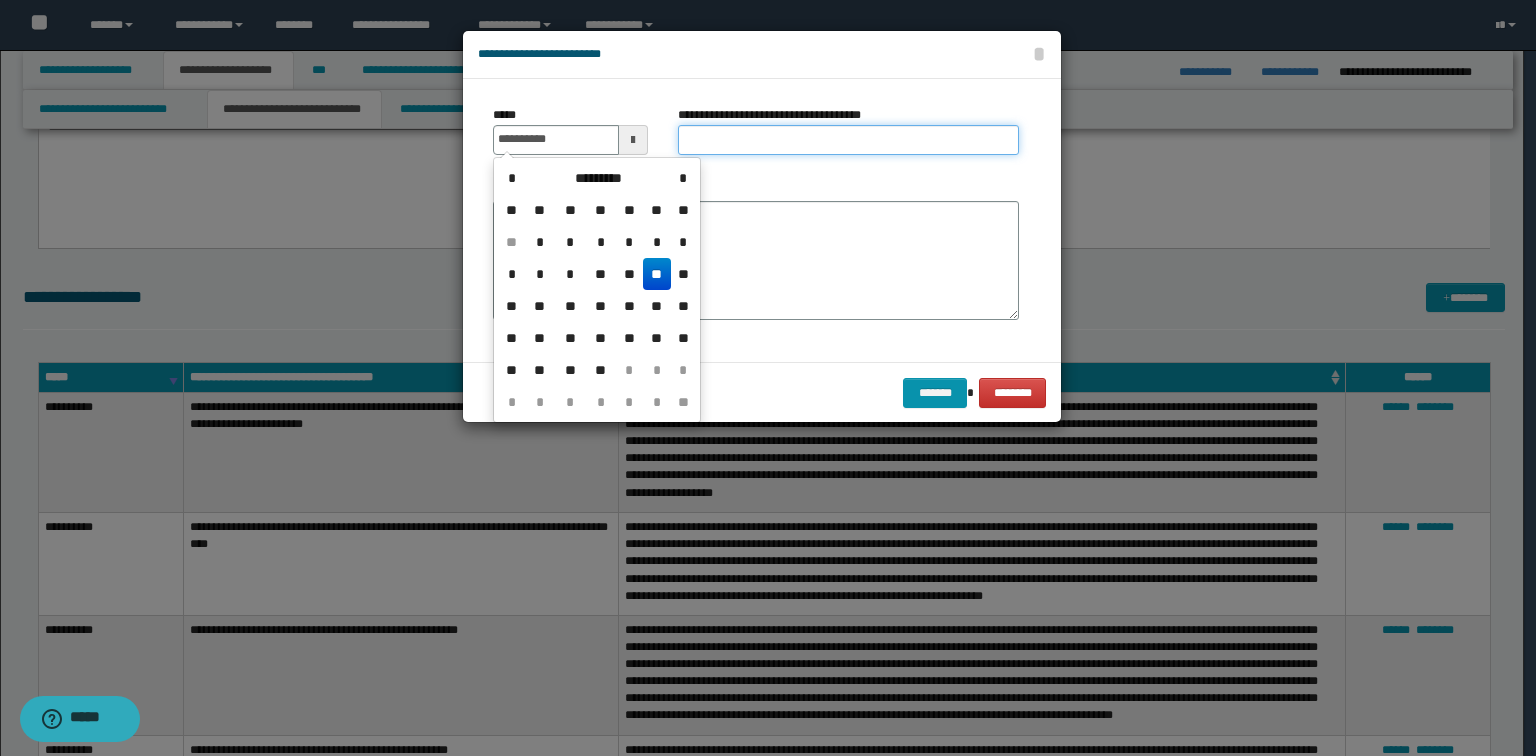 type on "**********" 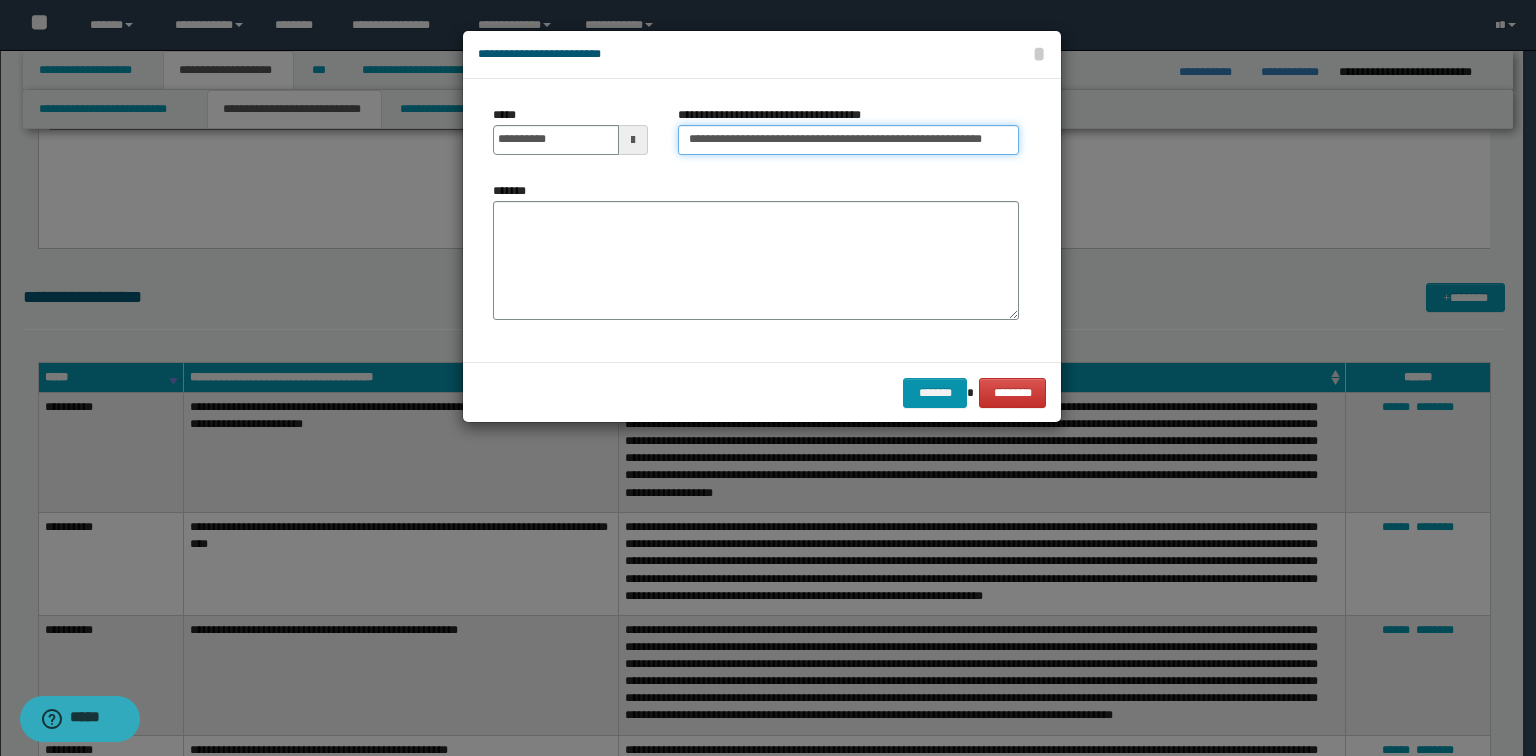 drag, startPoint x: 766, startPoint y: 139, endPoint x: 1116, endPoint y: 157, distance: 350.46255 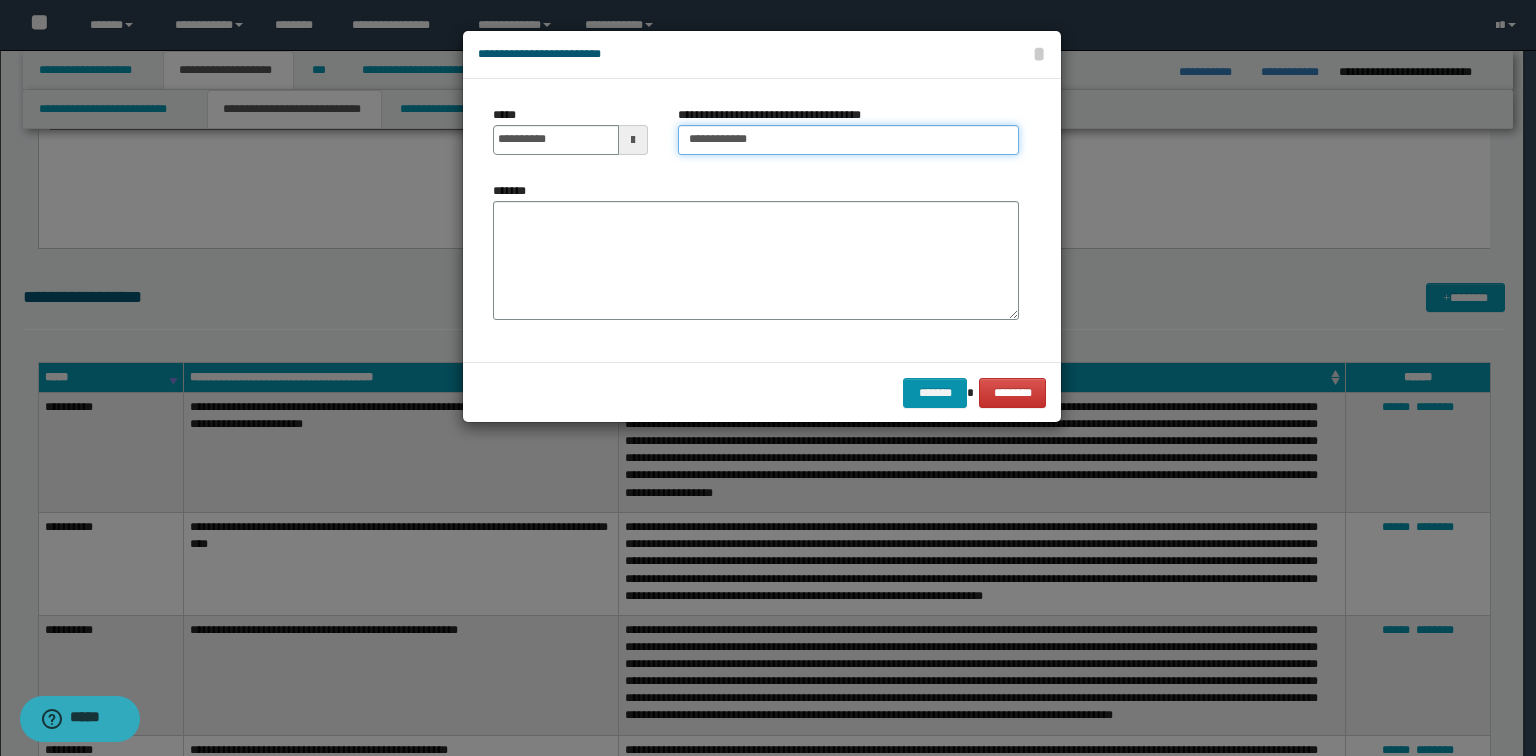 scroll, scrollTop: 0, scrollLeft: 0, axis: both 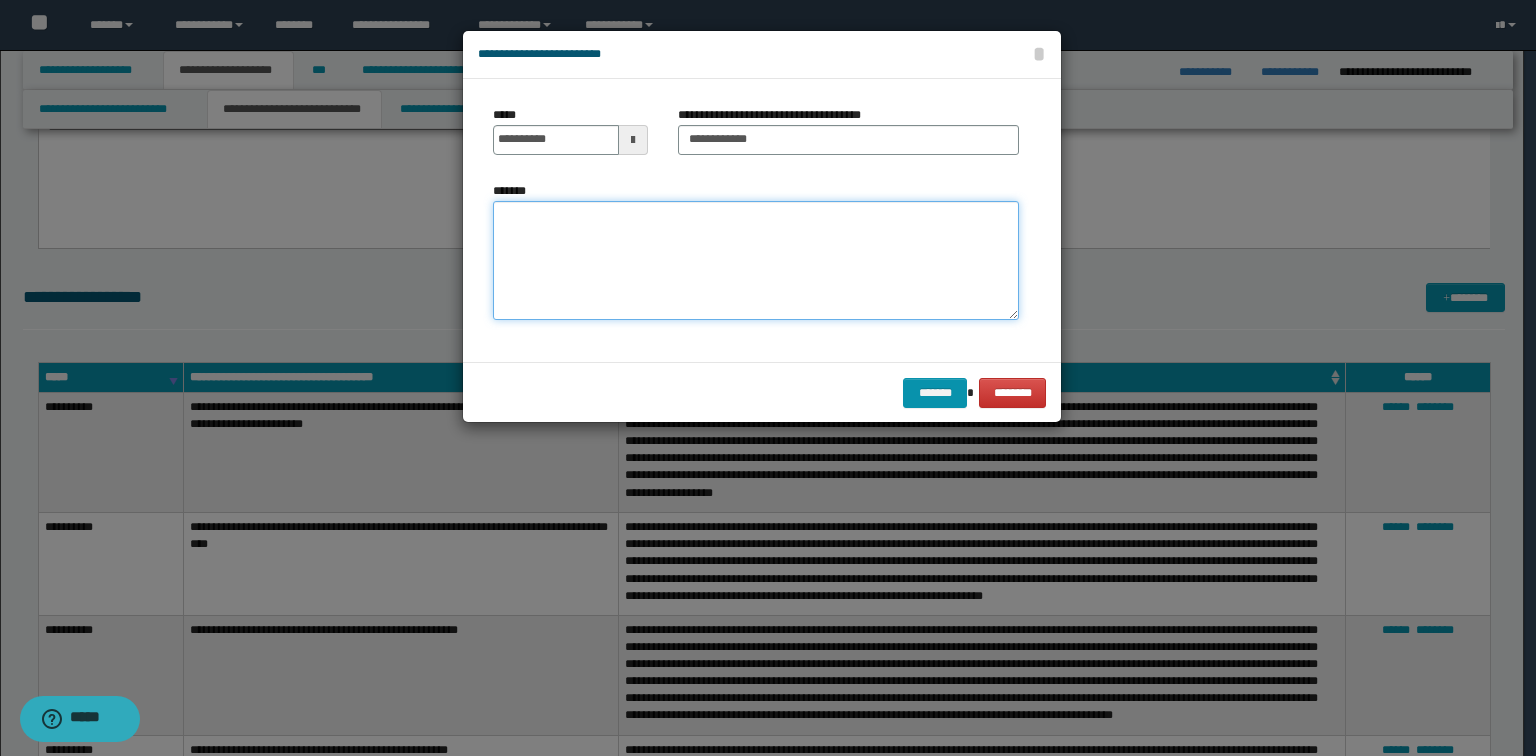 click on "*******" at bounding box center [756, 261] 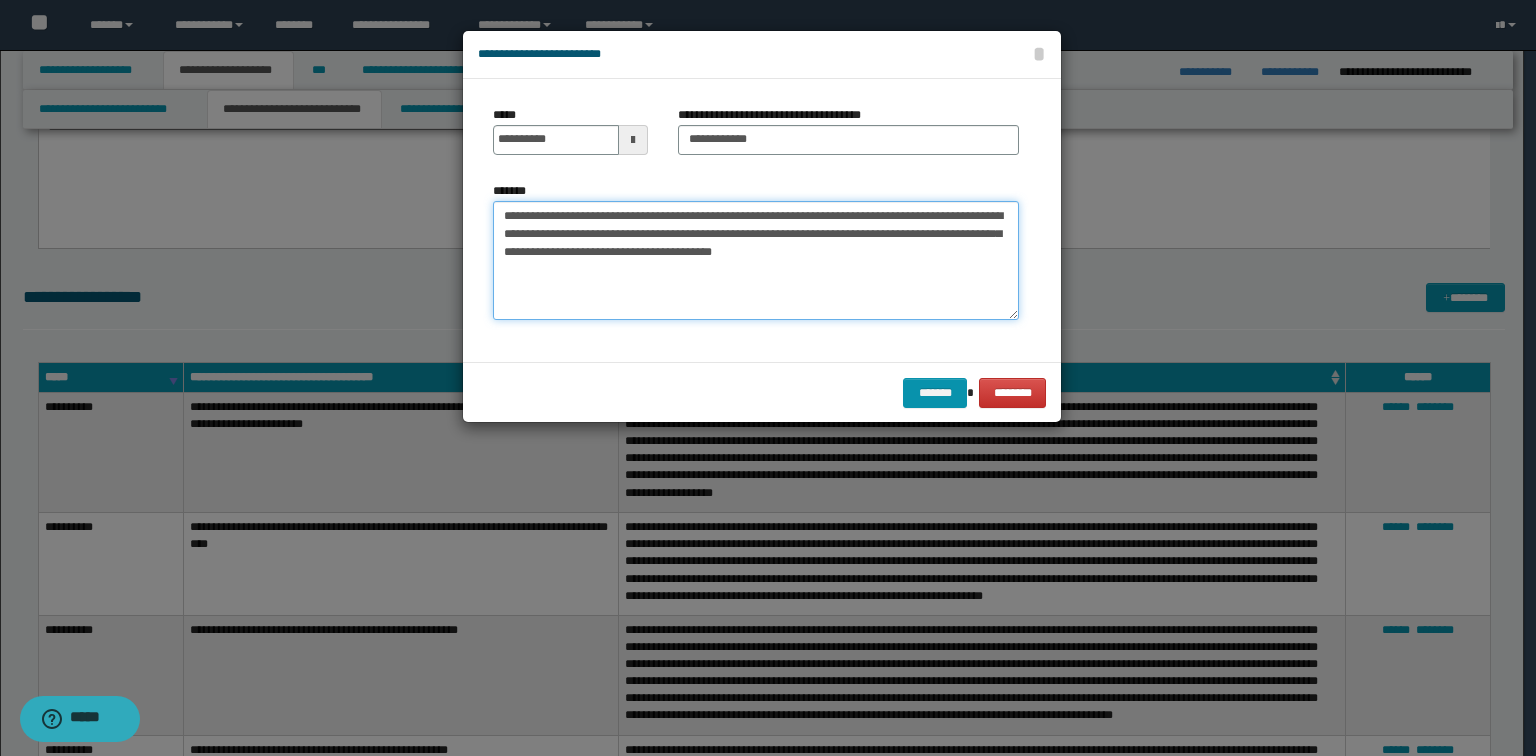 type on "**********" 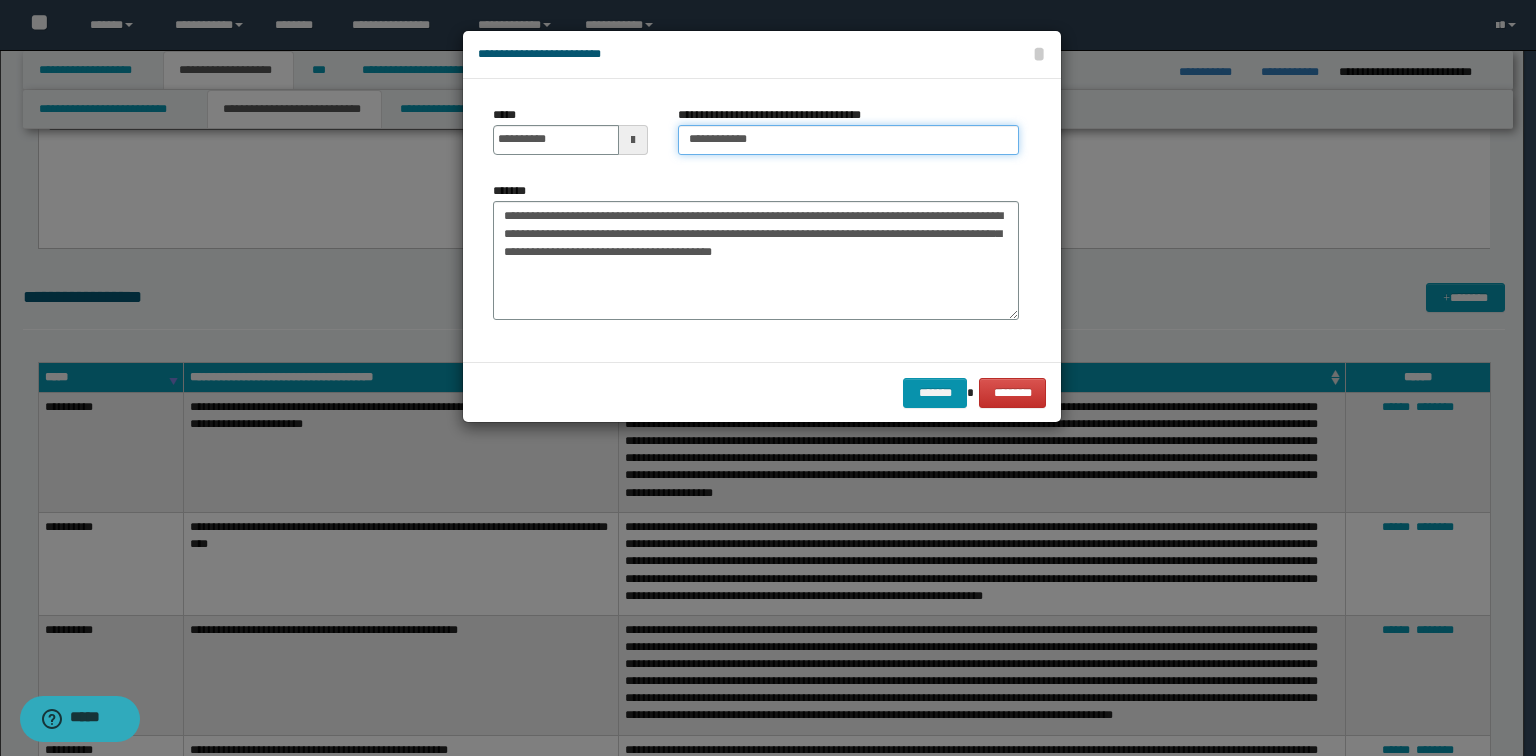 click on "**********" at bounding box center [848, 140] 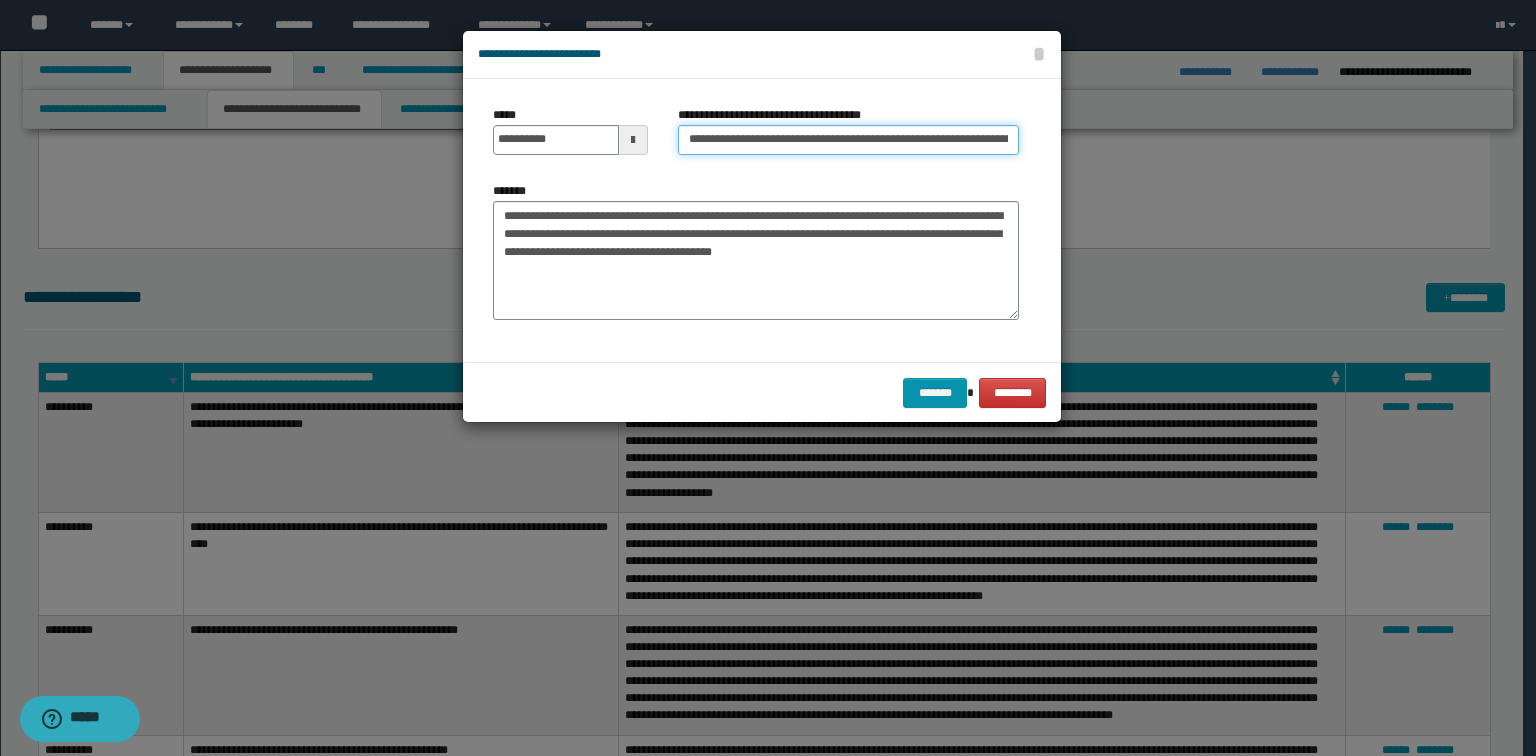 scroll, scrollTop: 0, scrollLeft: 162, axis: horizontal 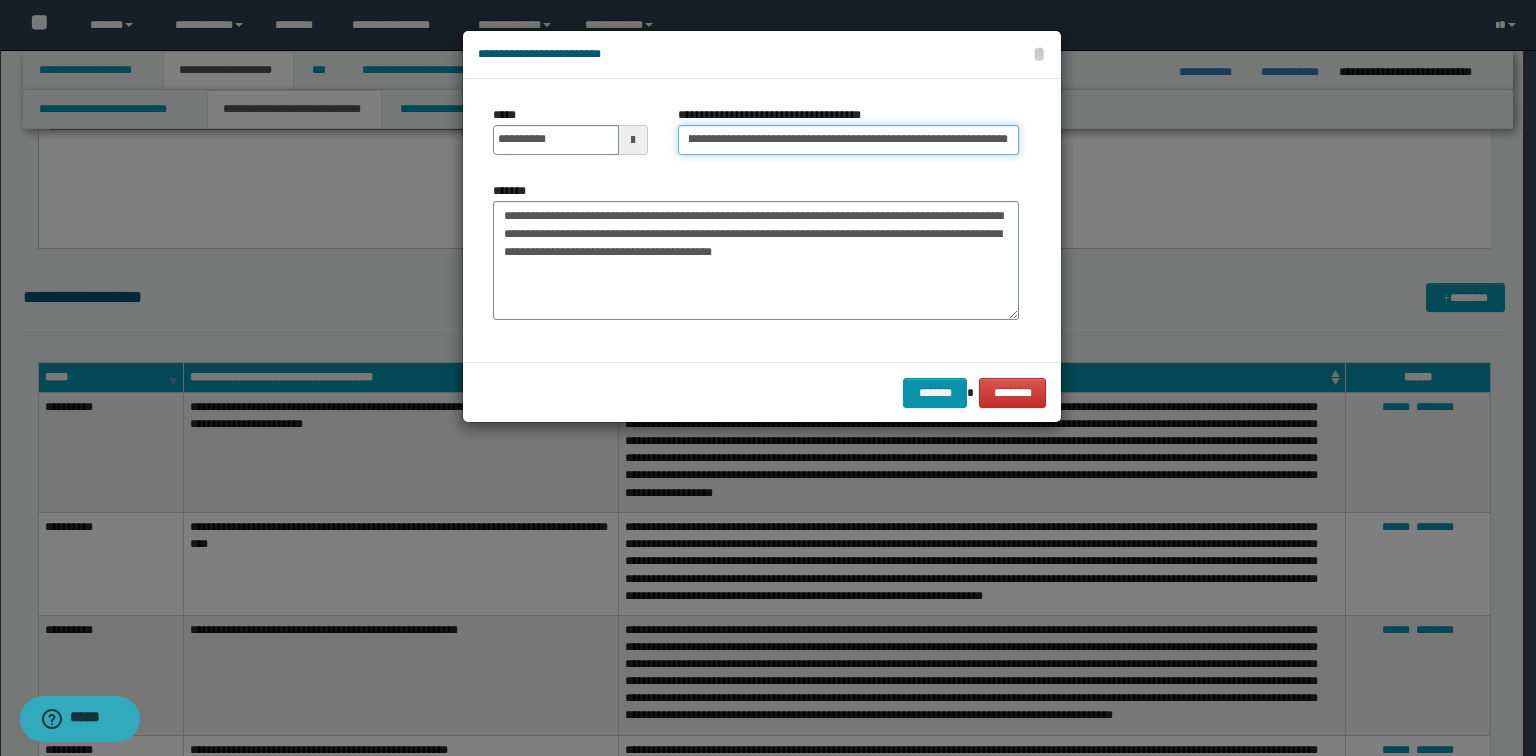 type on "**********" 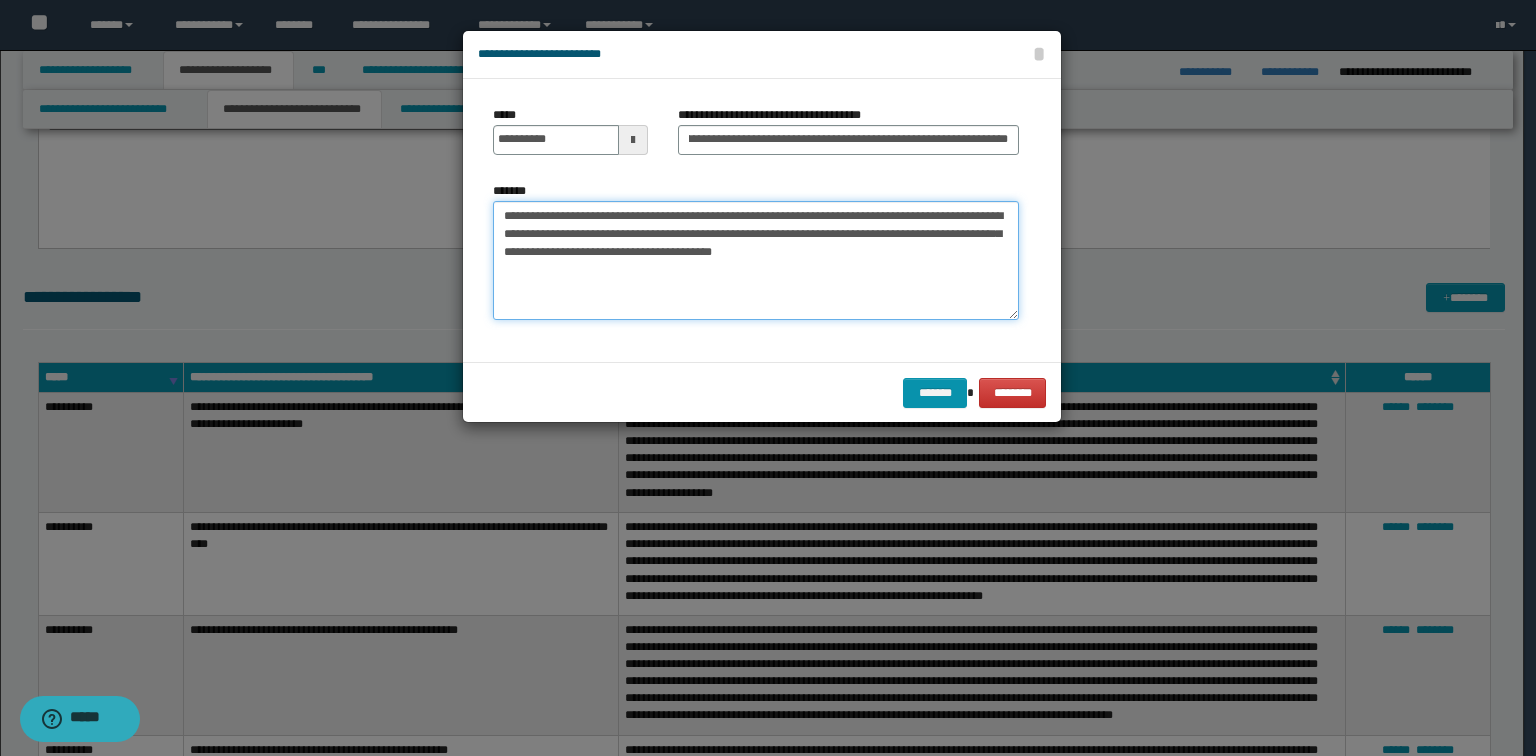 click on "**********" at bounding box center [756, 261] 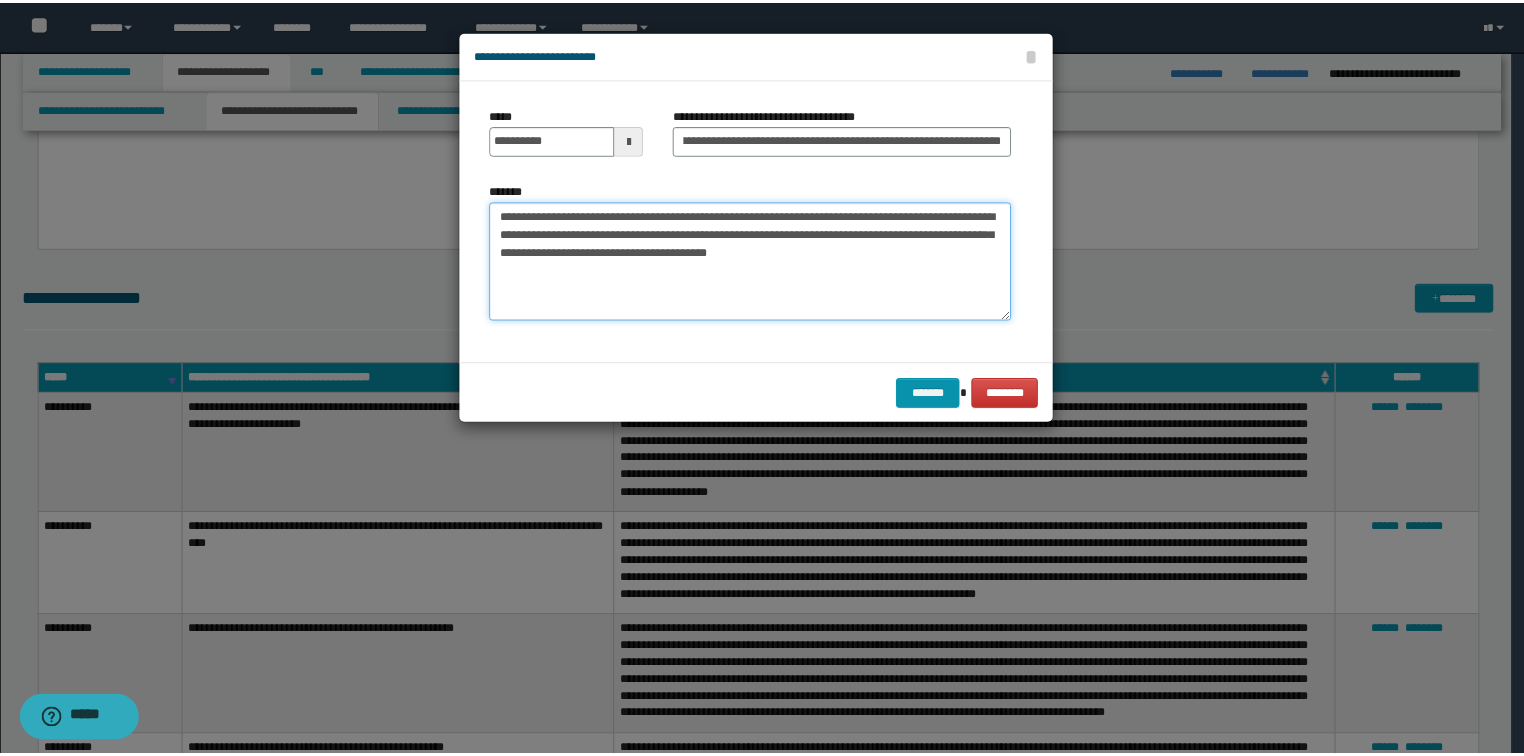 scroll, scrollTop: 0, scrollLeft: 0, axis: both 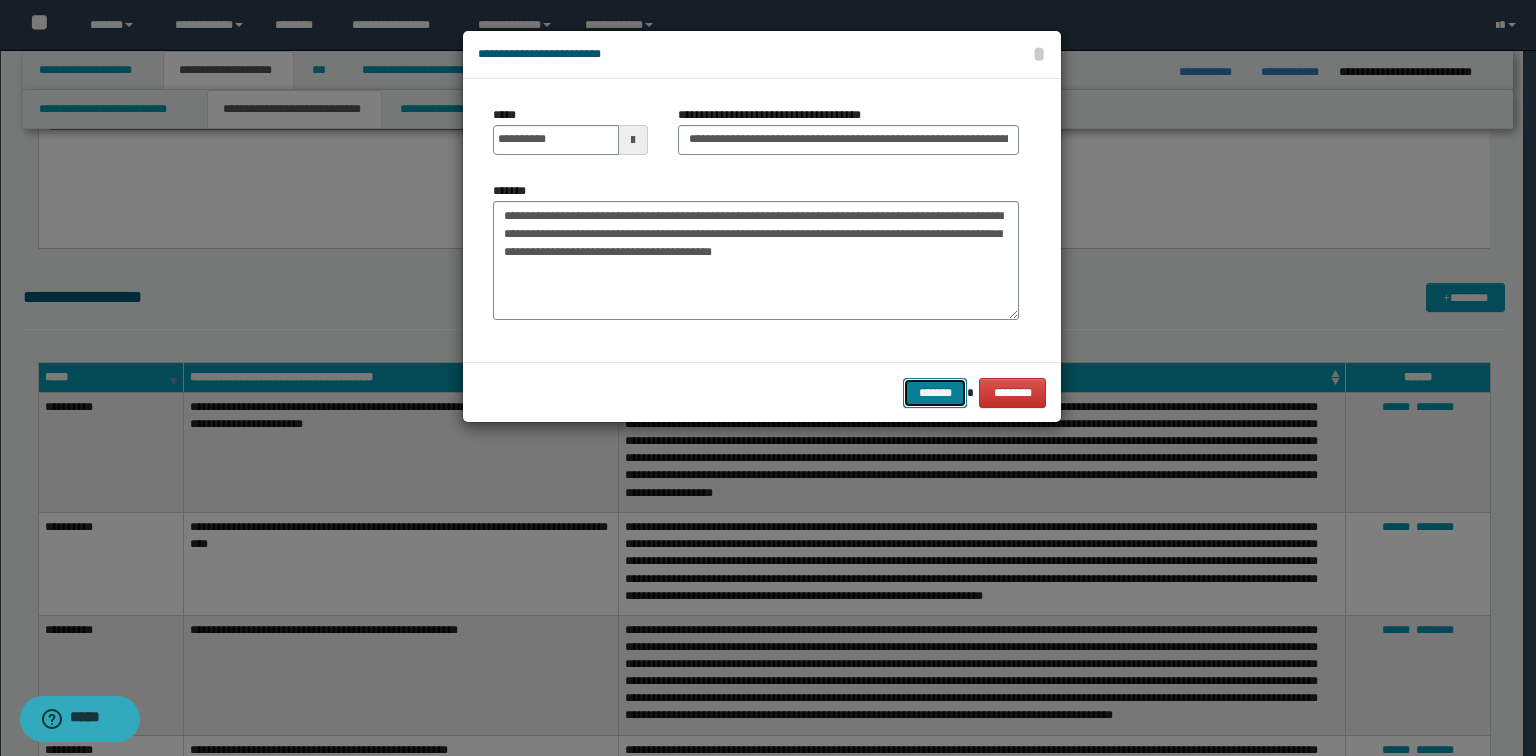 click on "*******" at bounding box center [935, 393] 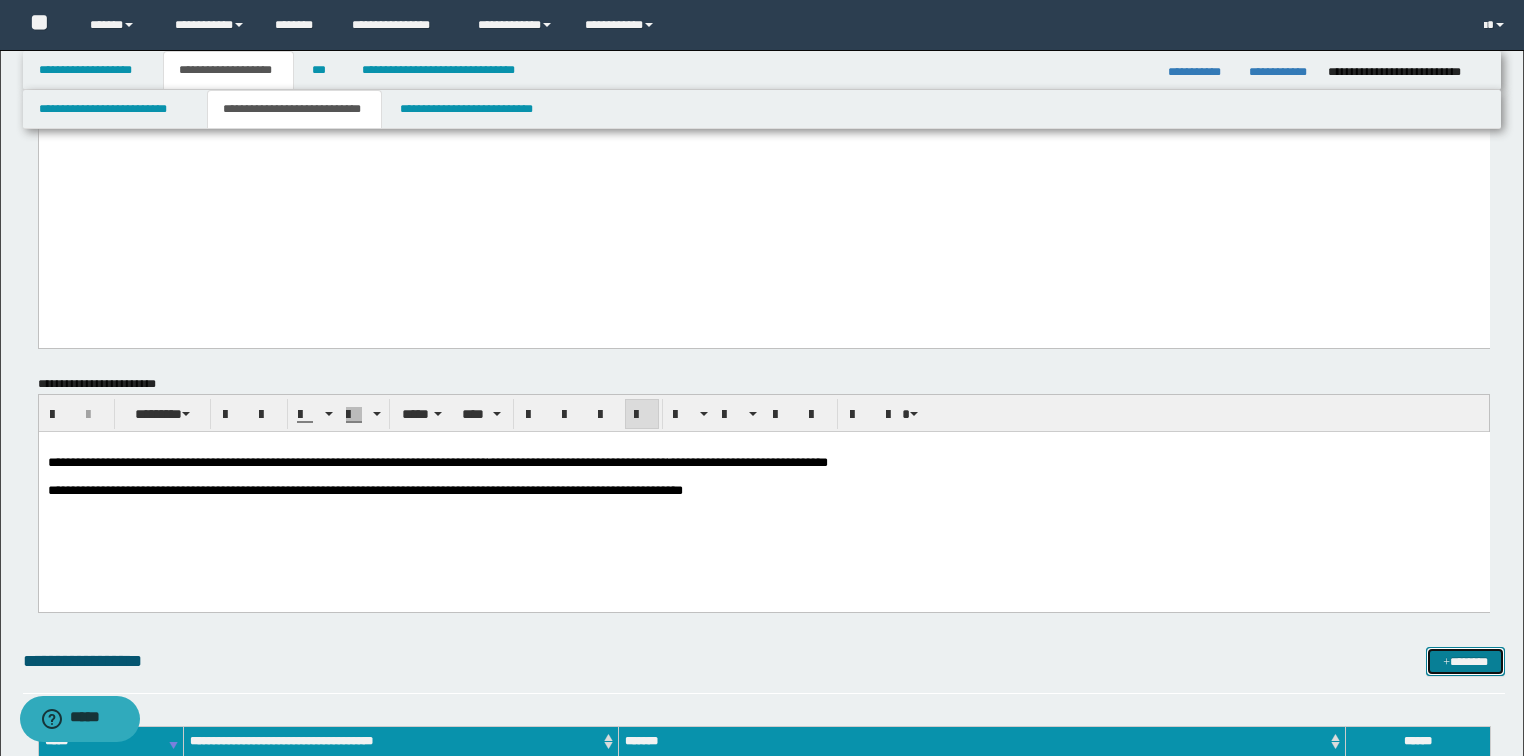 scroll, scrollTop: 3120, scrollLeft: 0, axis: vertical 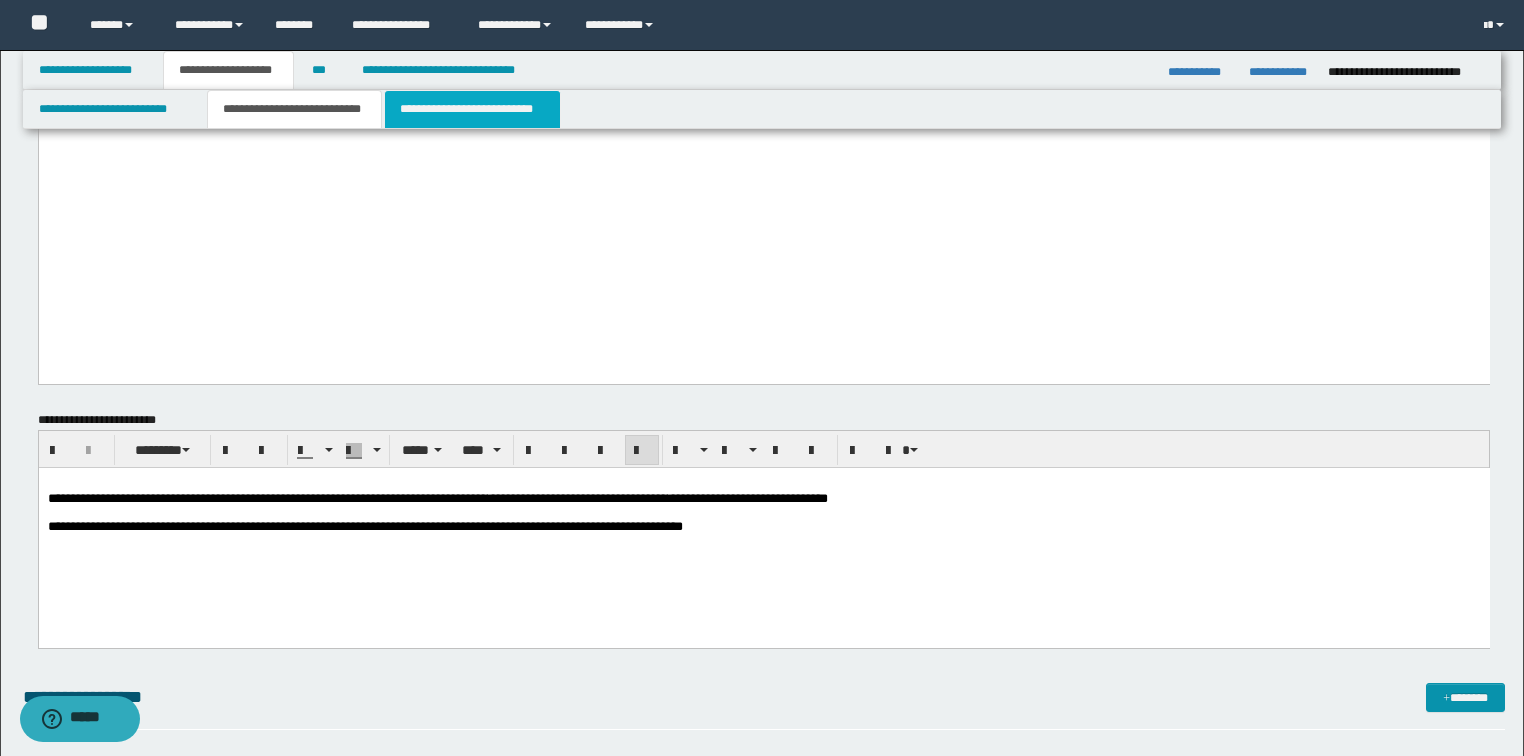 click on "**********" at bounding box center [472, 109] 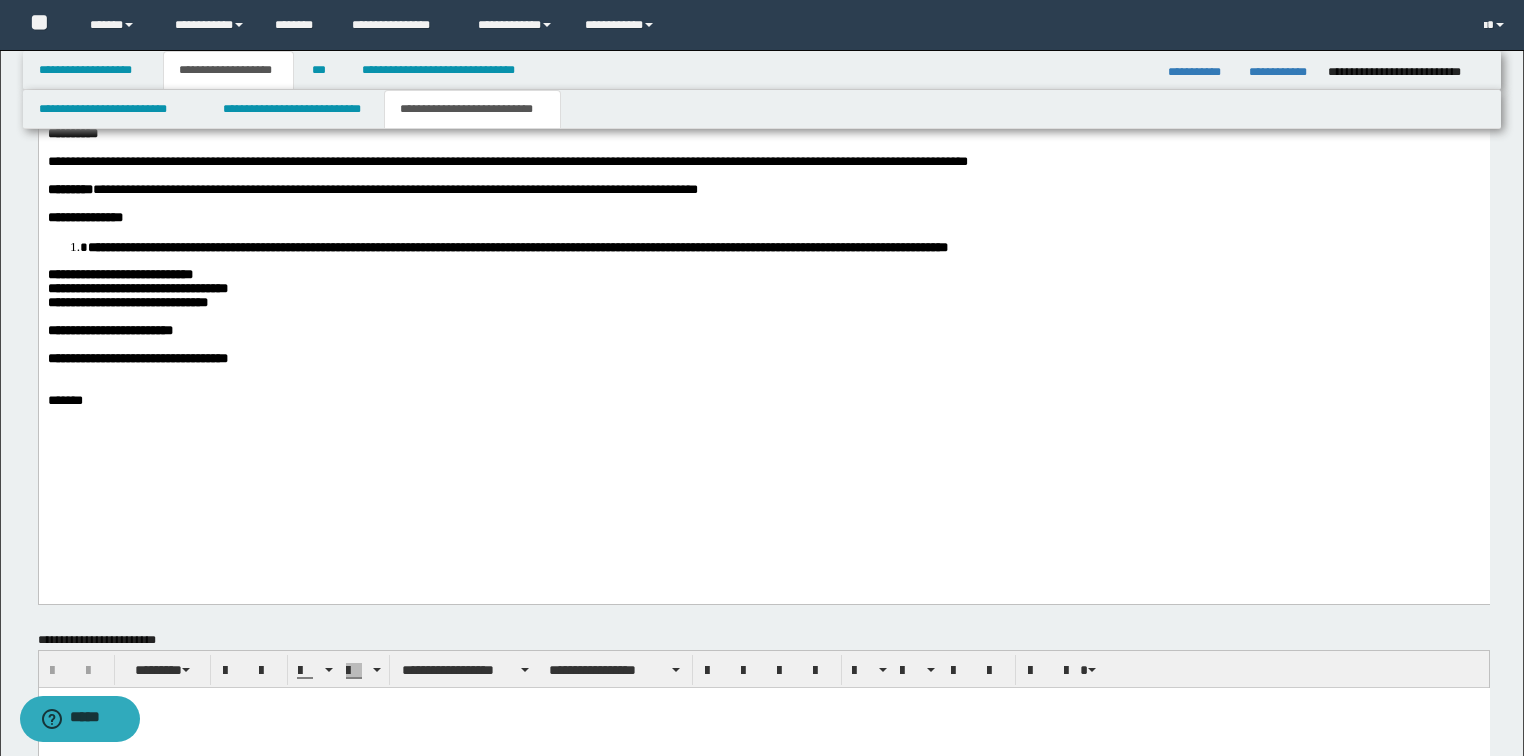scroll, scrollTop: 2480, scrollLeft: 0, axis: vertical 